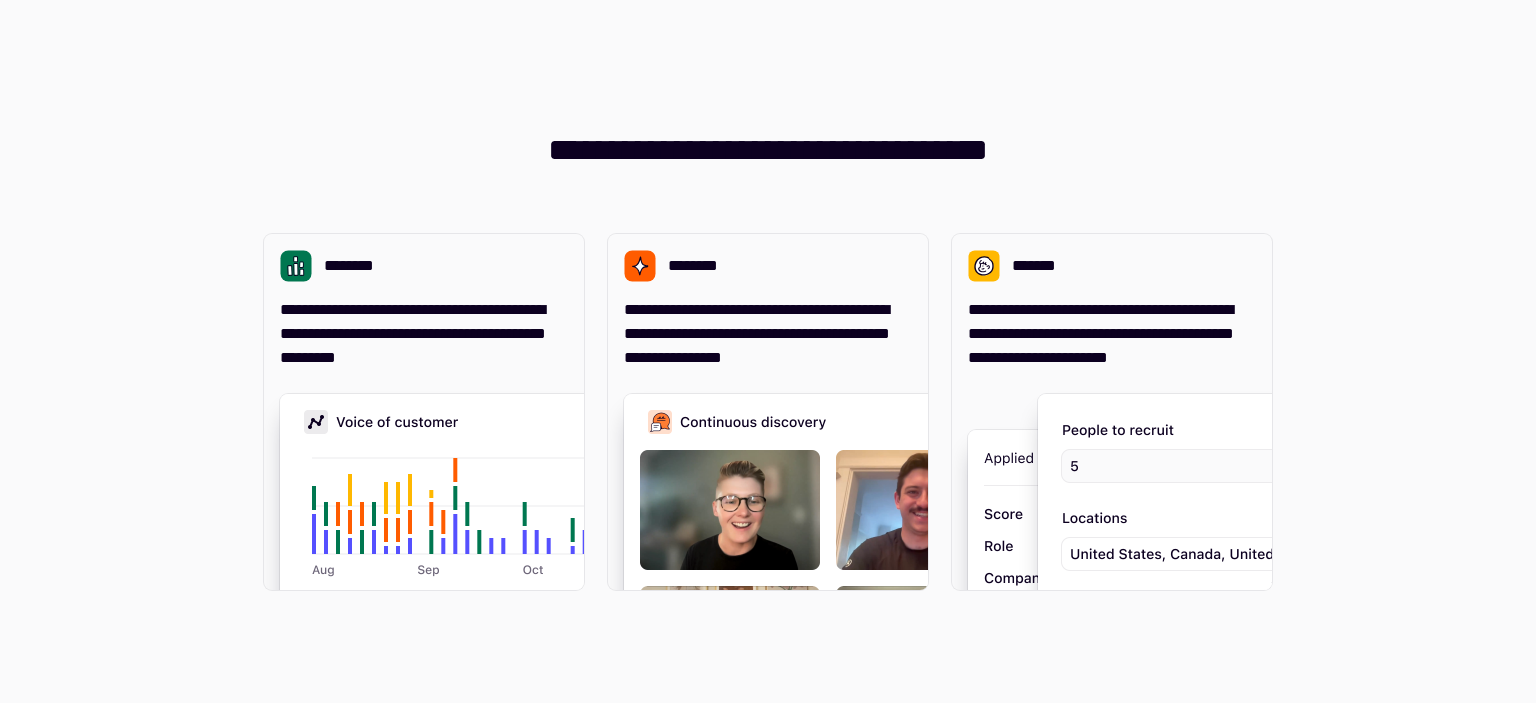 scroll, scrollTop: 0, scrollLeft: 0, axis: both 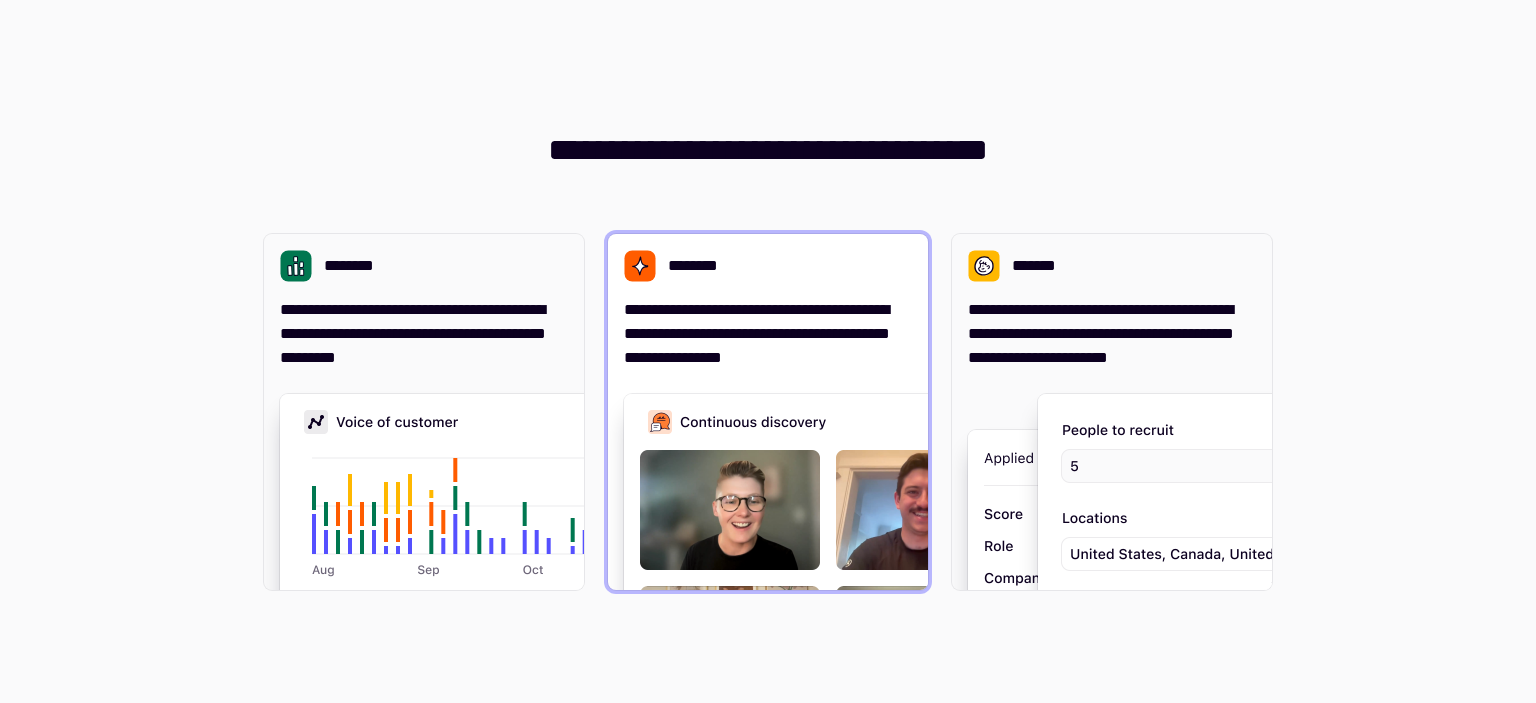 click on "**********" at bounding box center [768, 302] 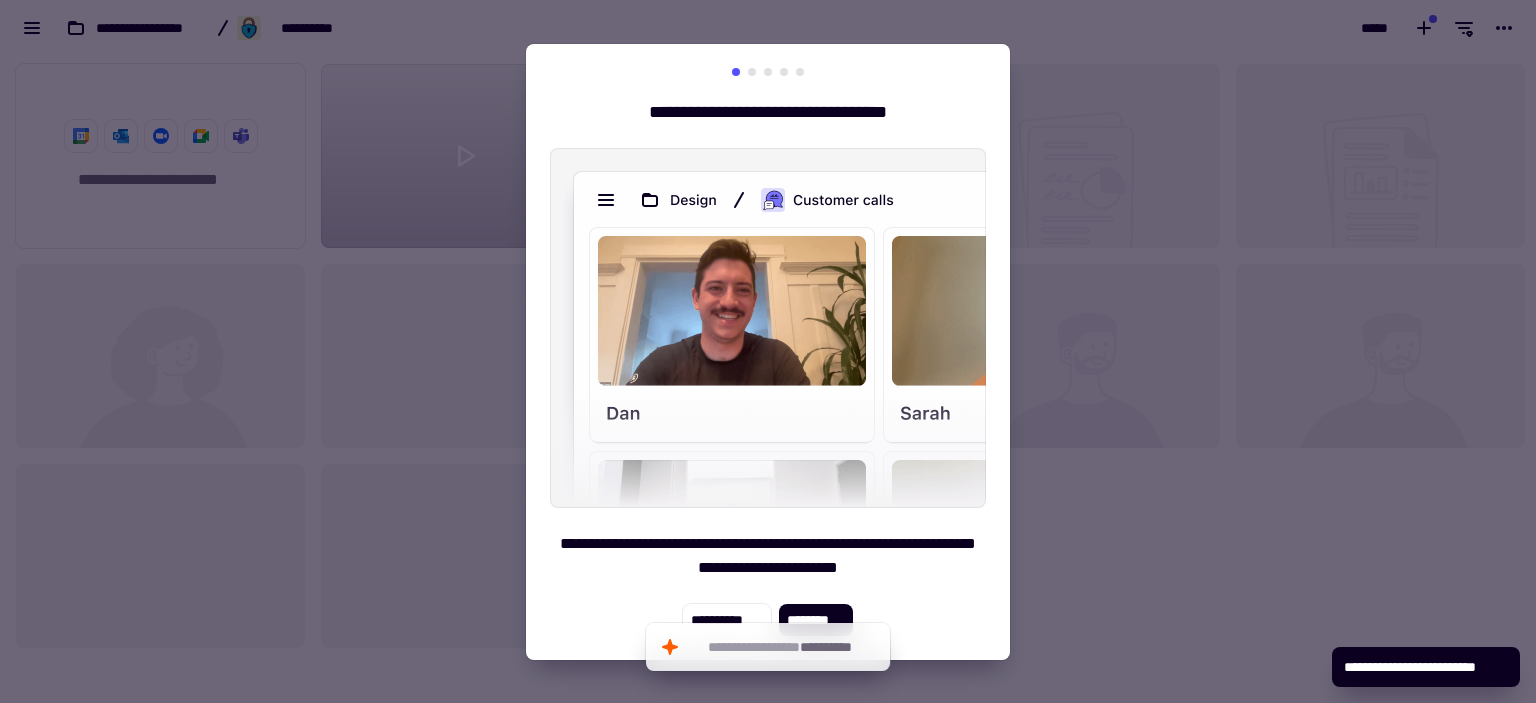 scroll, scrollTop: 16, scrollLeft: 16, axis: both 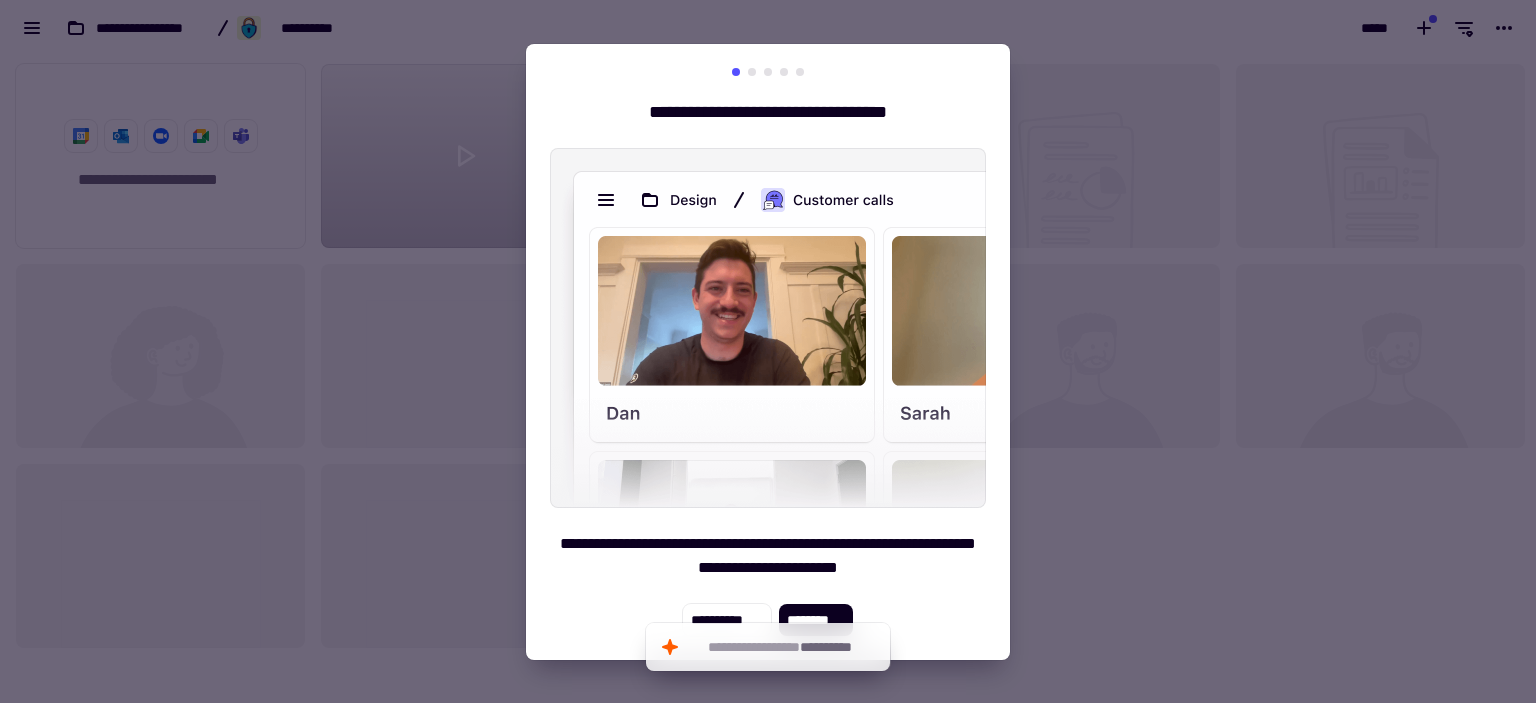 click at bounding box center [768, 351] 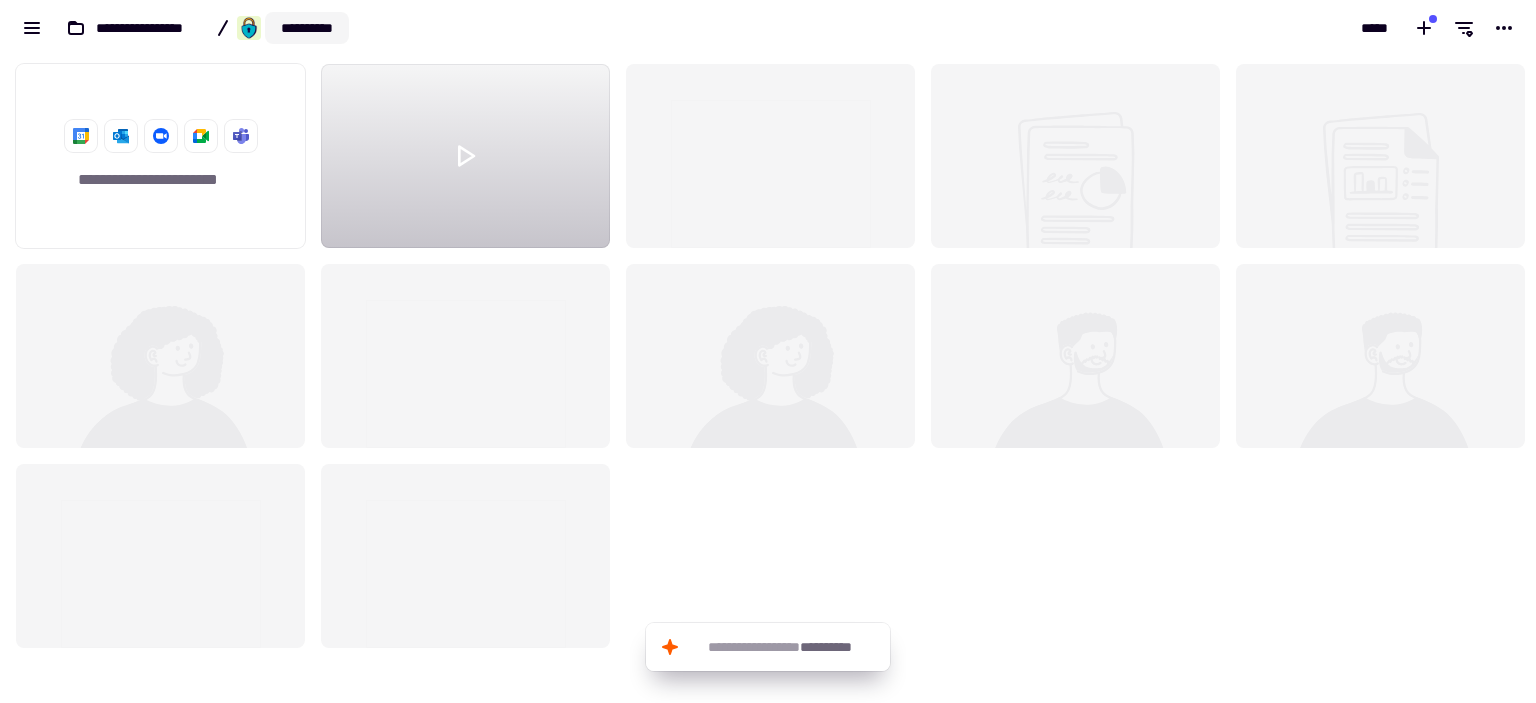 click on "**********" 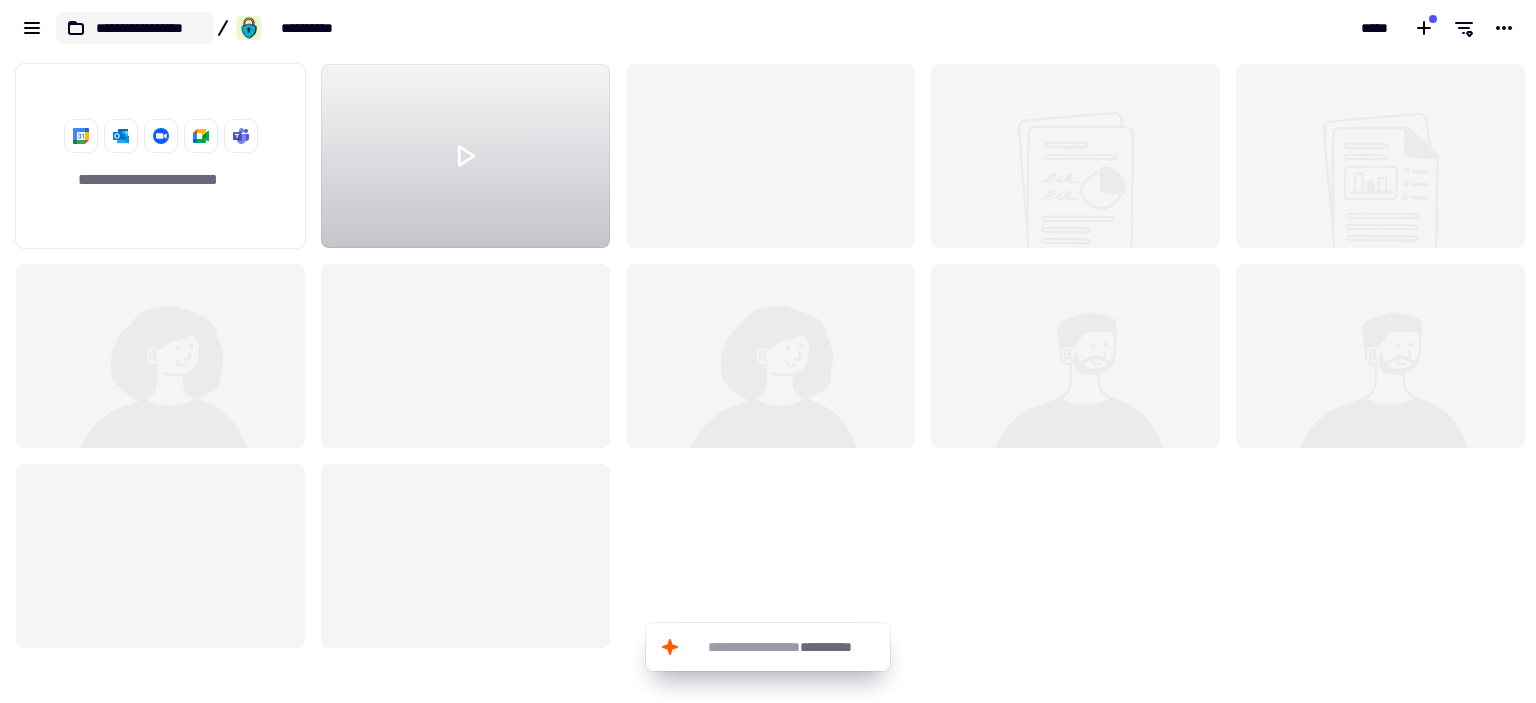 click on "**********" 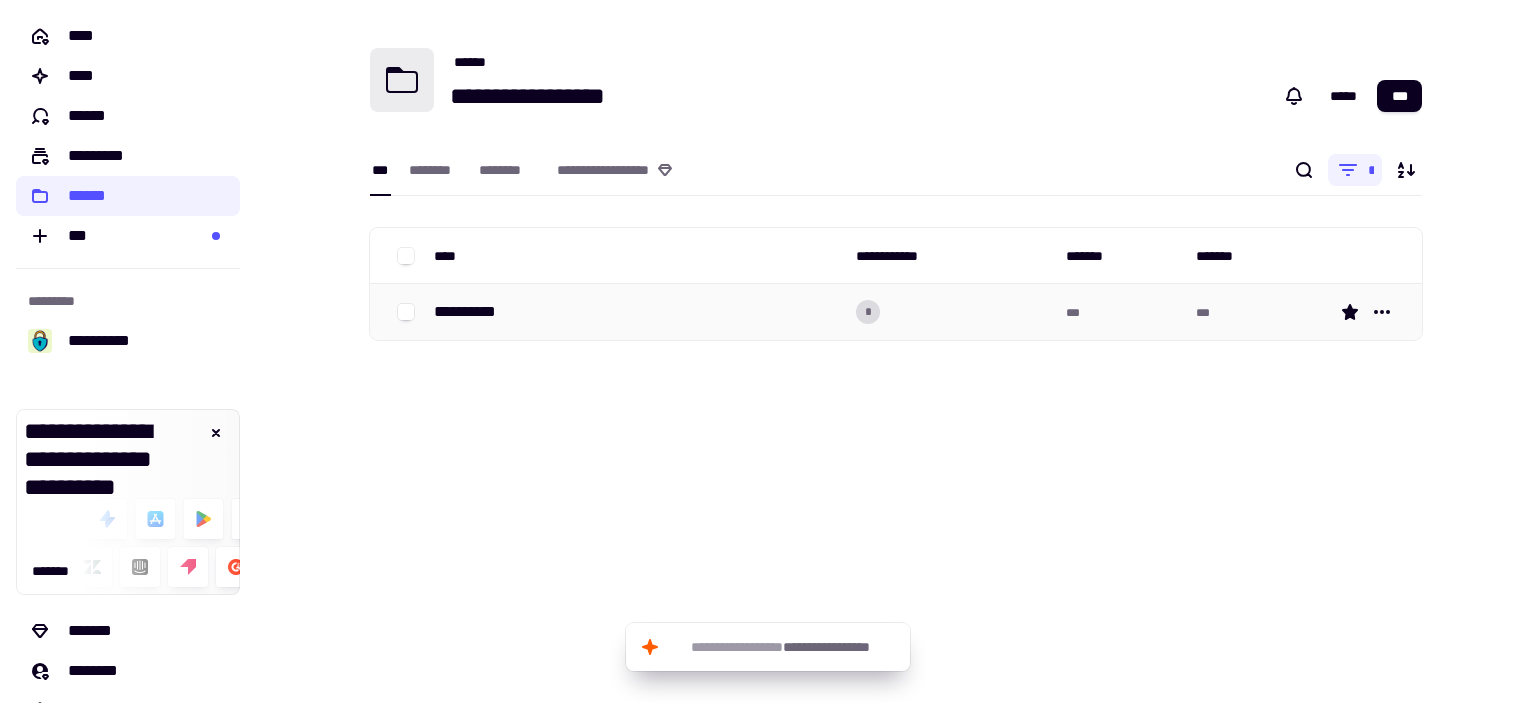 click on "**********" at bounding box center (637, 312) 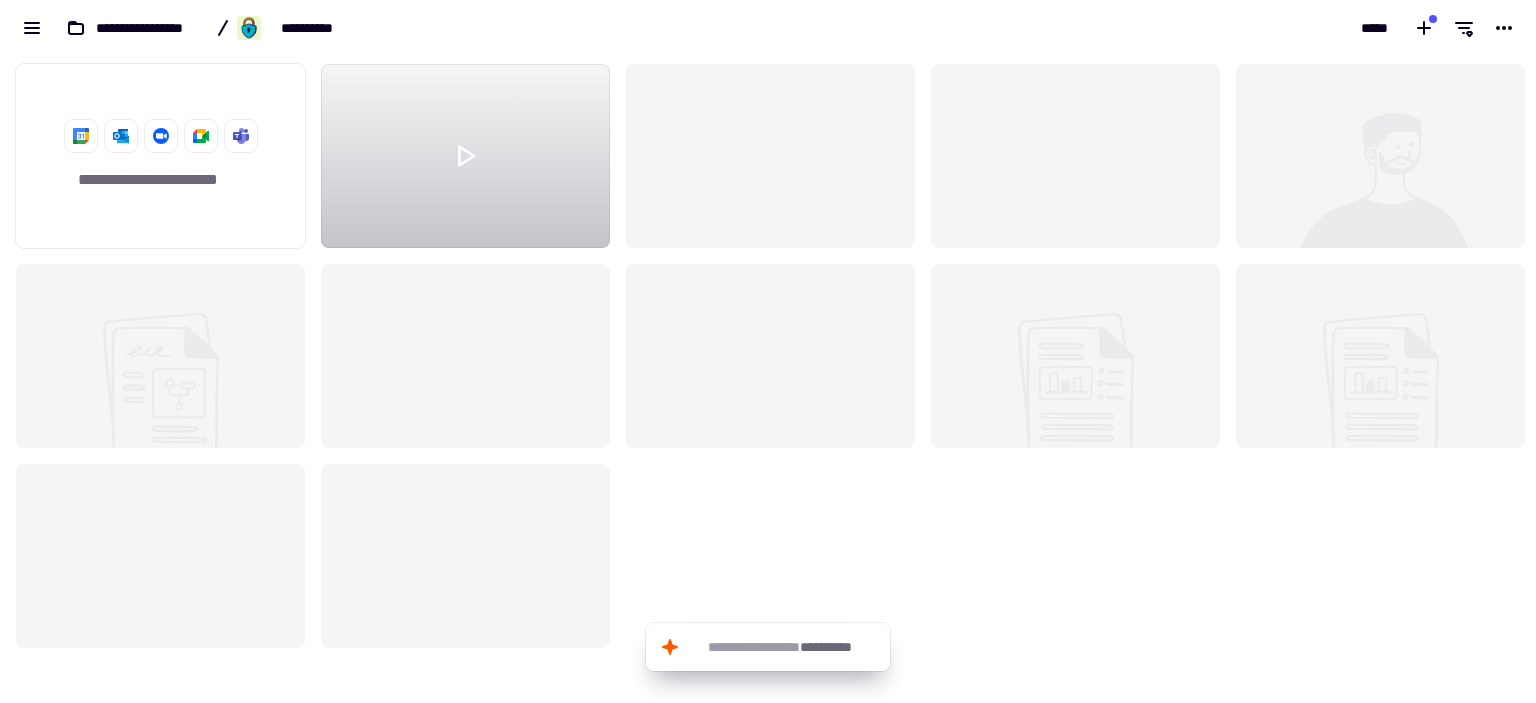 scroll, scrollTop: 16, scrollLeft: 16, axis: both 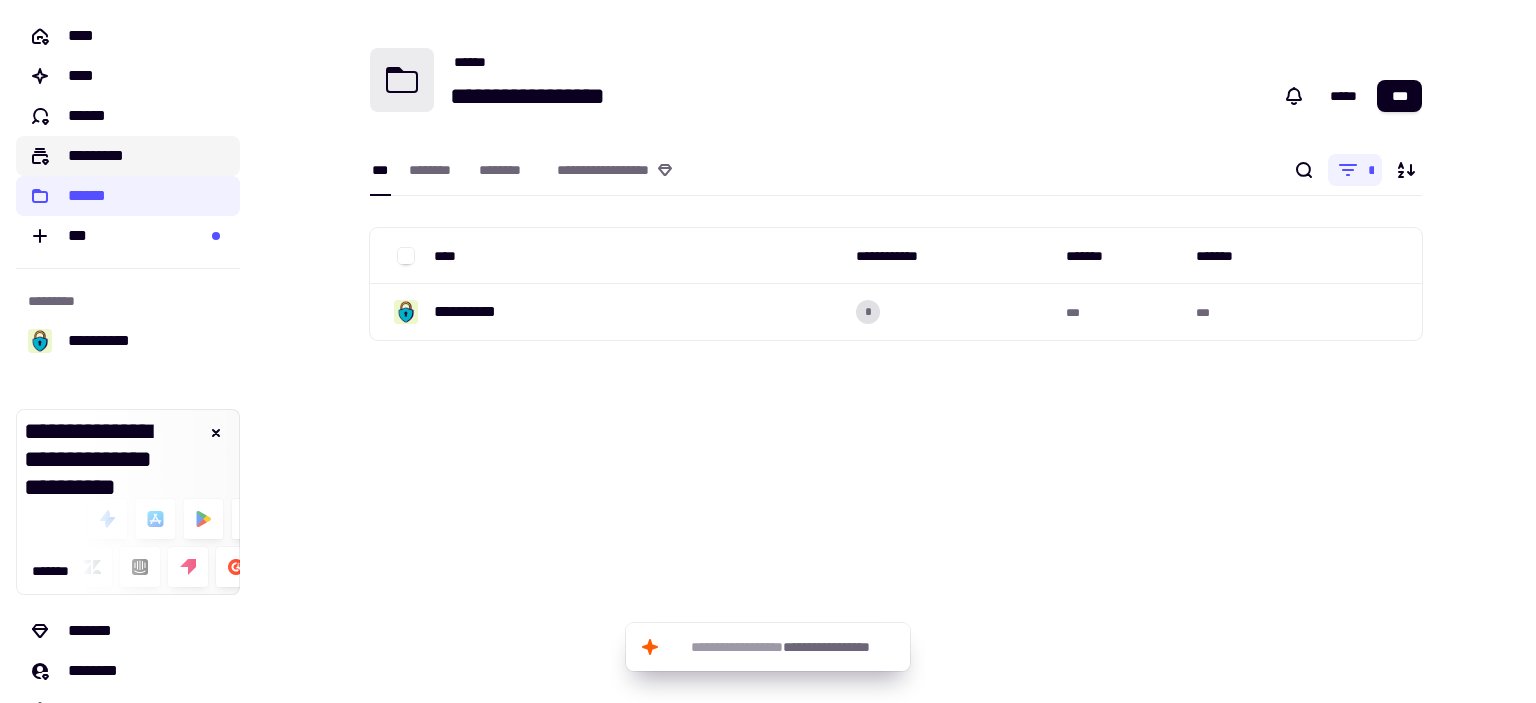 click on "*********" 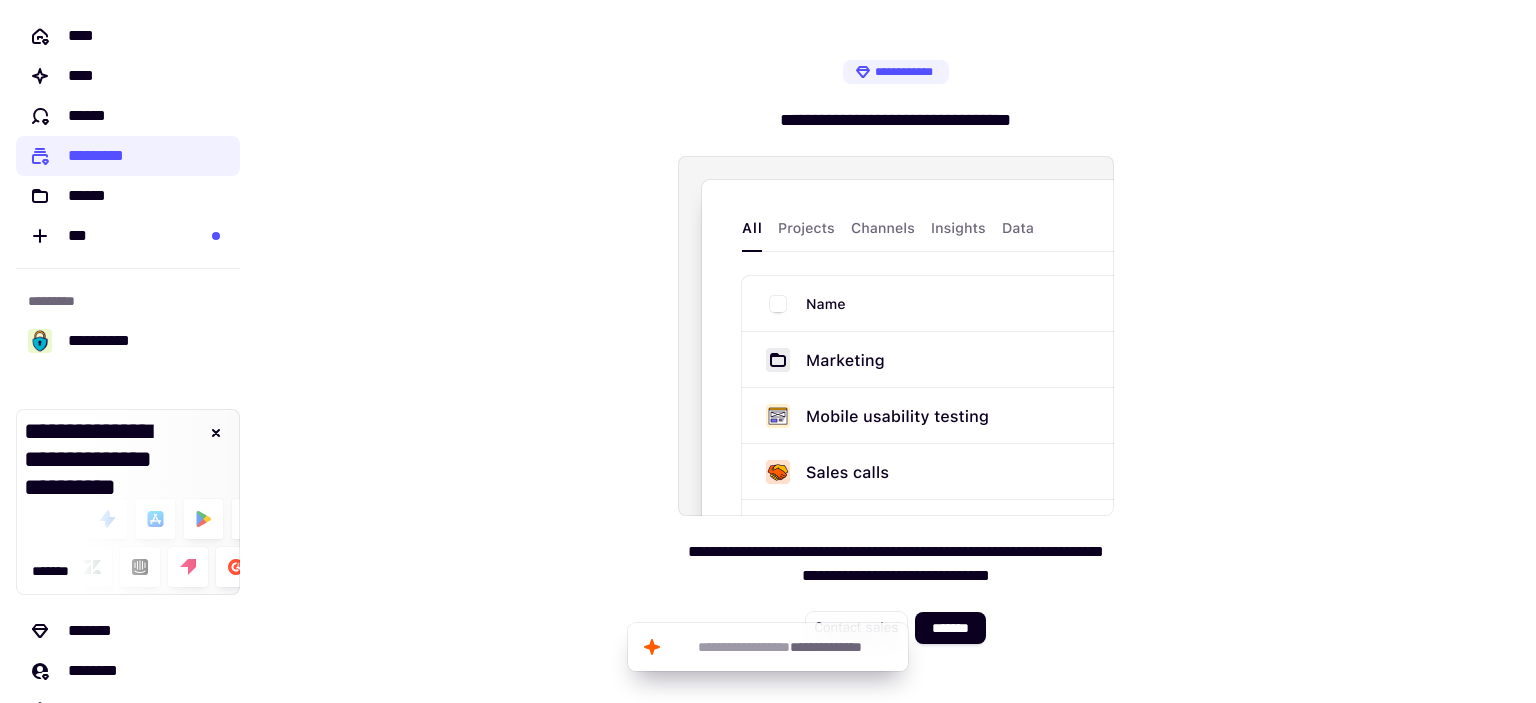 click at bounding box center (896, 336) 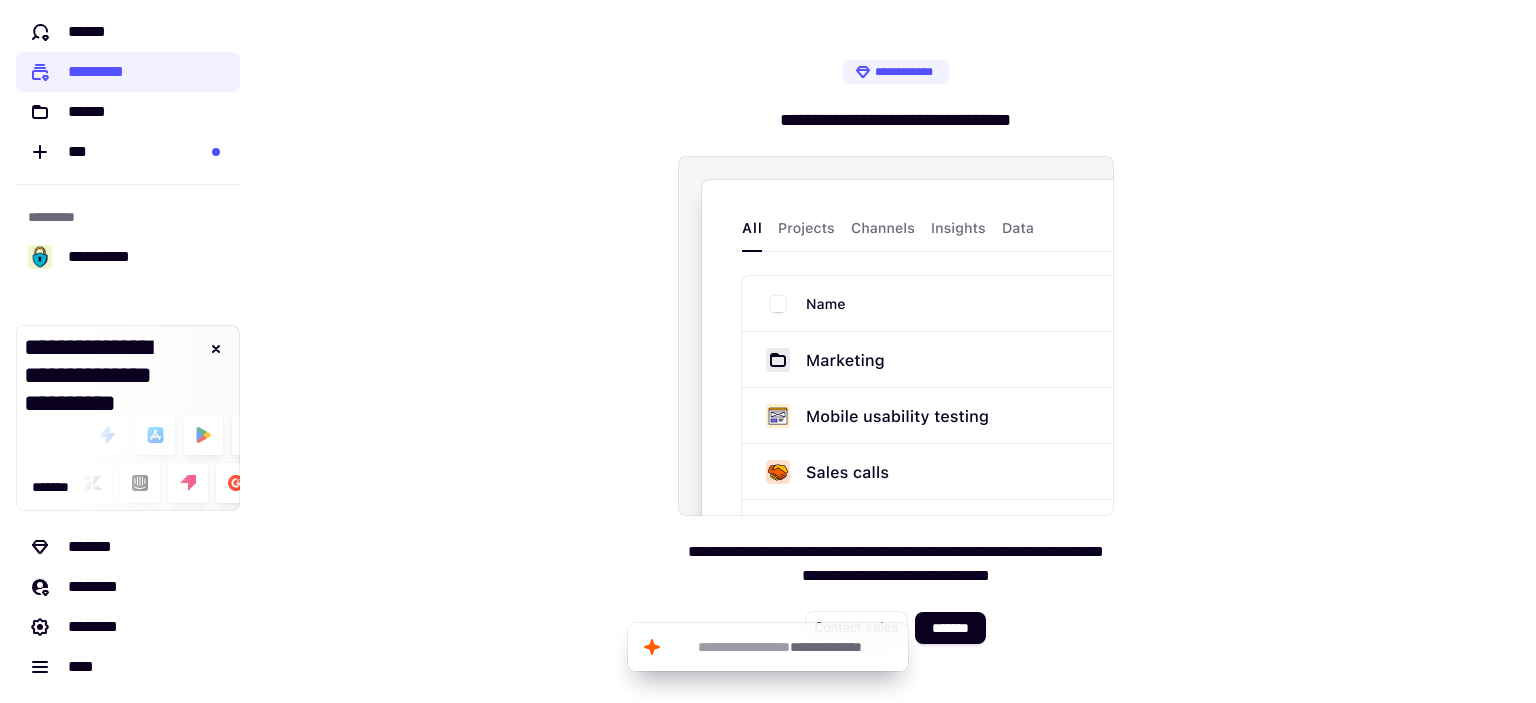 scroll, scrollTop: 0, scrollLeft: 0, axis: both 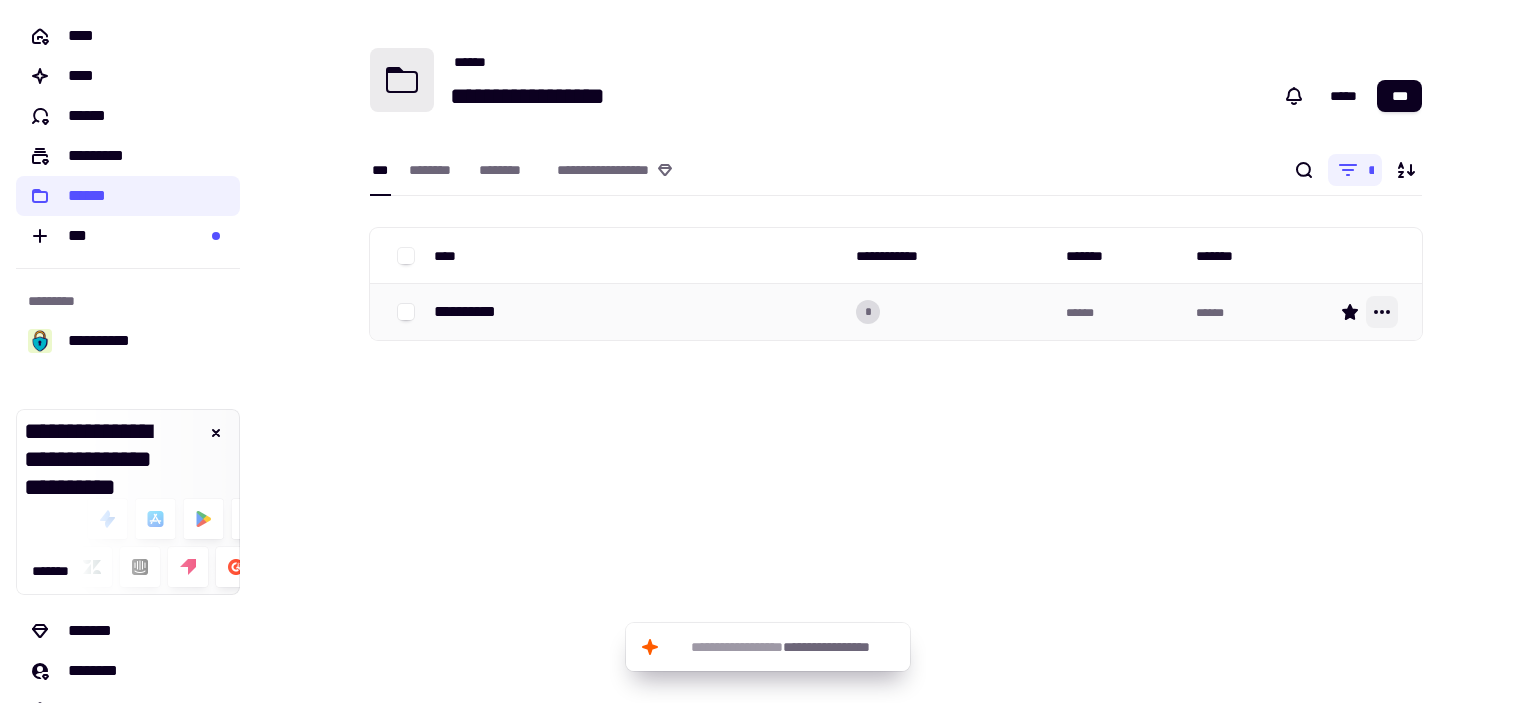 click 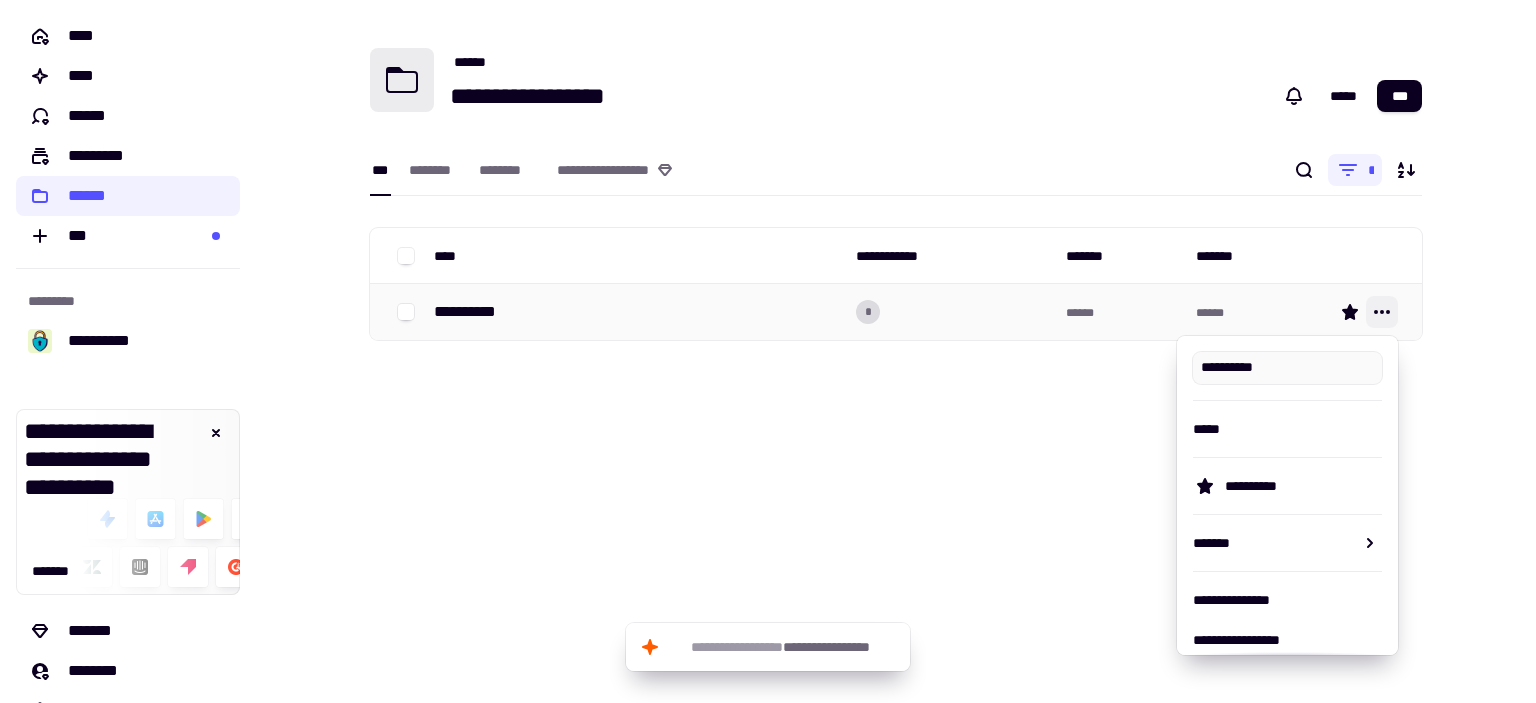 click 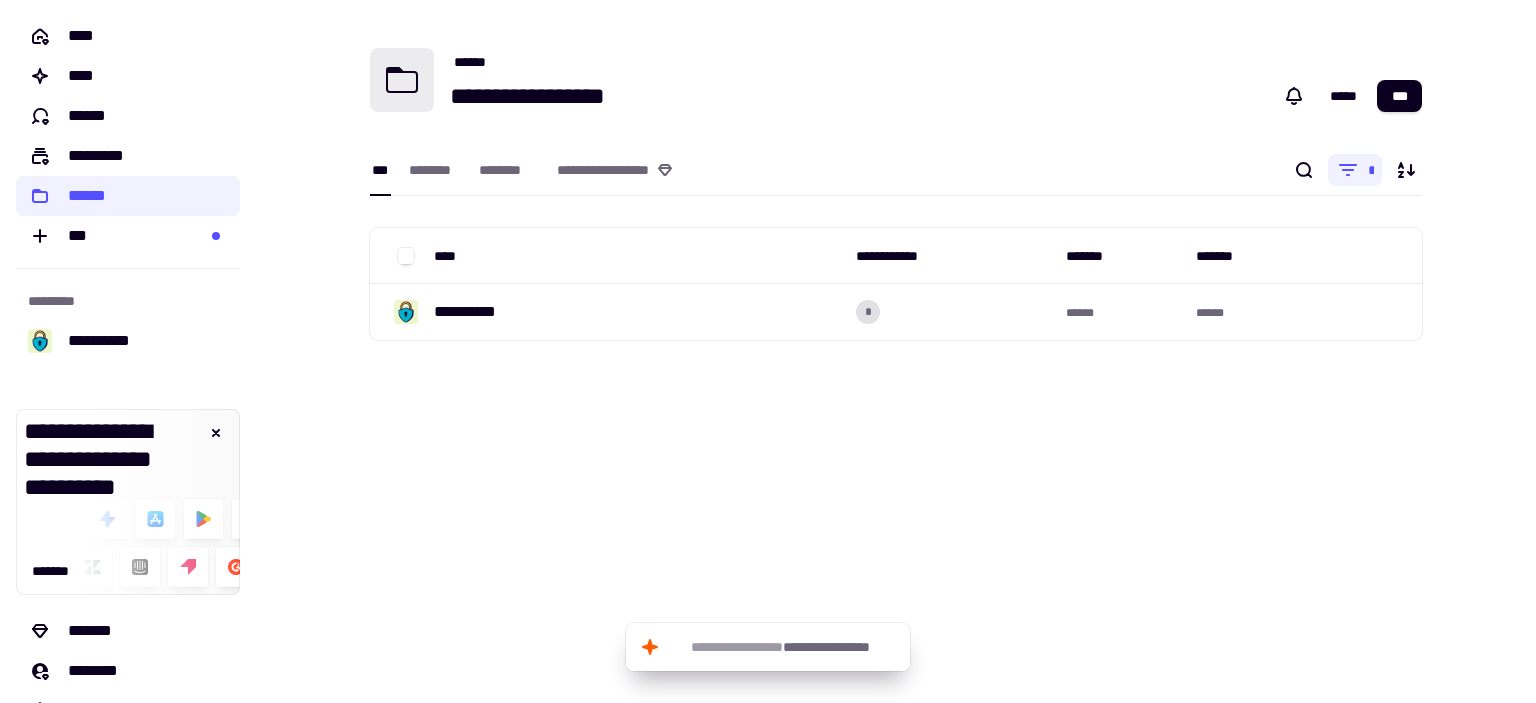 click on "**********" at bounding box center (896, 351) 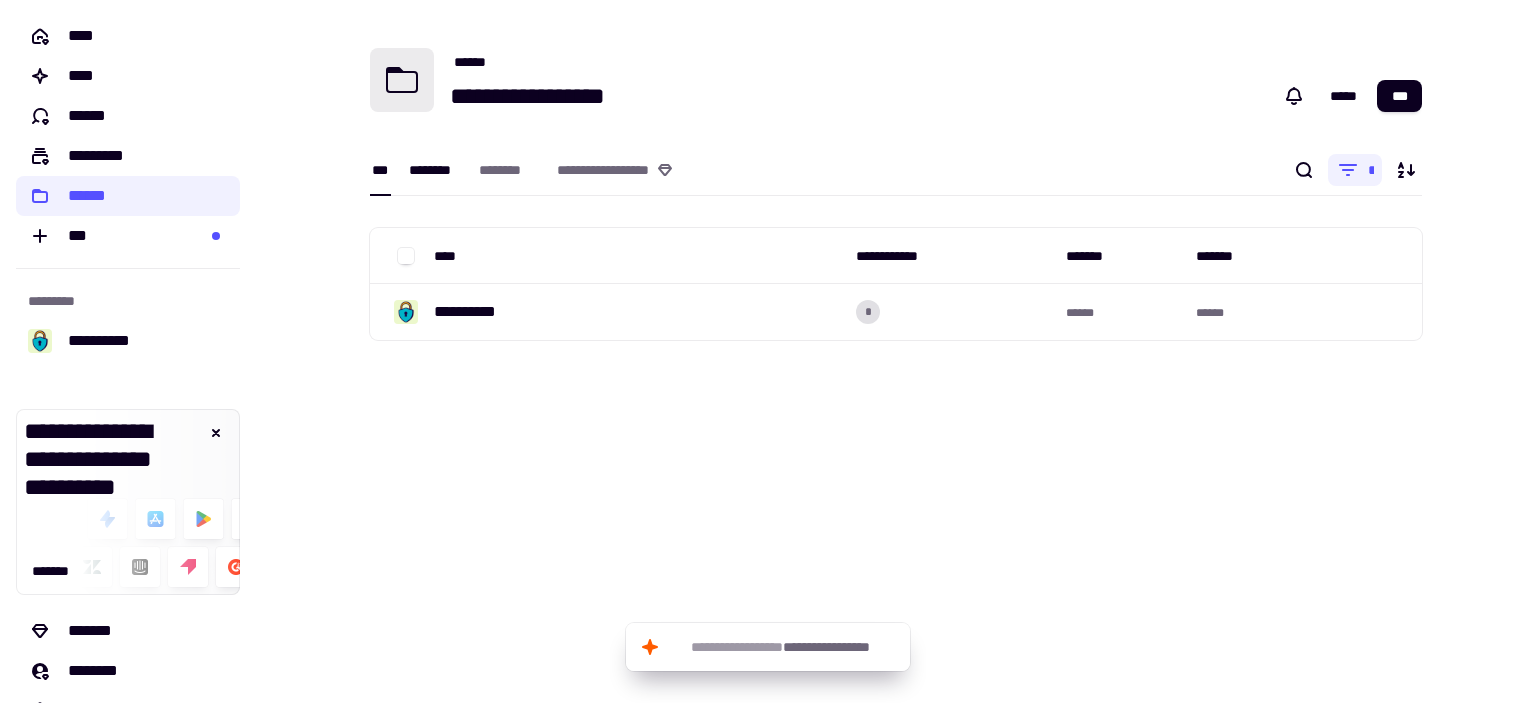 click on "********" at bounding box center (434, 170) 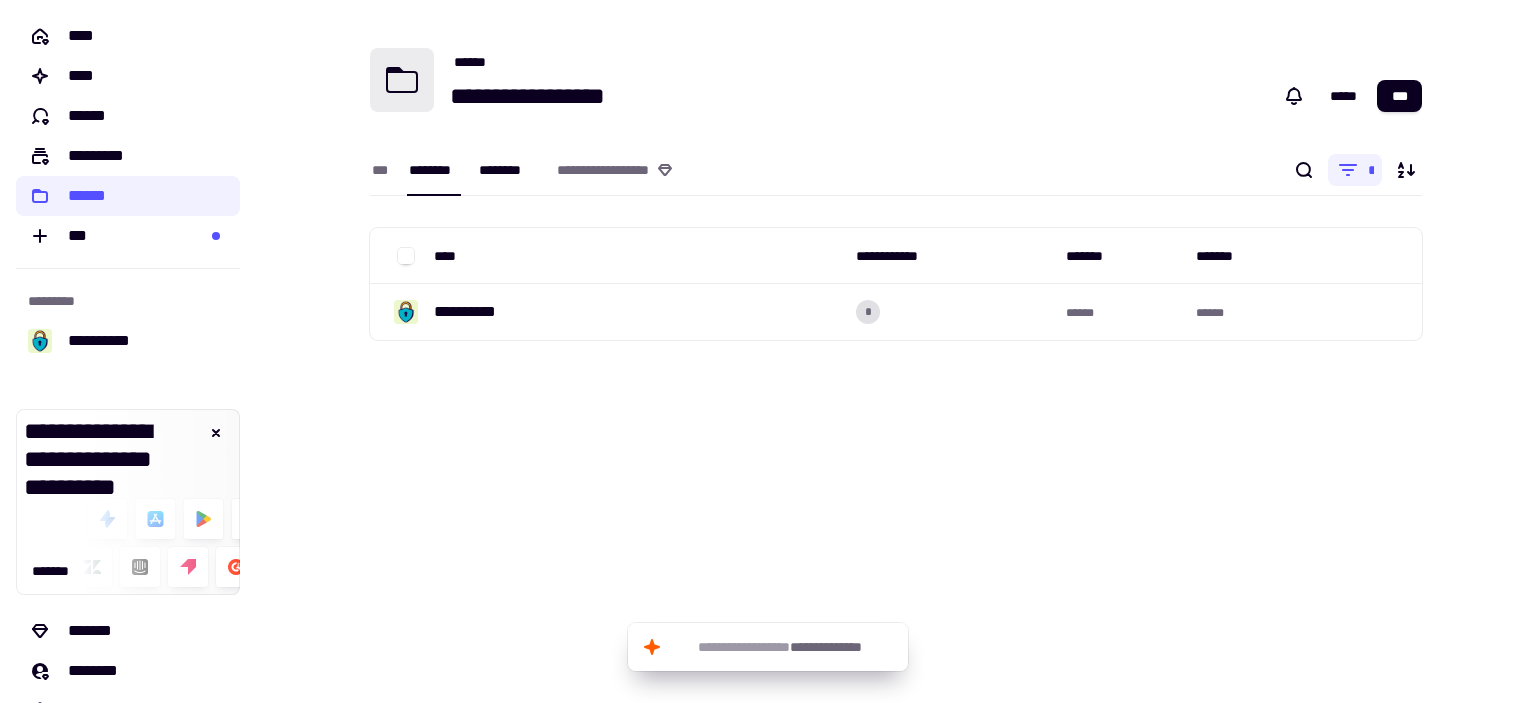 click on "********" at bounding box center (508, 170) 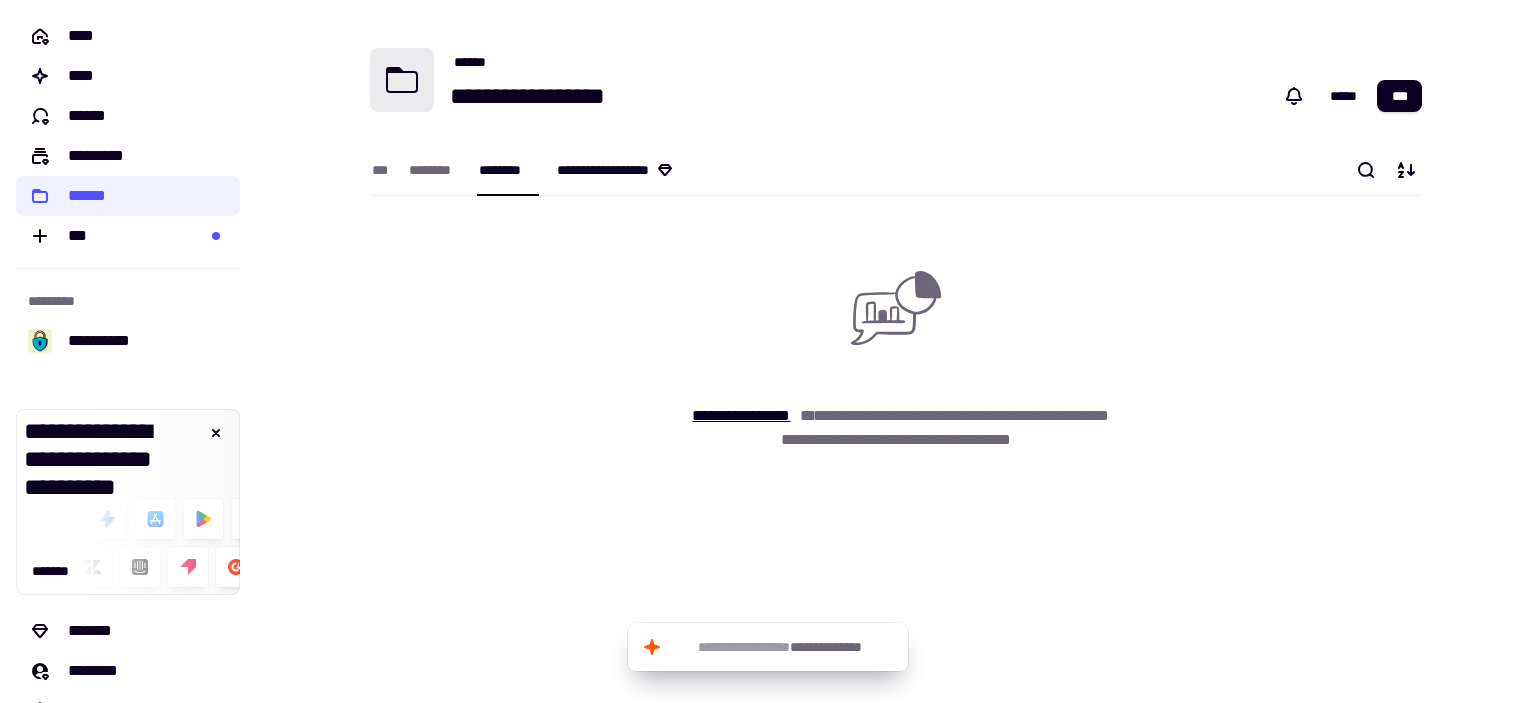 click on "**********" at bounding box center (628, 170) 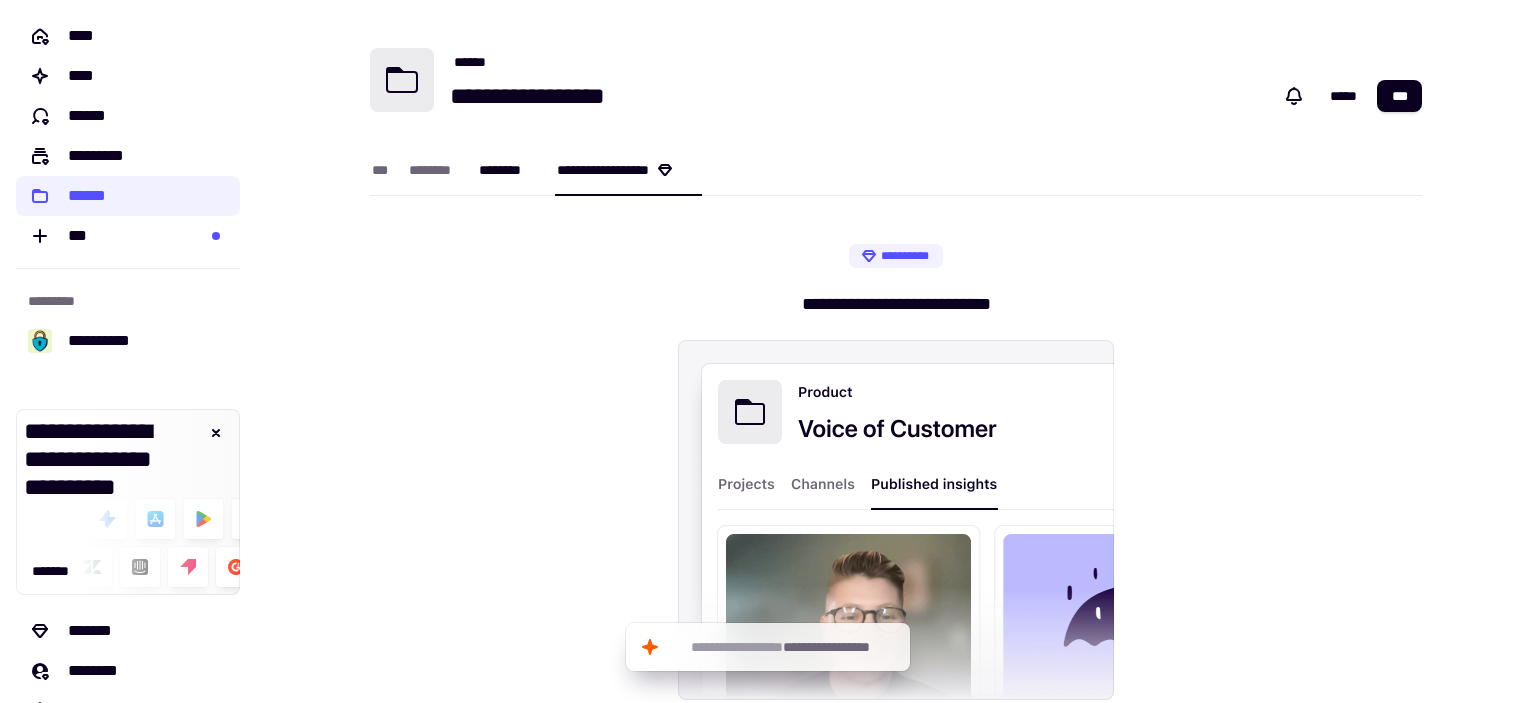 click on "********" at bounding box center [508, 170] 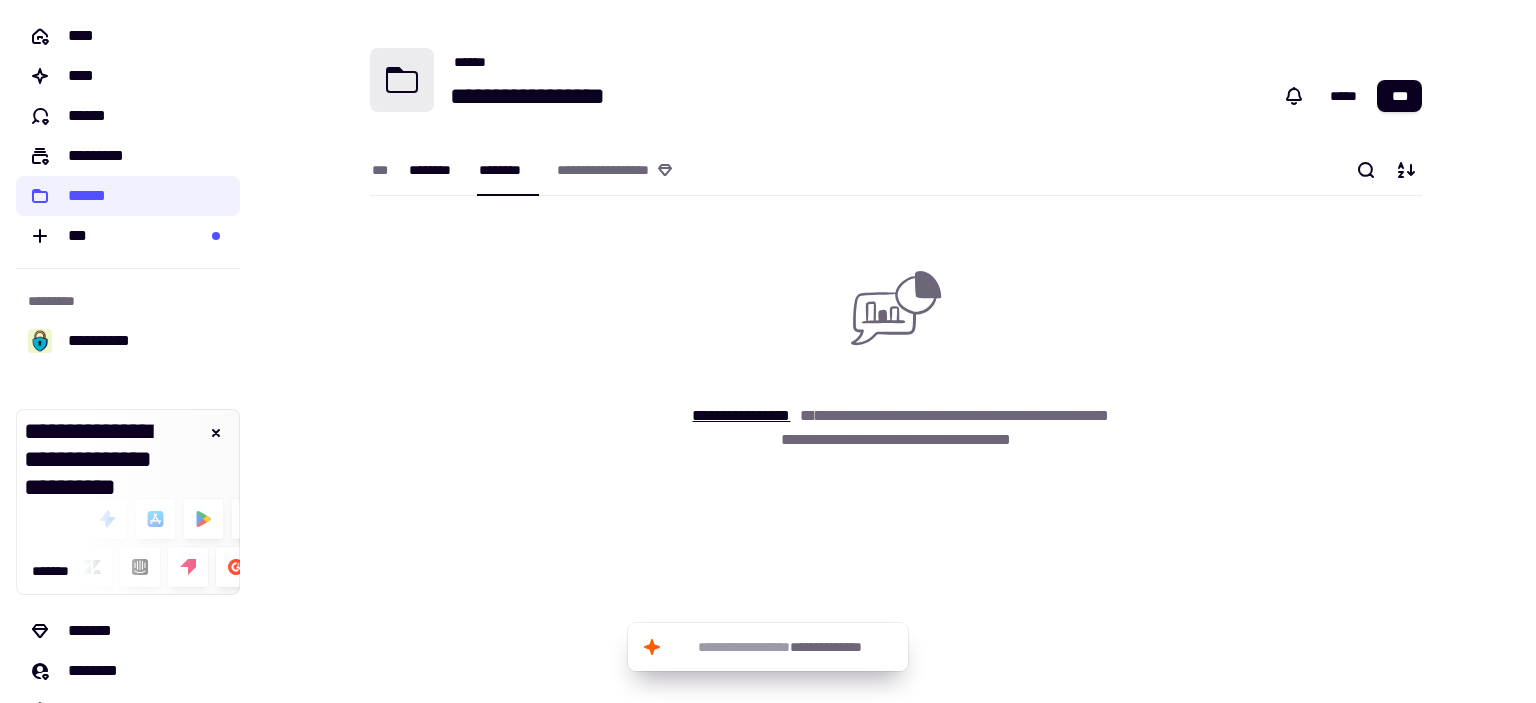 click on "********" at bounding box center [434, 170] 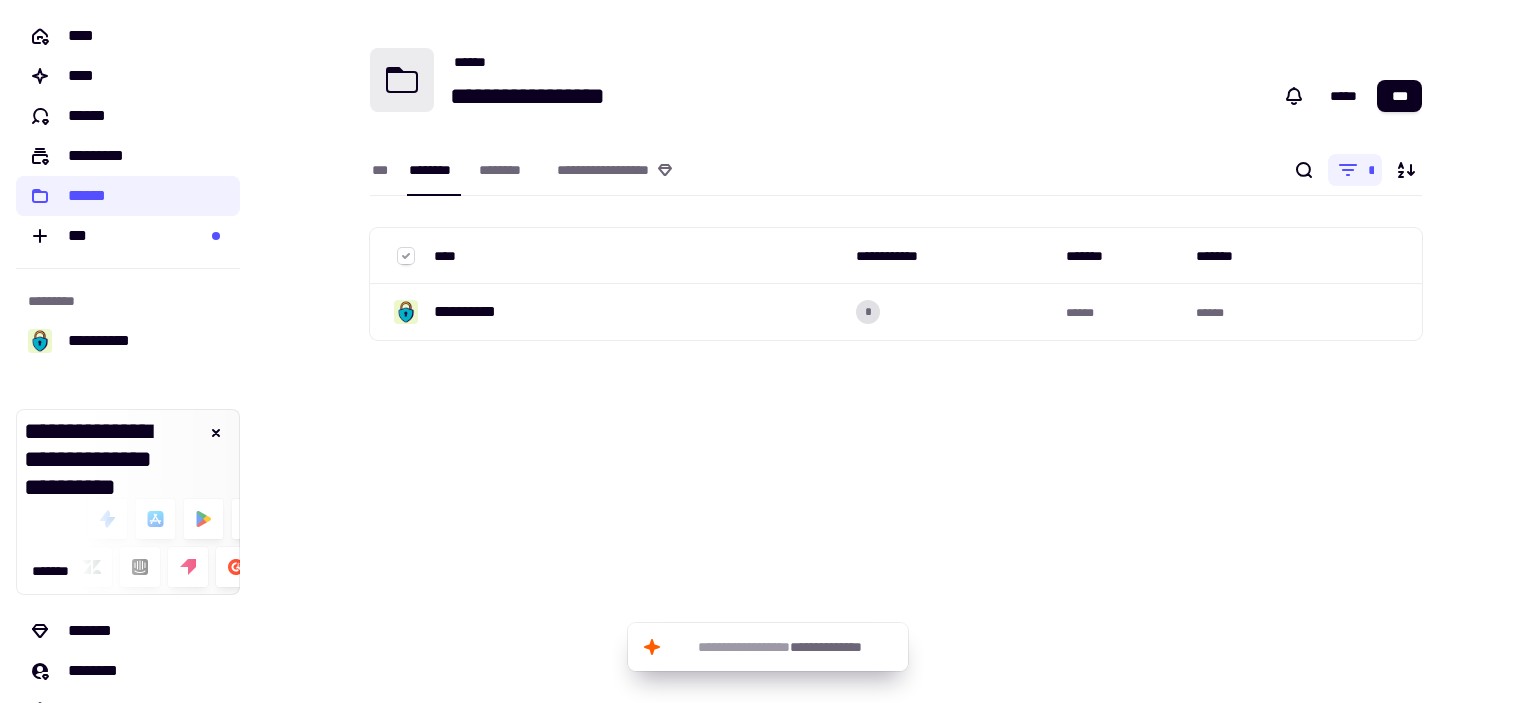 click 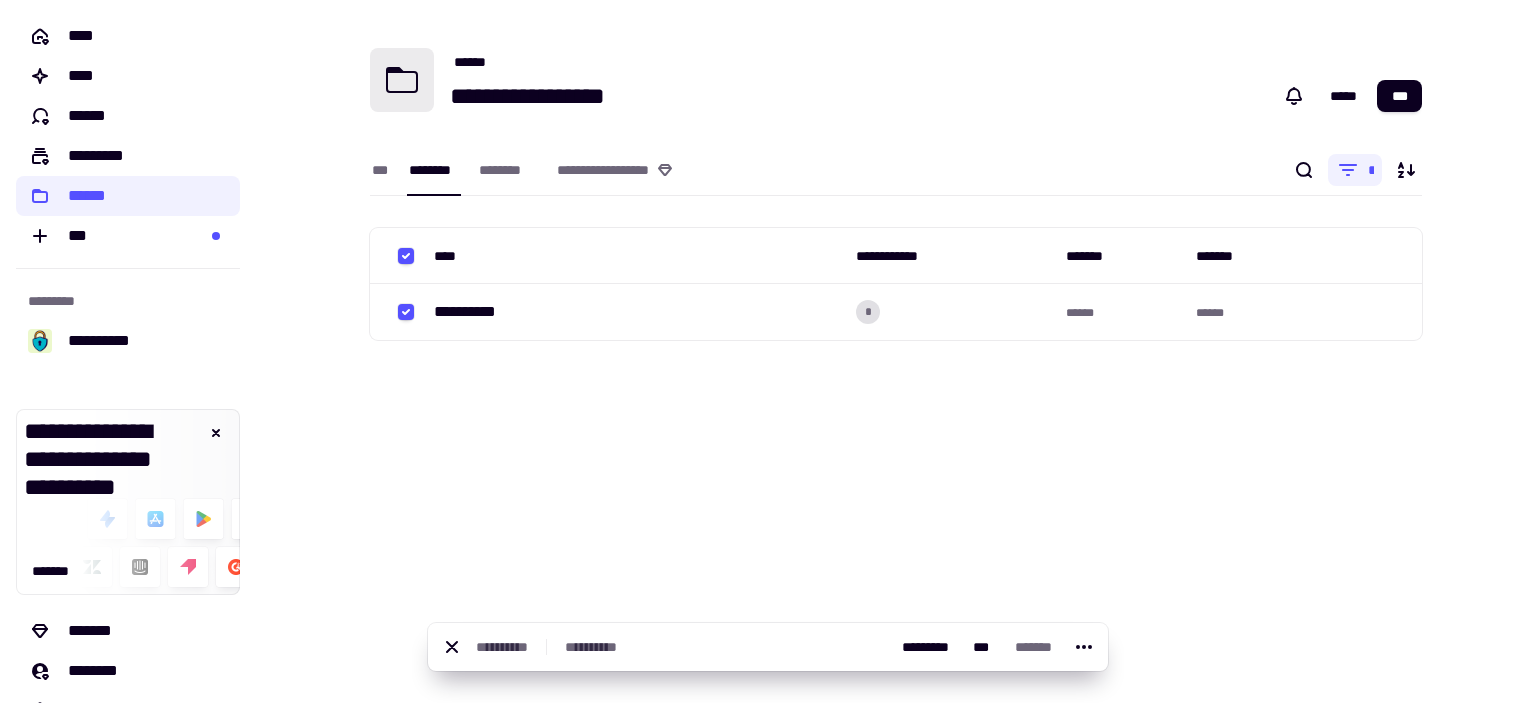 click 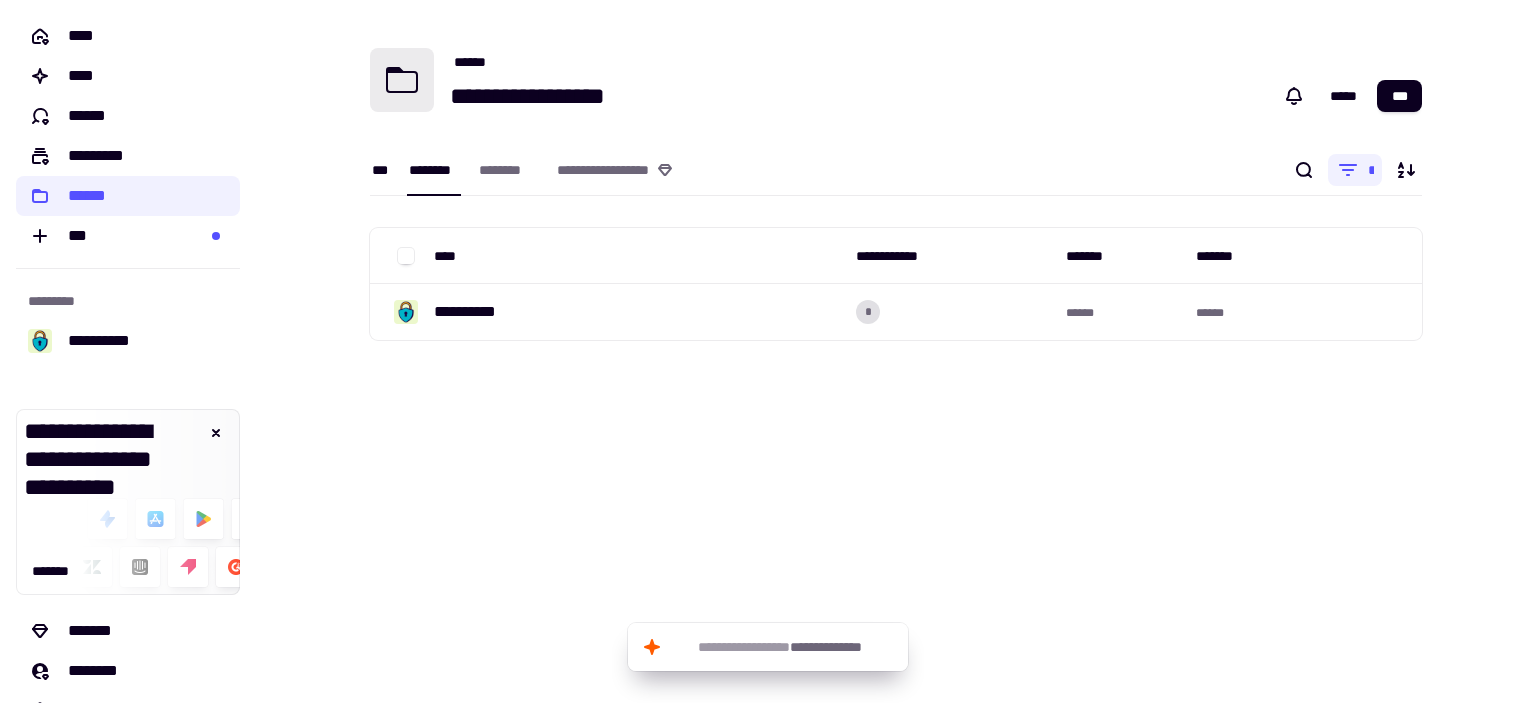 click on "***" at bounding box center (380, 170) 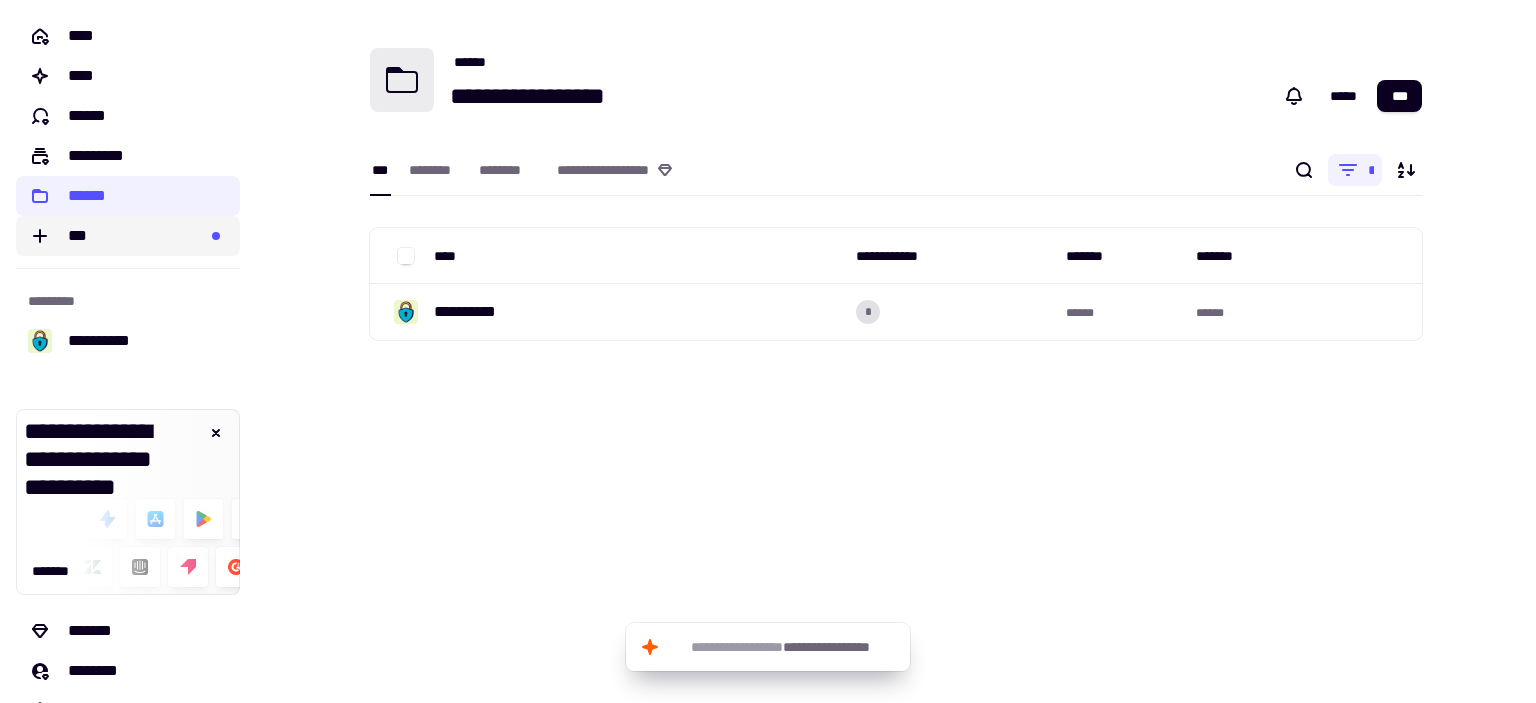 click on "***" 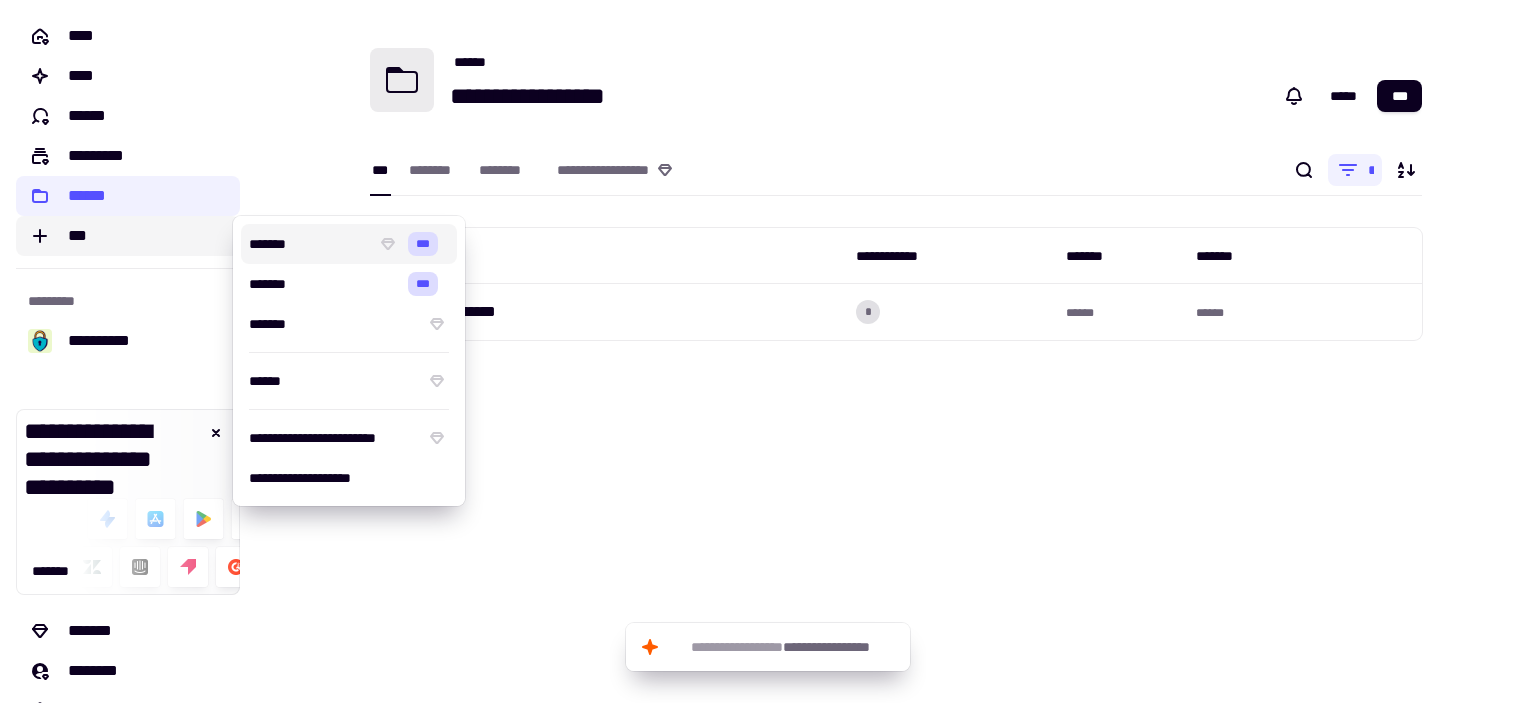 click on "***" 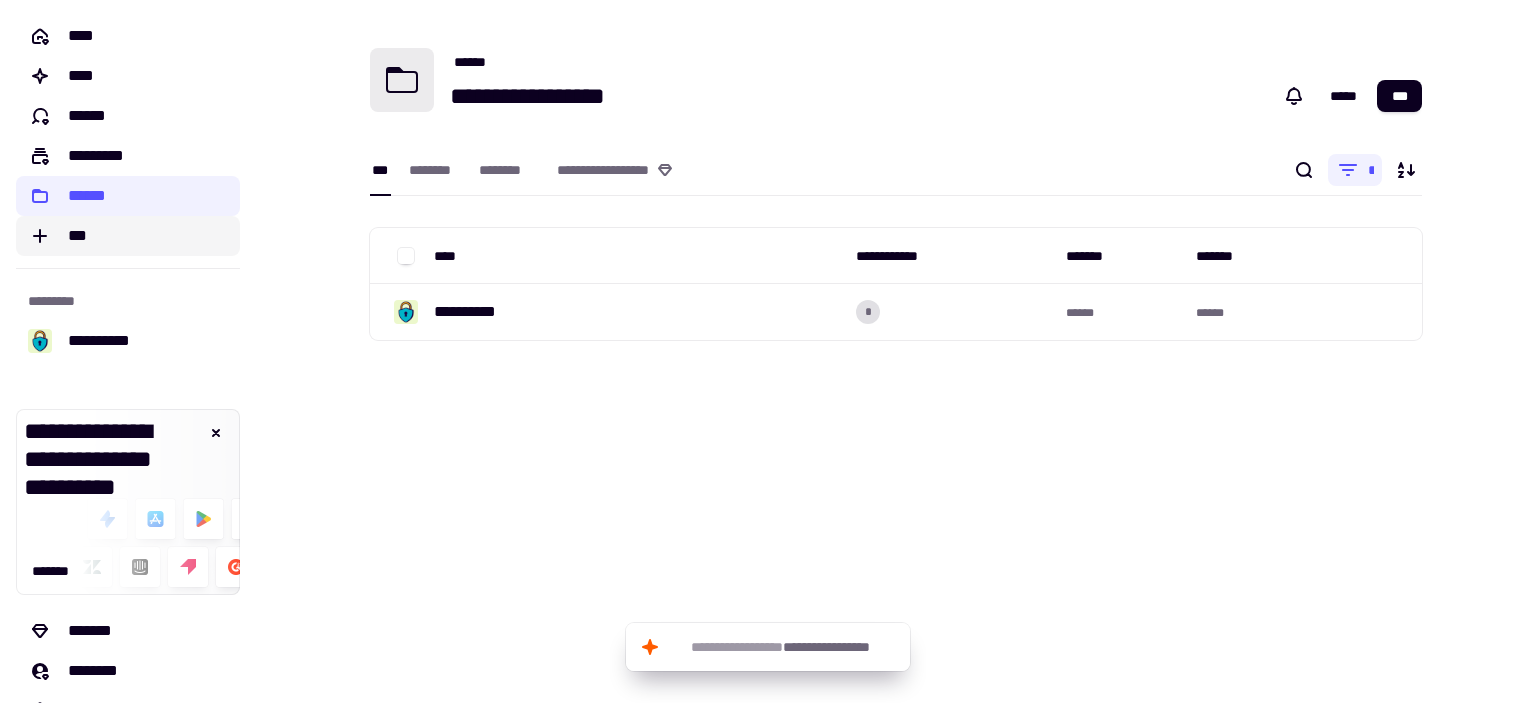 click on "***" 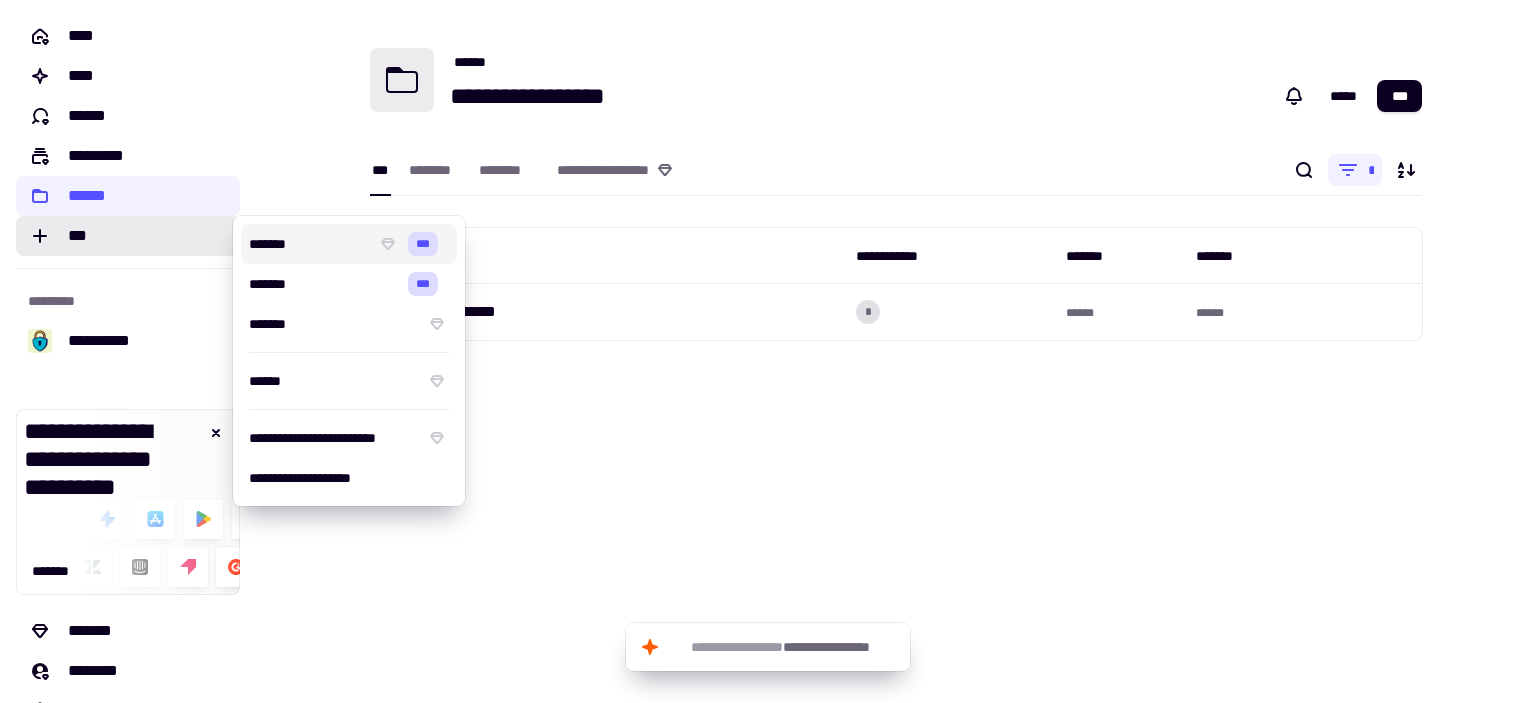 click on "*******" at bounding box center [308, 244] 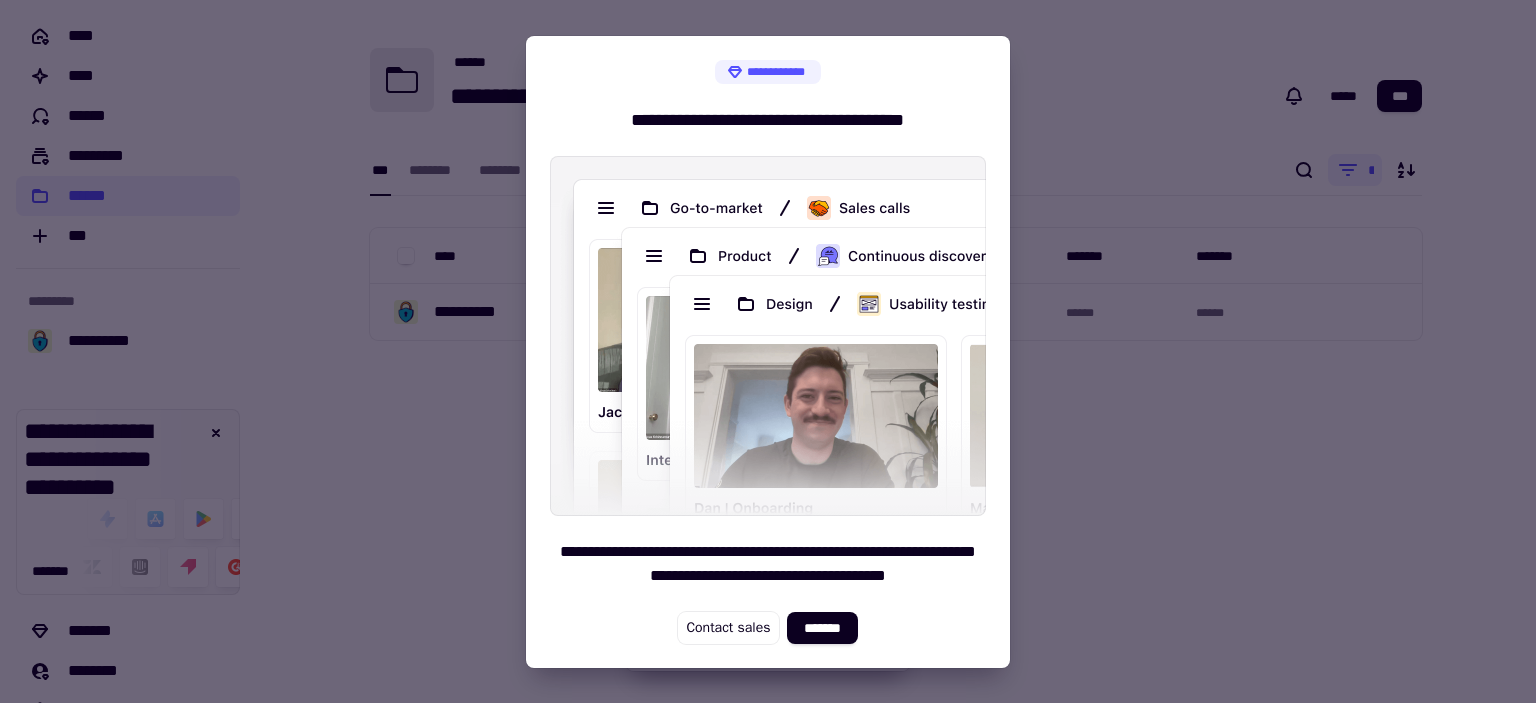 click at bounding box center (768, 351) 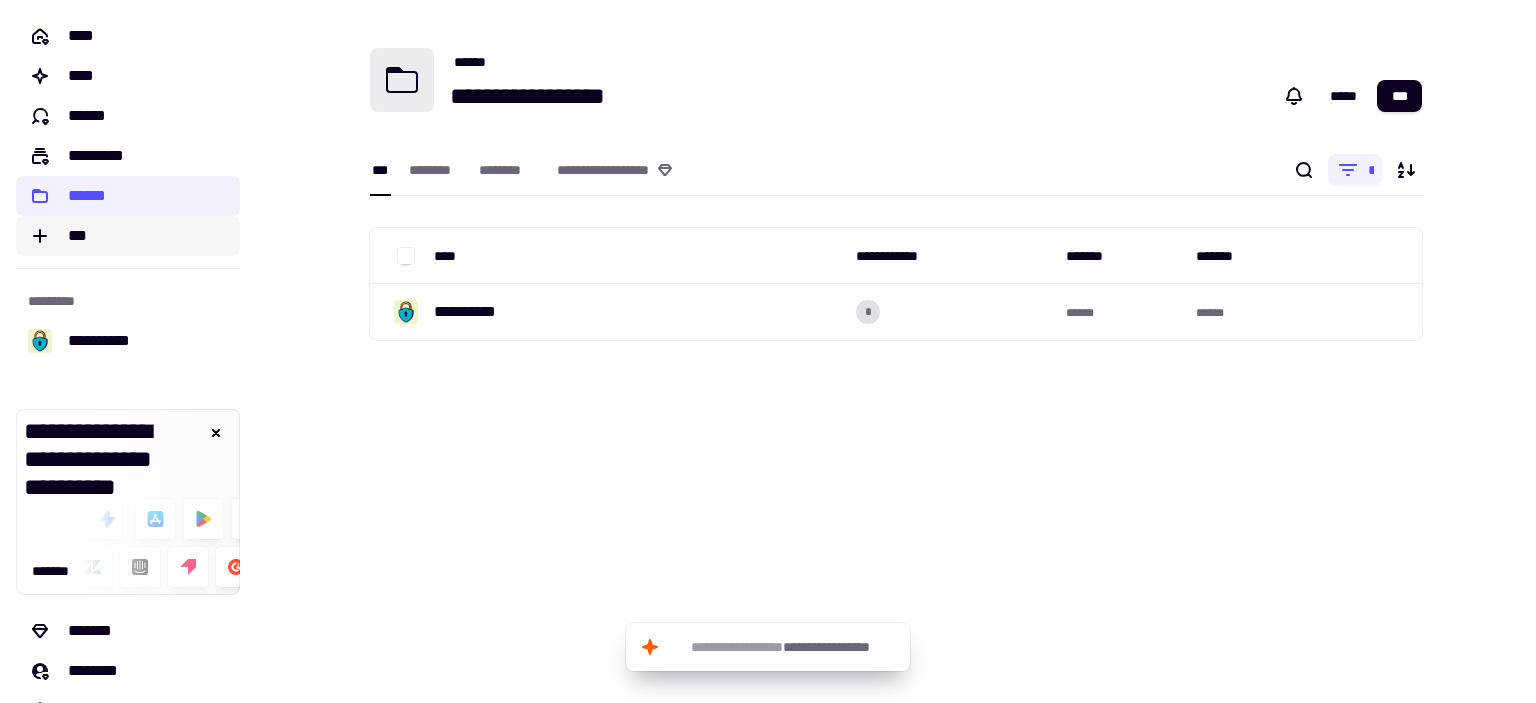 click on "***" 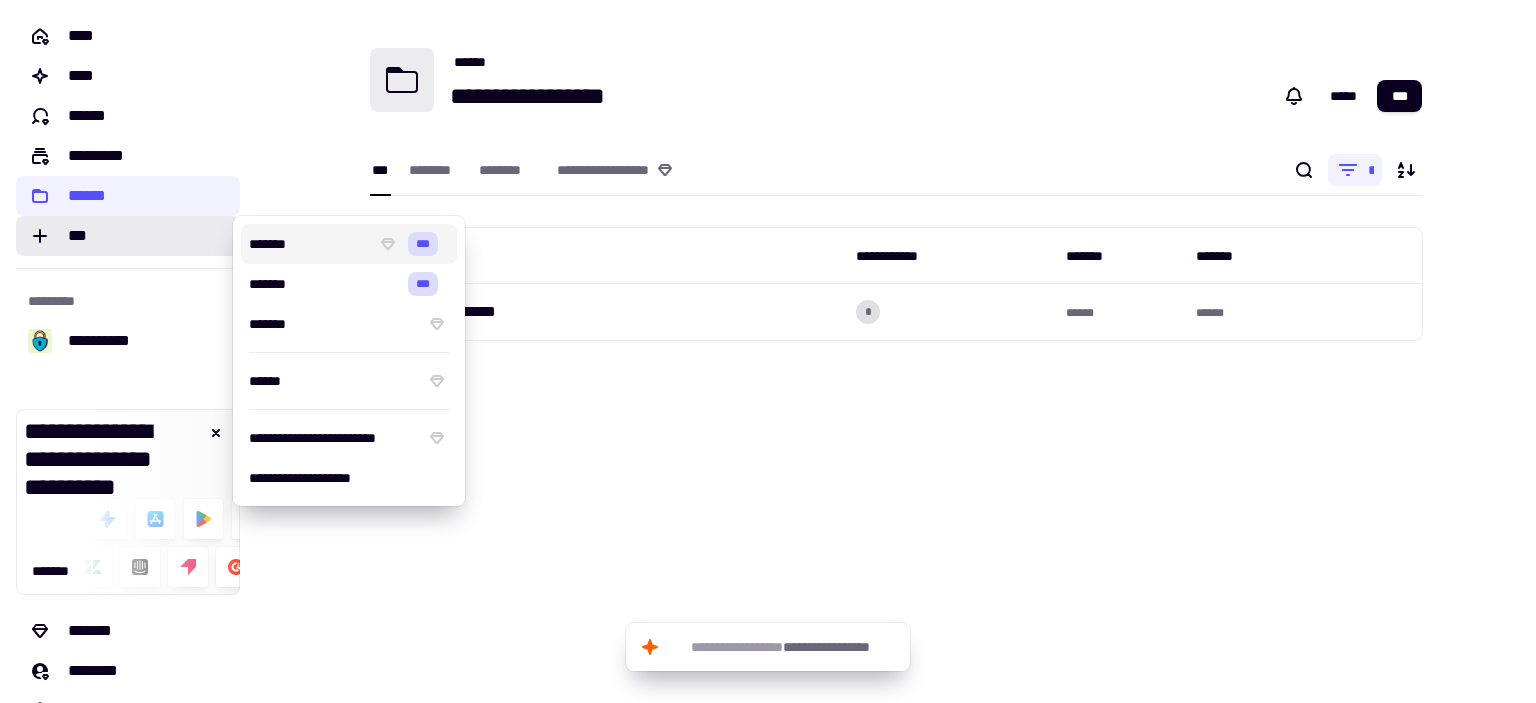 click on "*******" at bounding box center [308, 244] 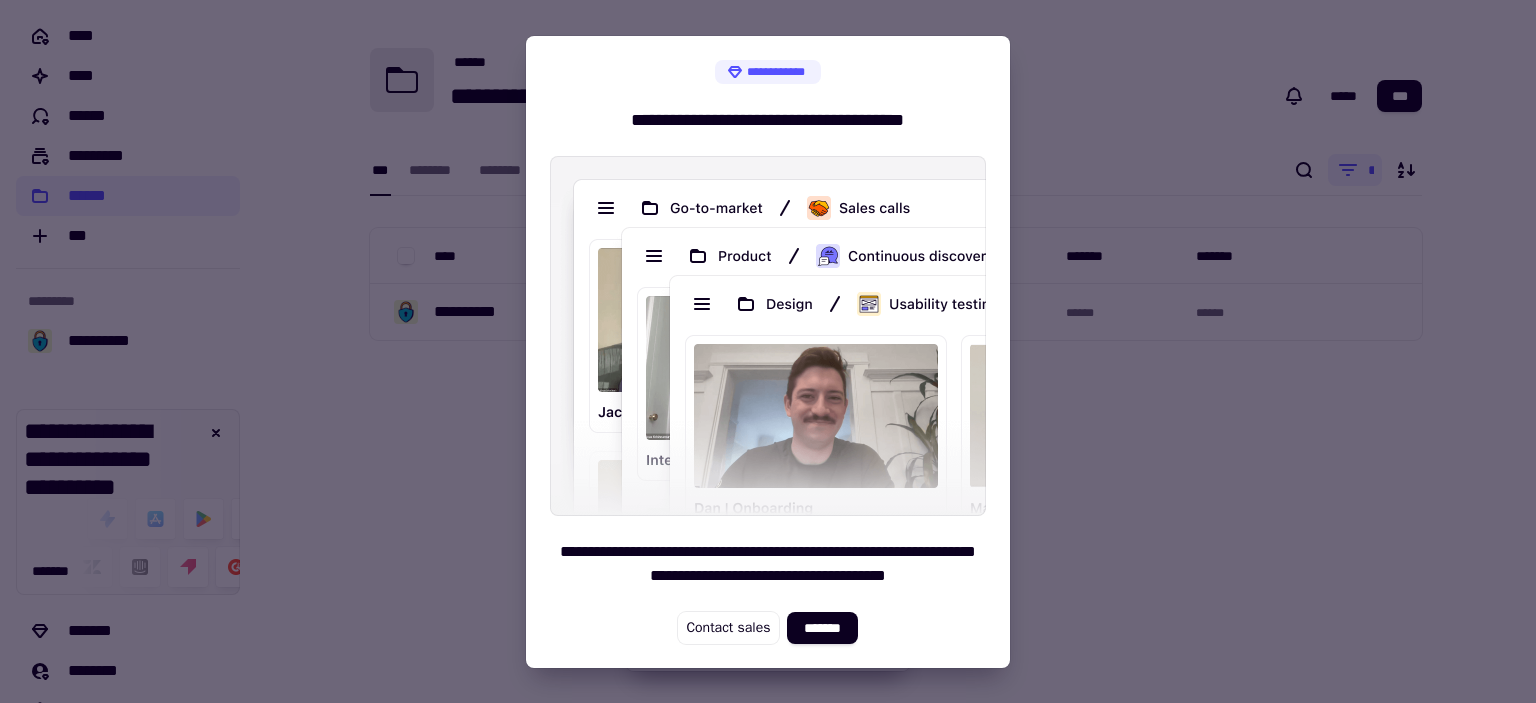 click at bounding box center [768, 351] 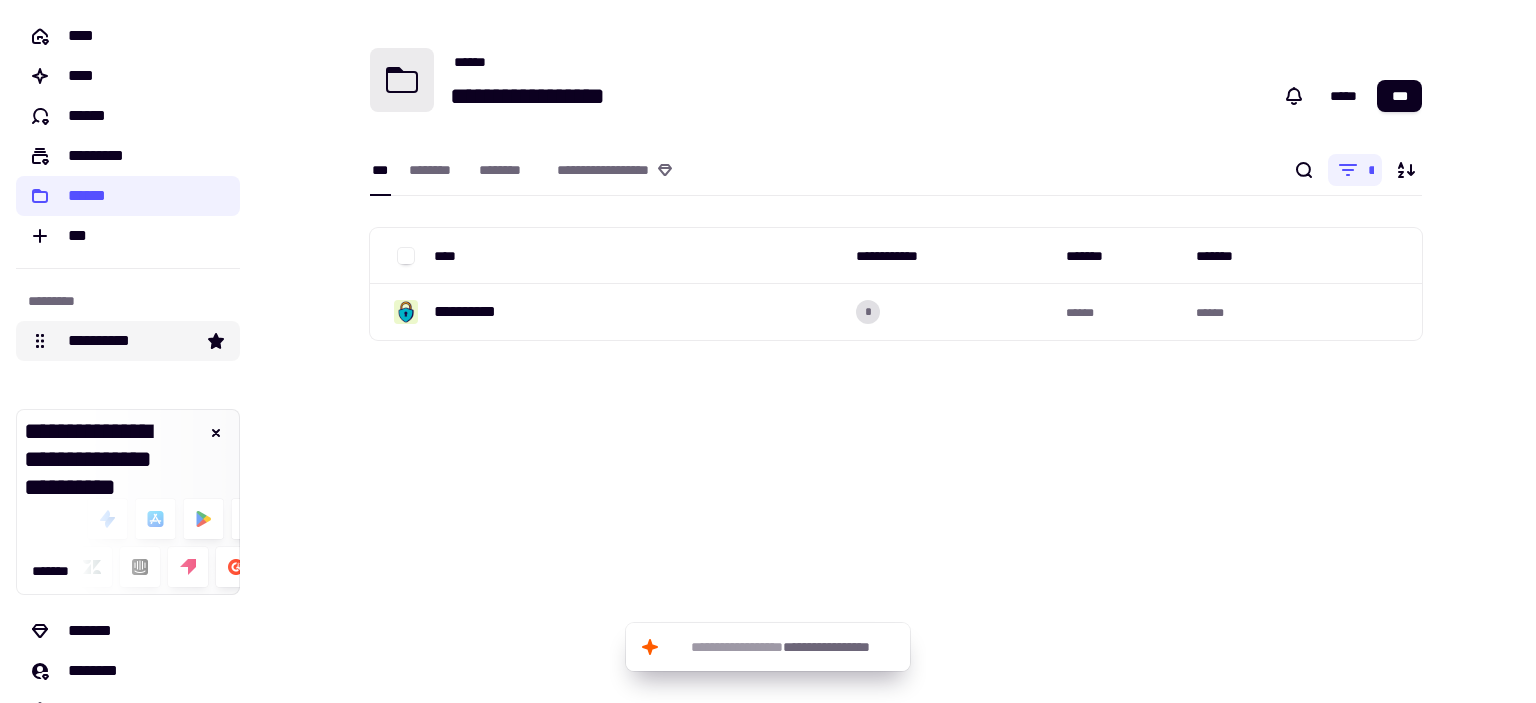 click on "**********" 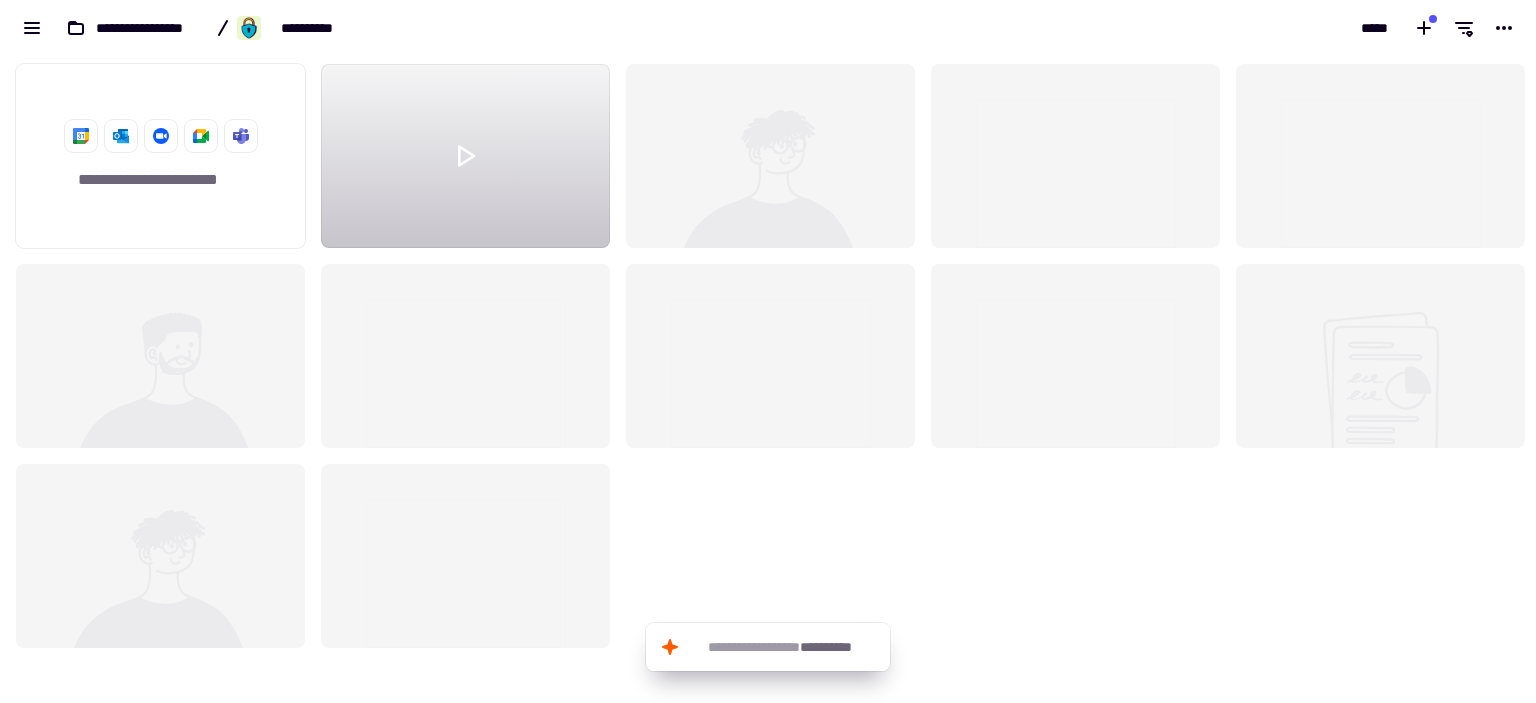scroll, scrollTop: 16, scrollLeft: 16, axis: both 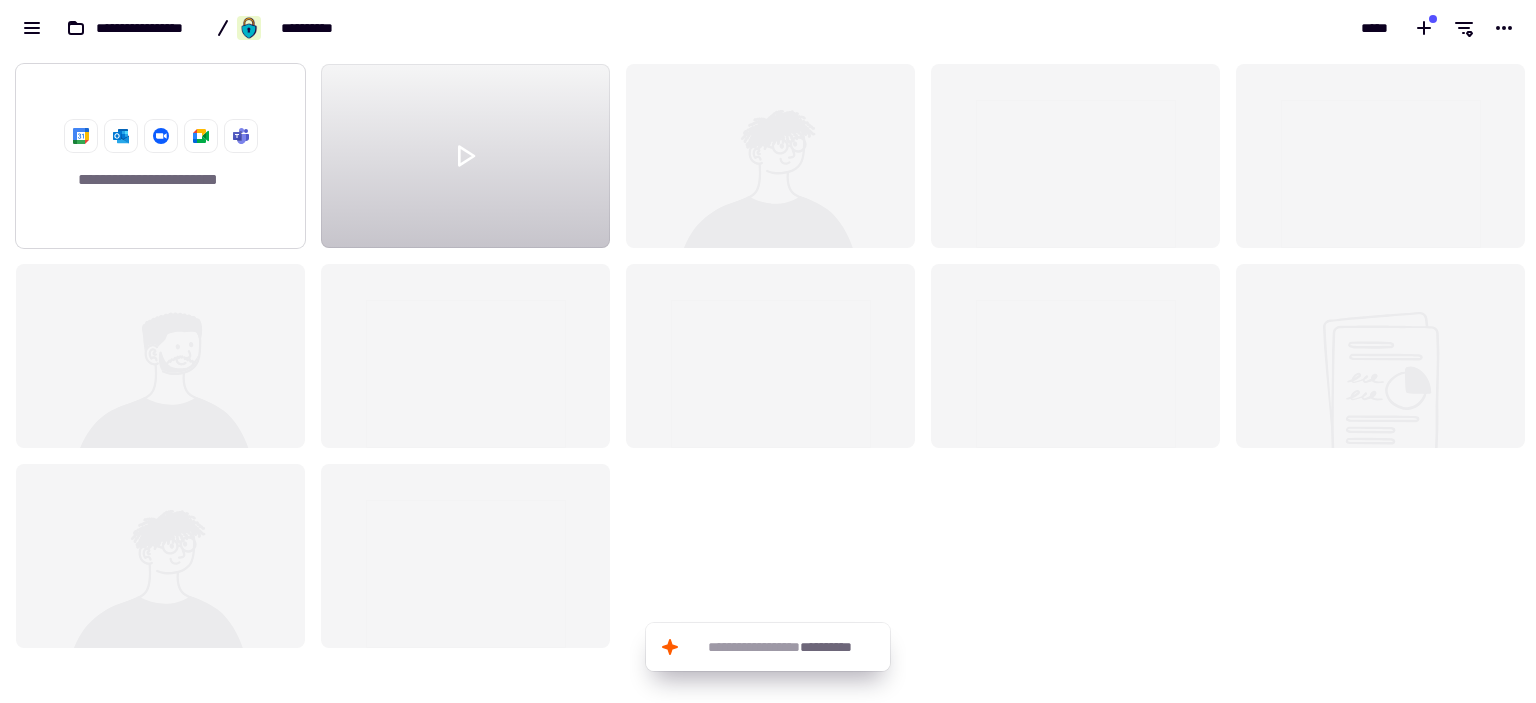 click on "**********" 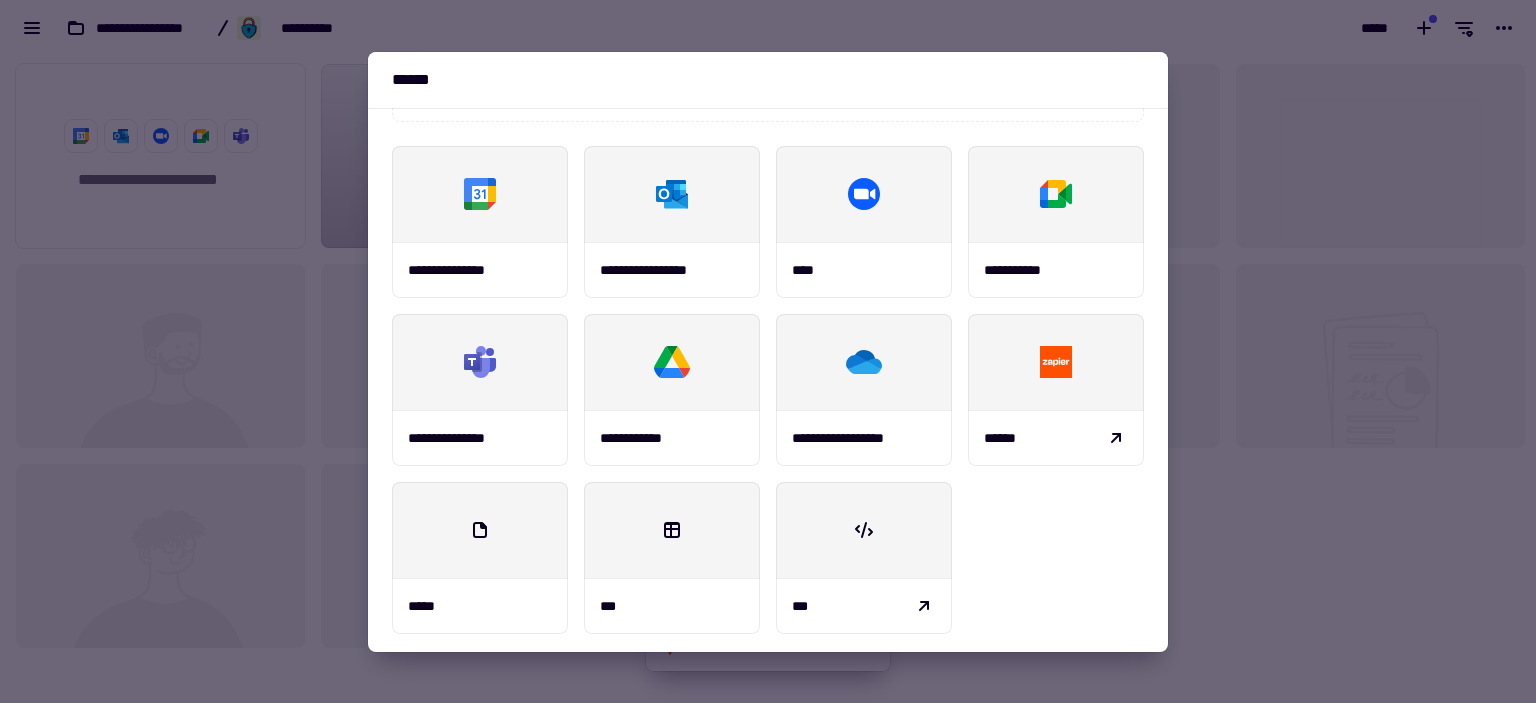 scroll, scrollTop: 233, scrollLeft: 0, axis: vertical 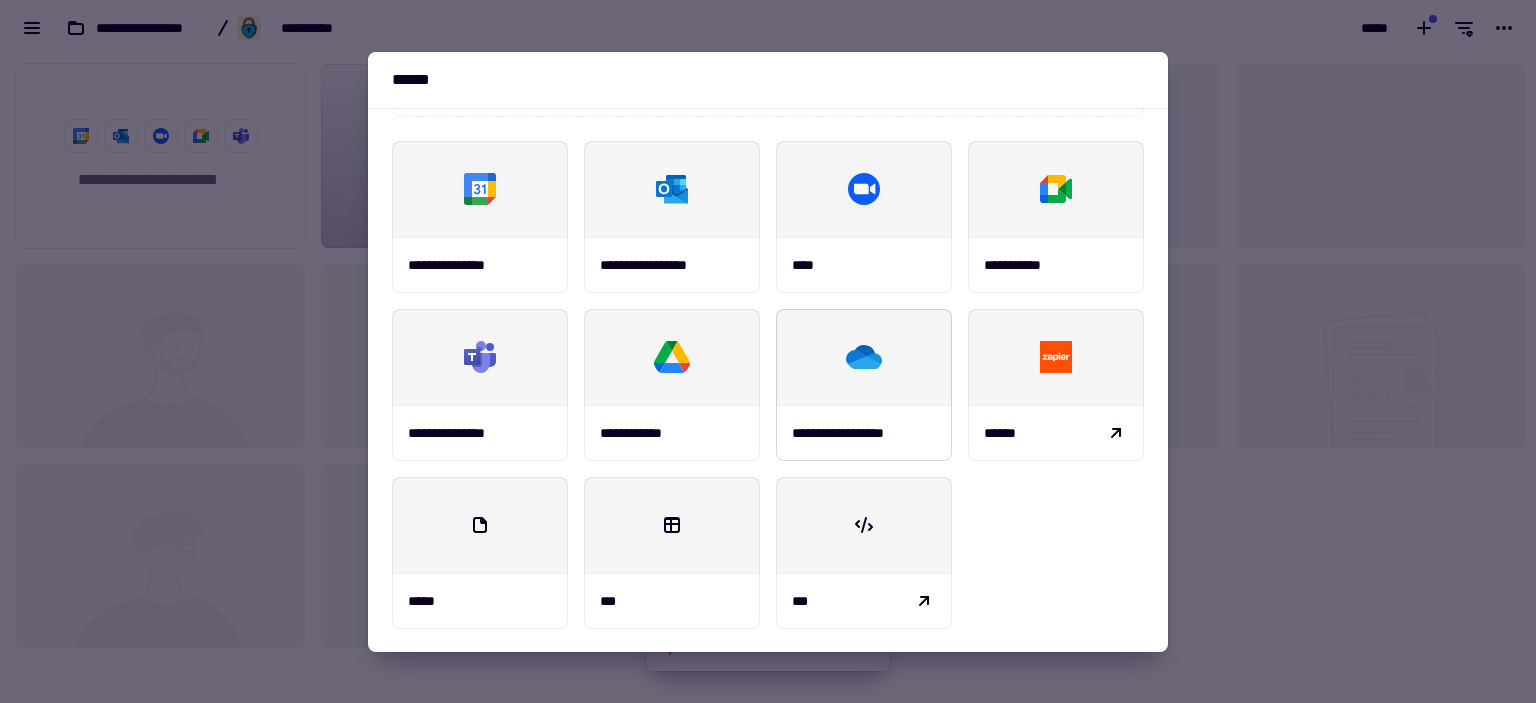 click 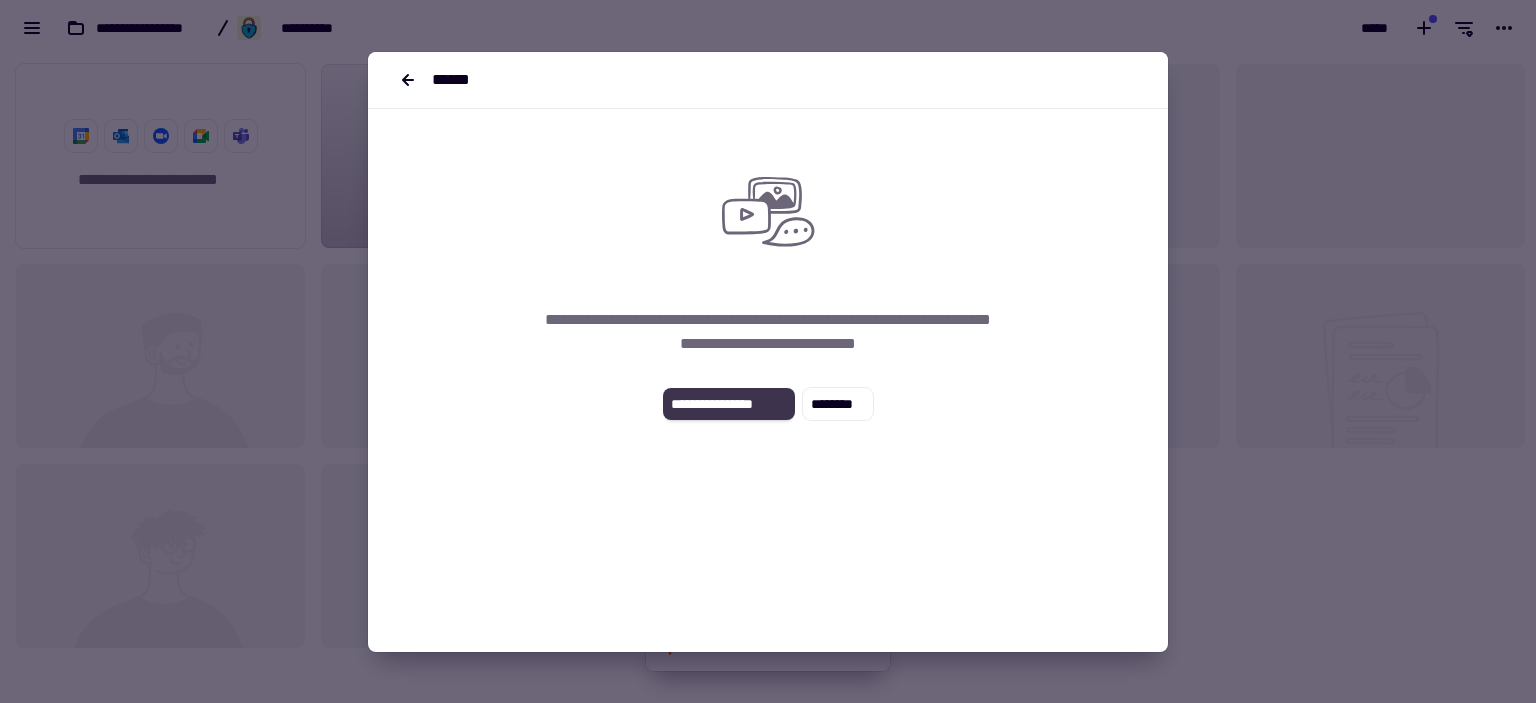 click on "**********" 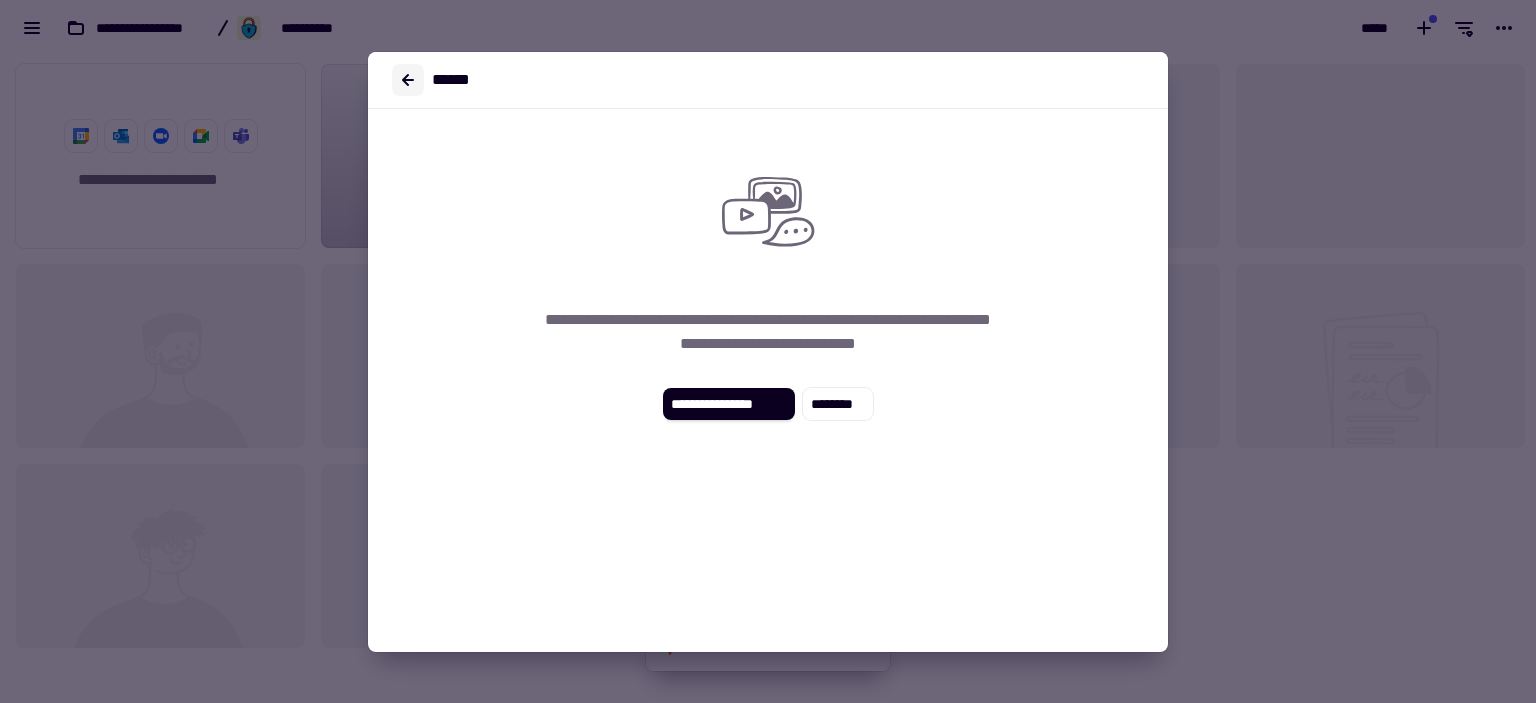 click 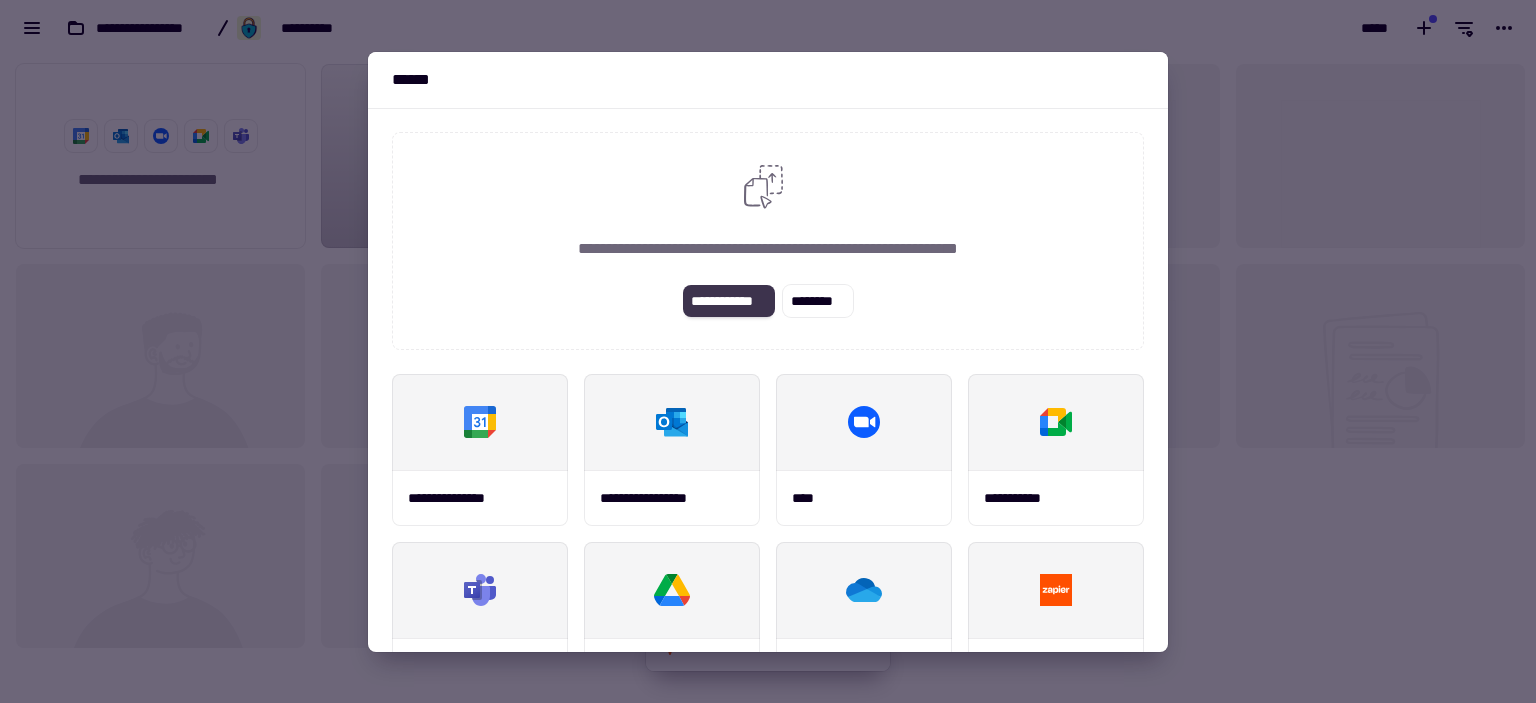 click on "**********" 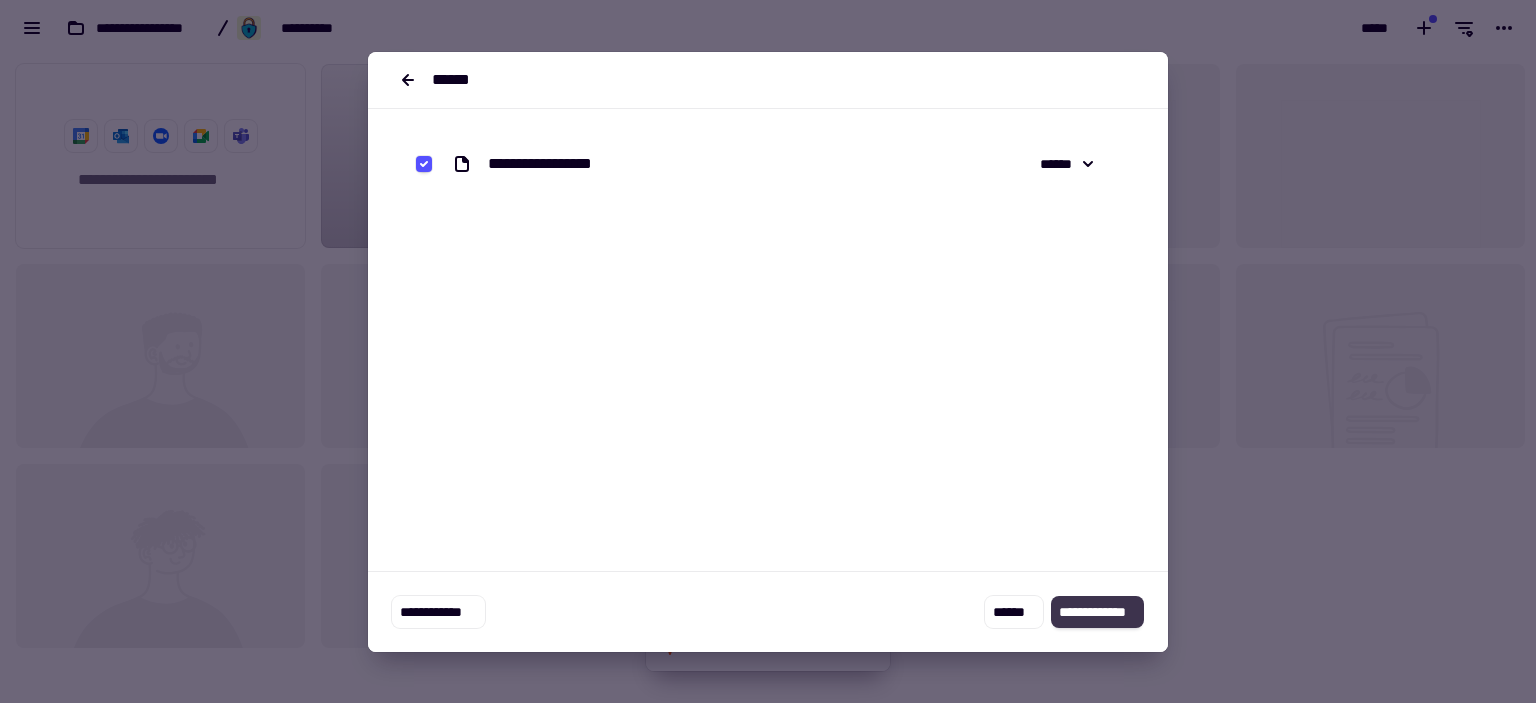 click on "**********" 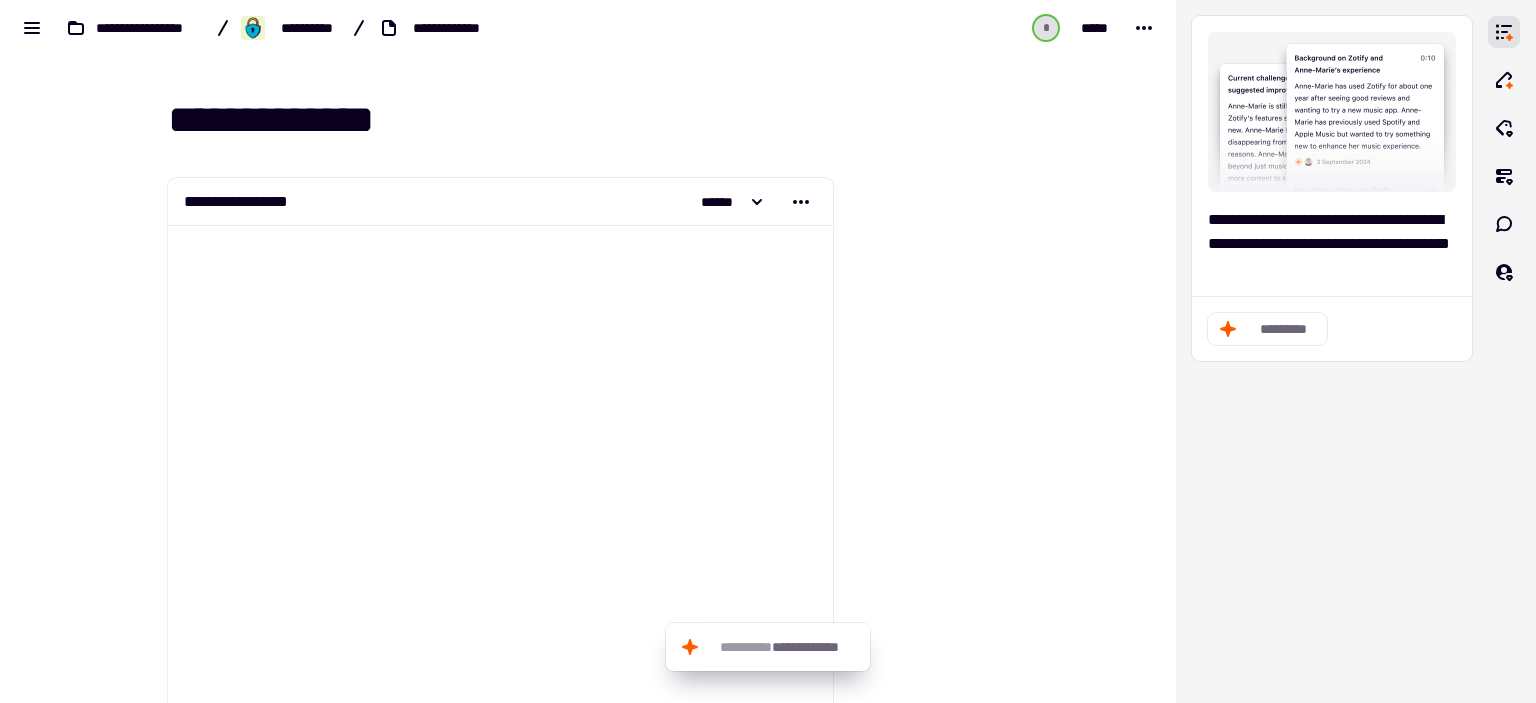 drag, startPoint x: 1155, startPoint y: 247, endPoint x: 1164, endPoint y: 255, distance: 12.0415945 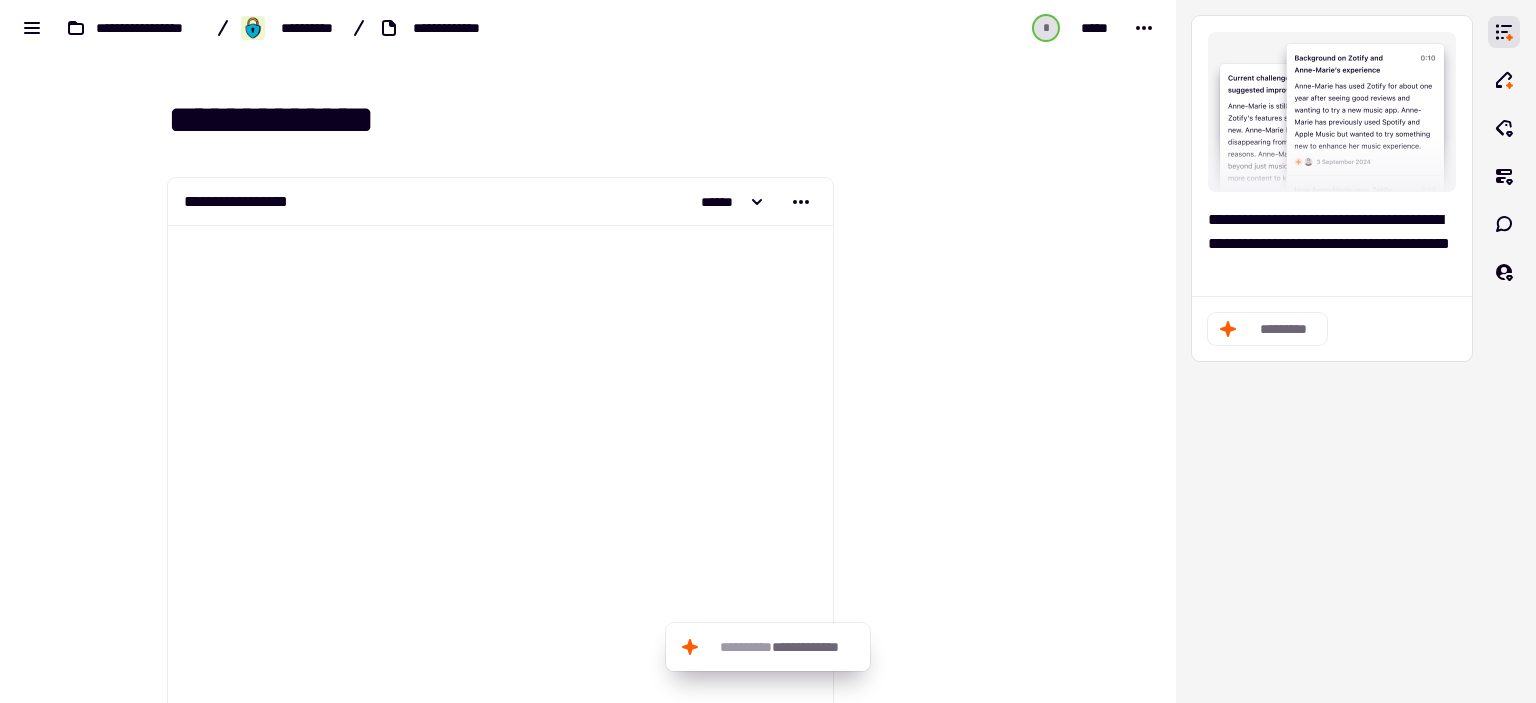 click on "**********" at bounding box center [588, 351] 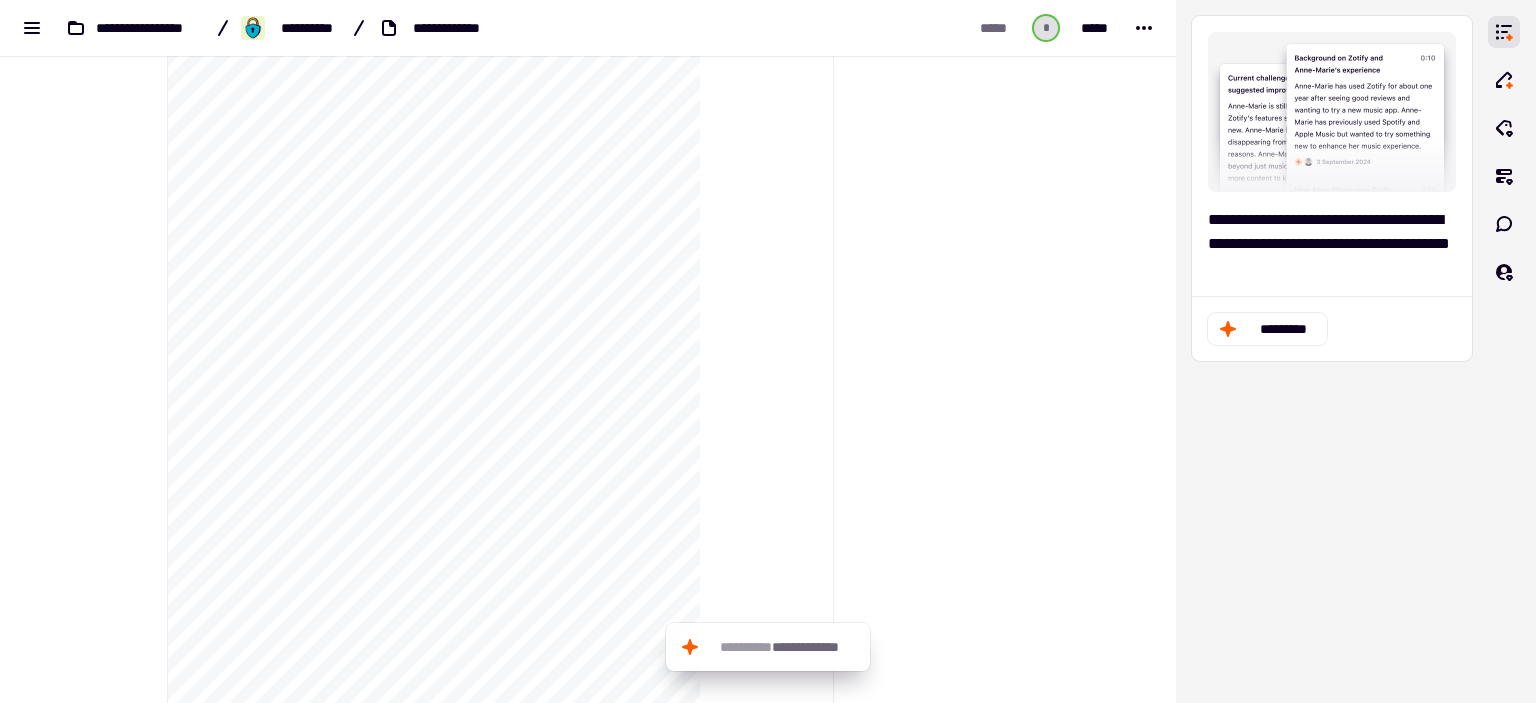 scroll, scrollTop: 18364, scrollLeft: 0, axis: vertical 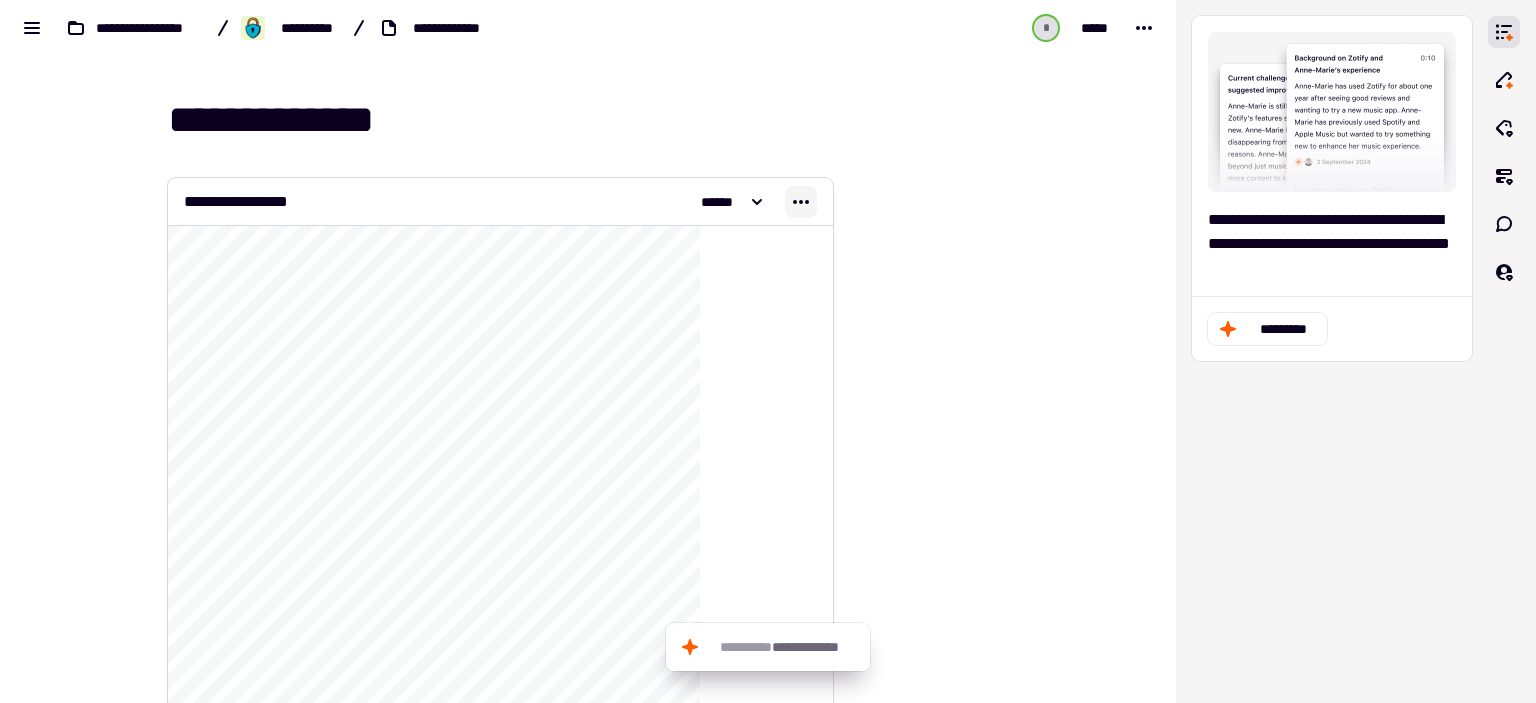 click 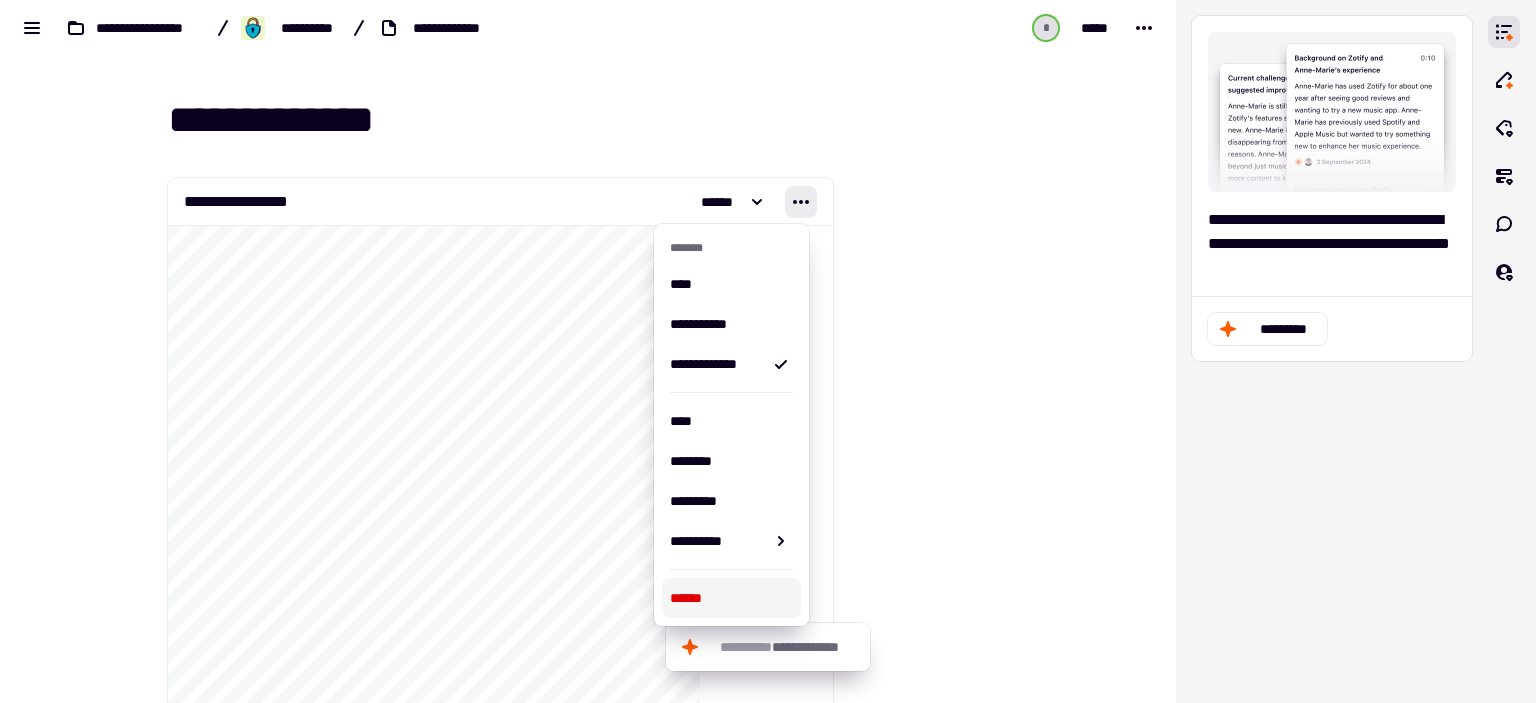 click on "******" at bounding box center [731, 598] 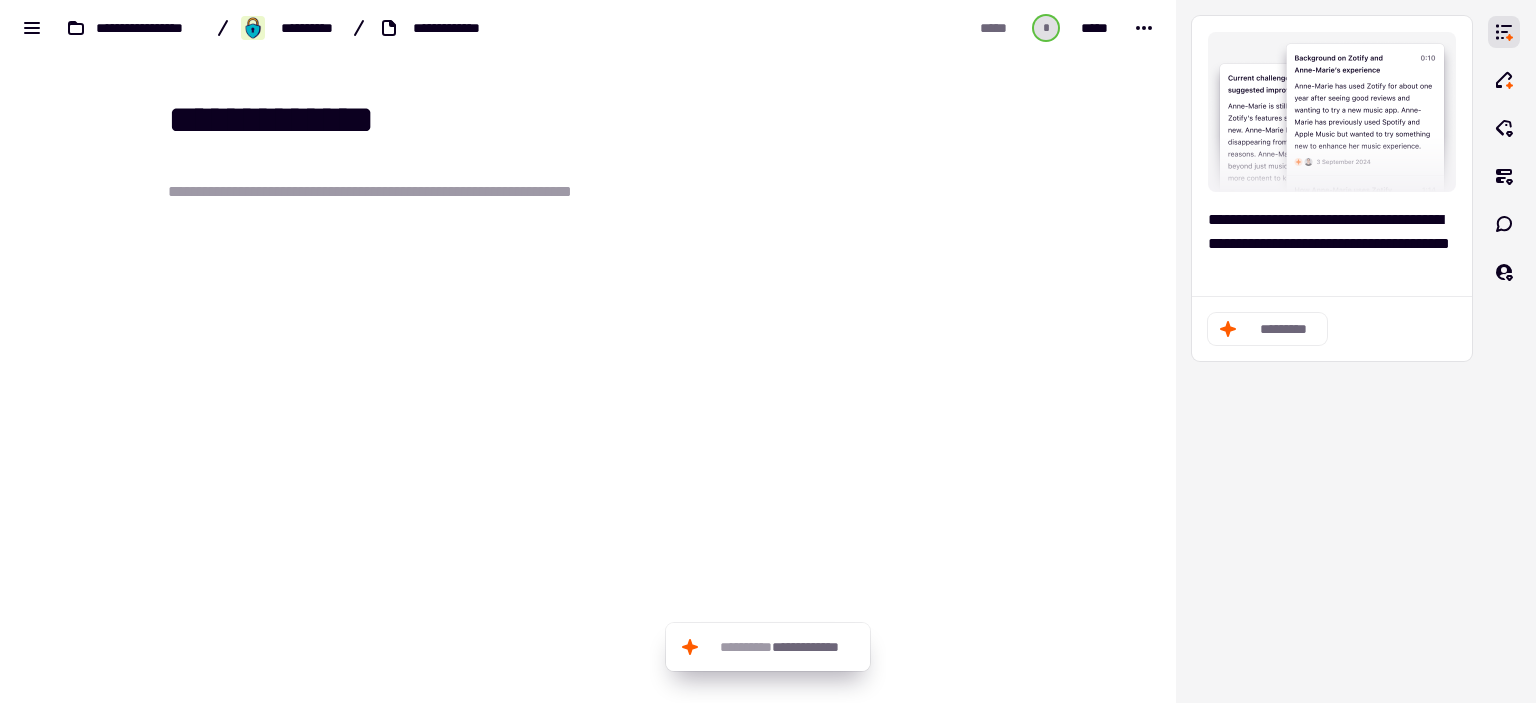 click on "**********" at bounding box center [404, 192] 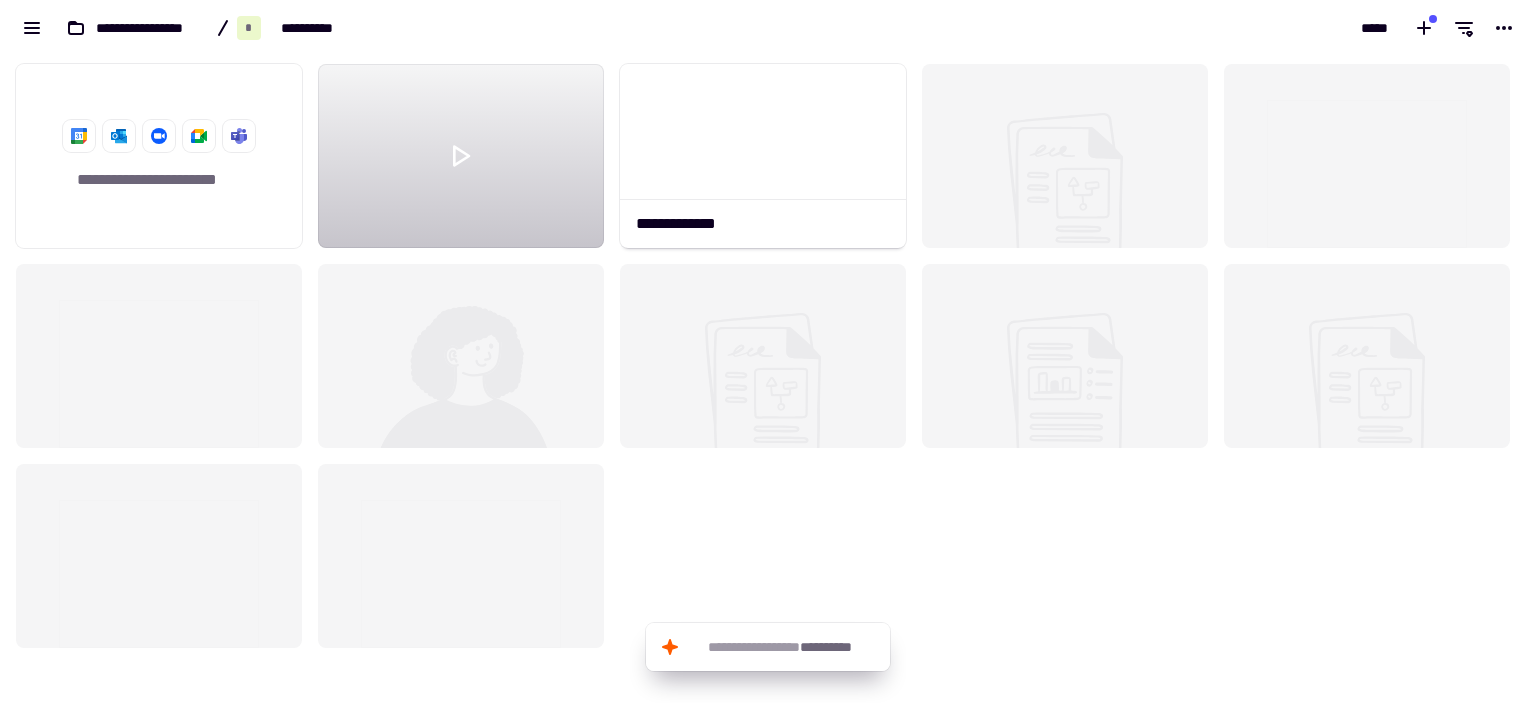 scroll, scrollTop: 632, scrollLeft: 1520, axis: both 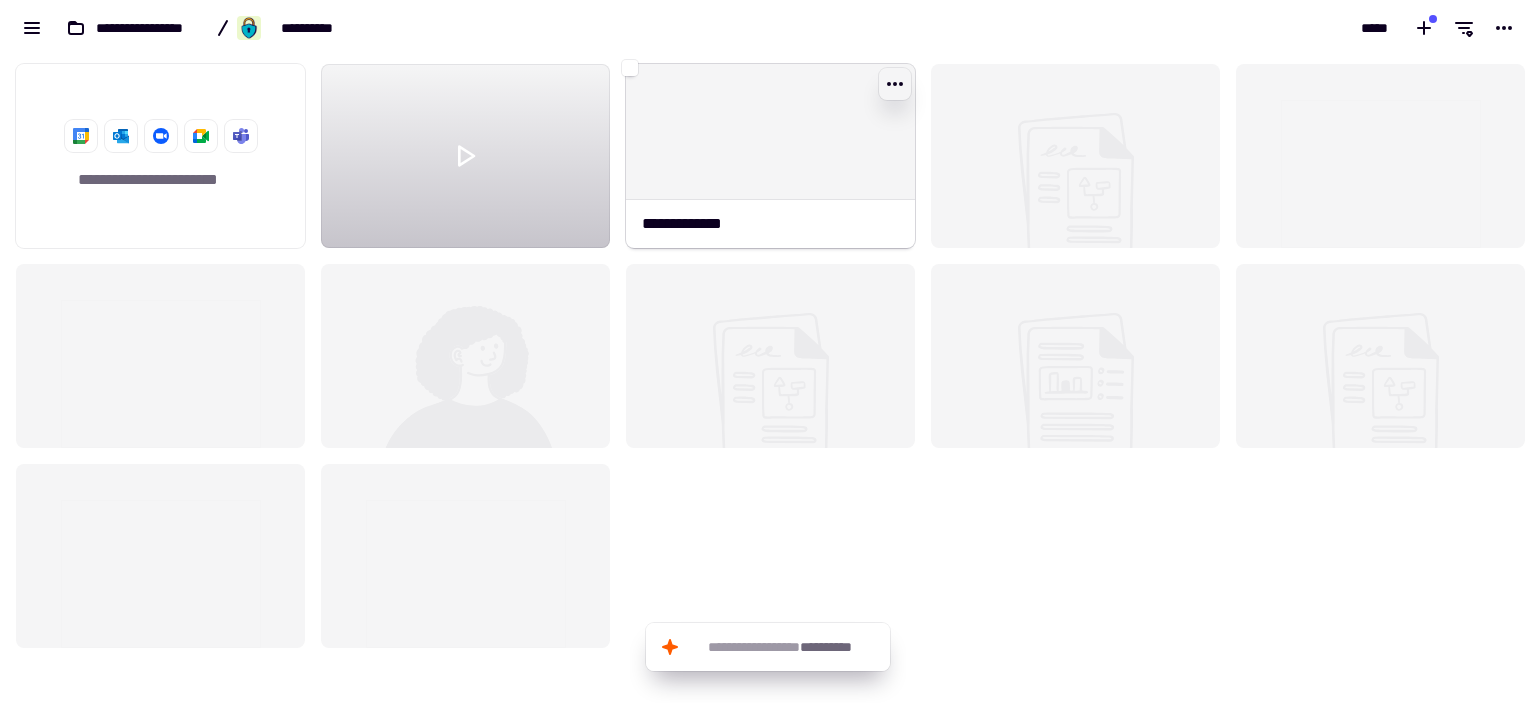 click 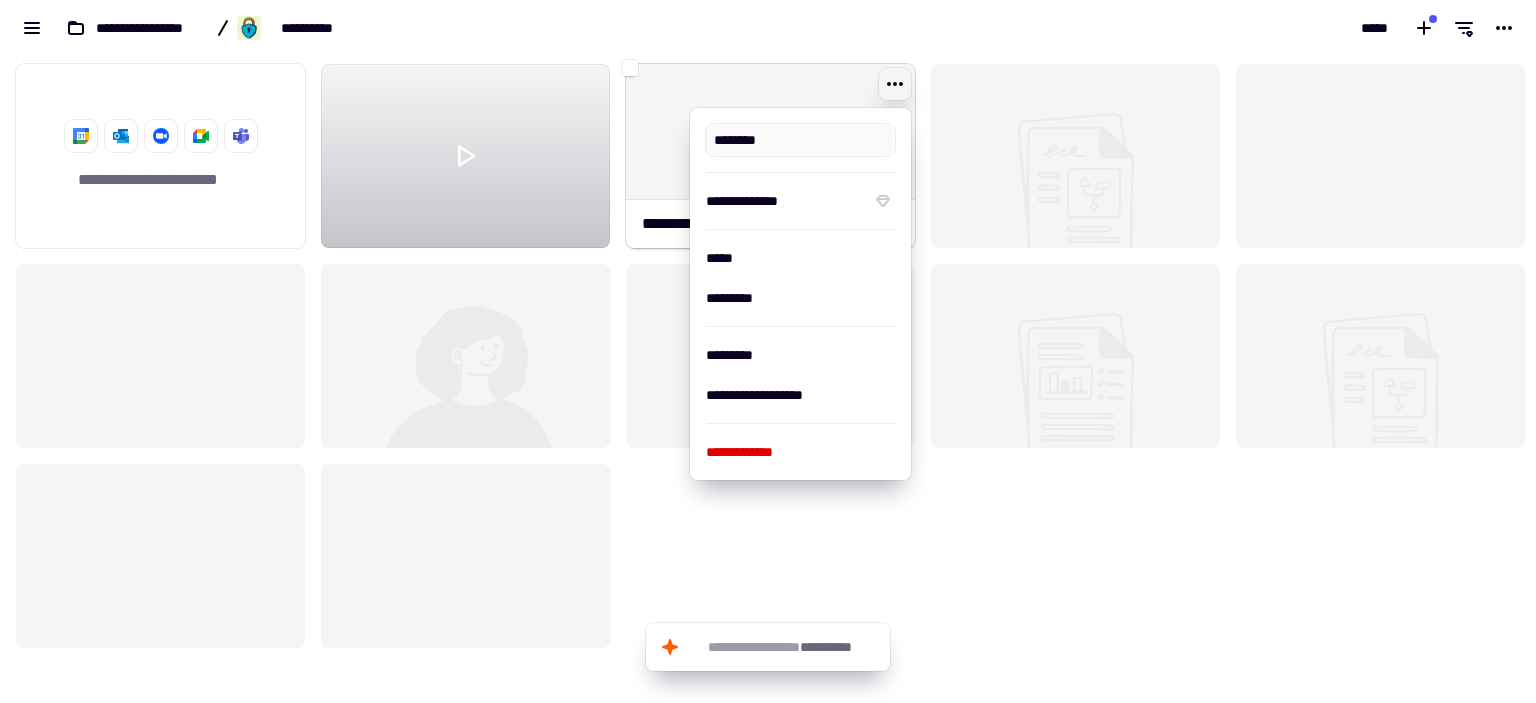 type on "**********" 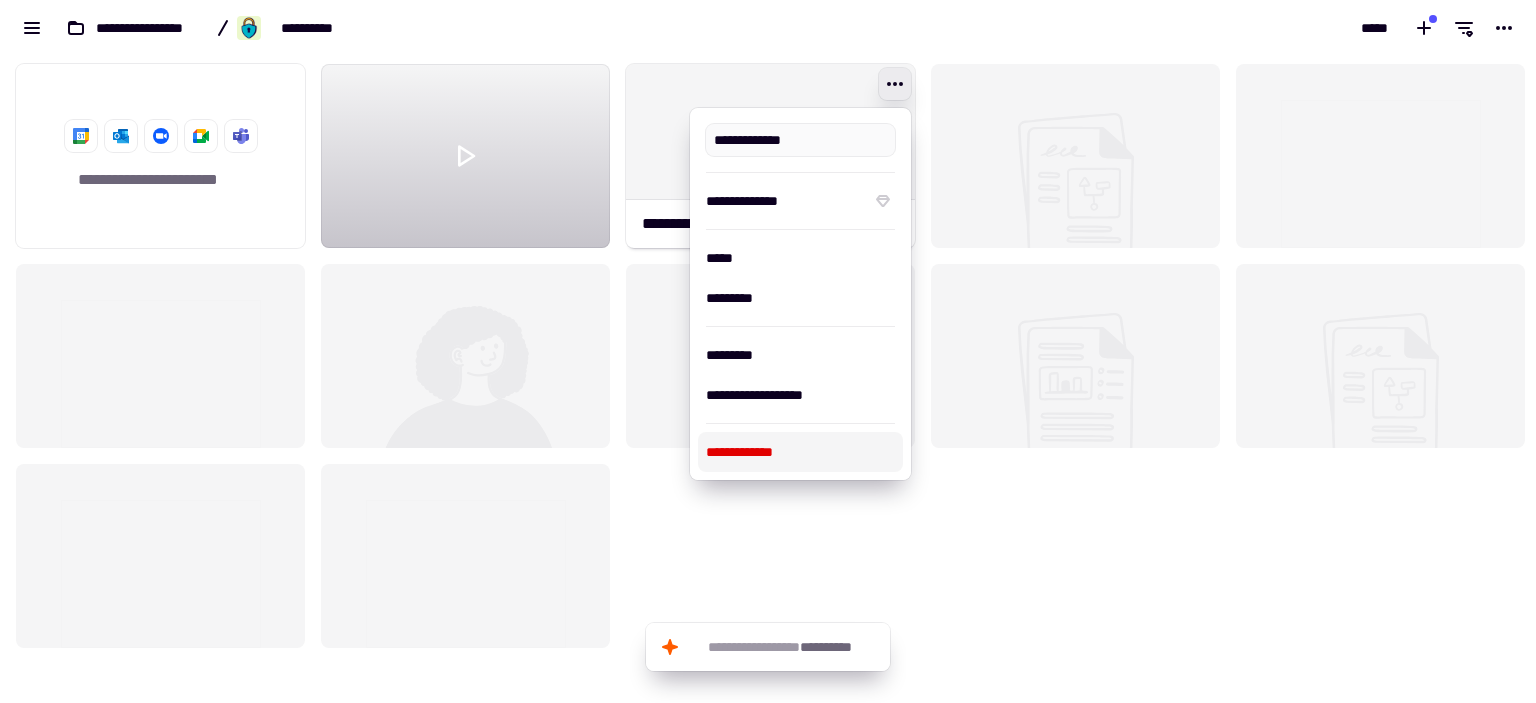 click on "**********" at bounding box center [800, 452] 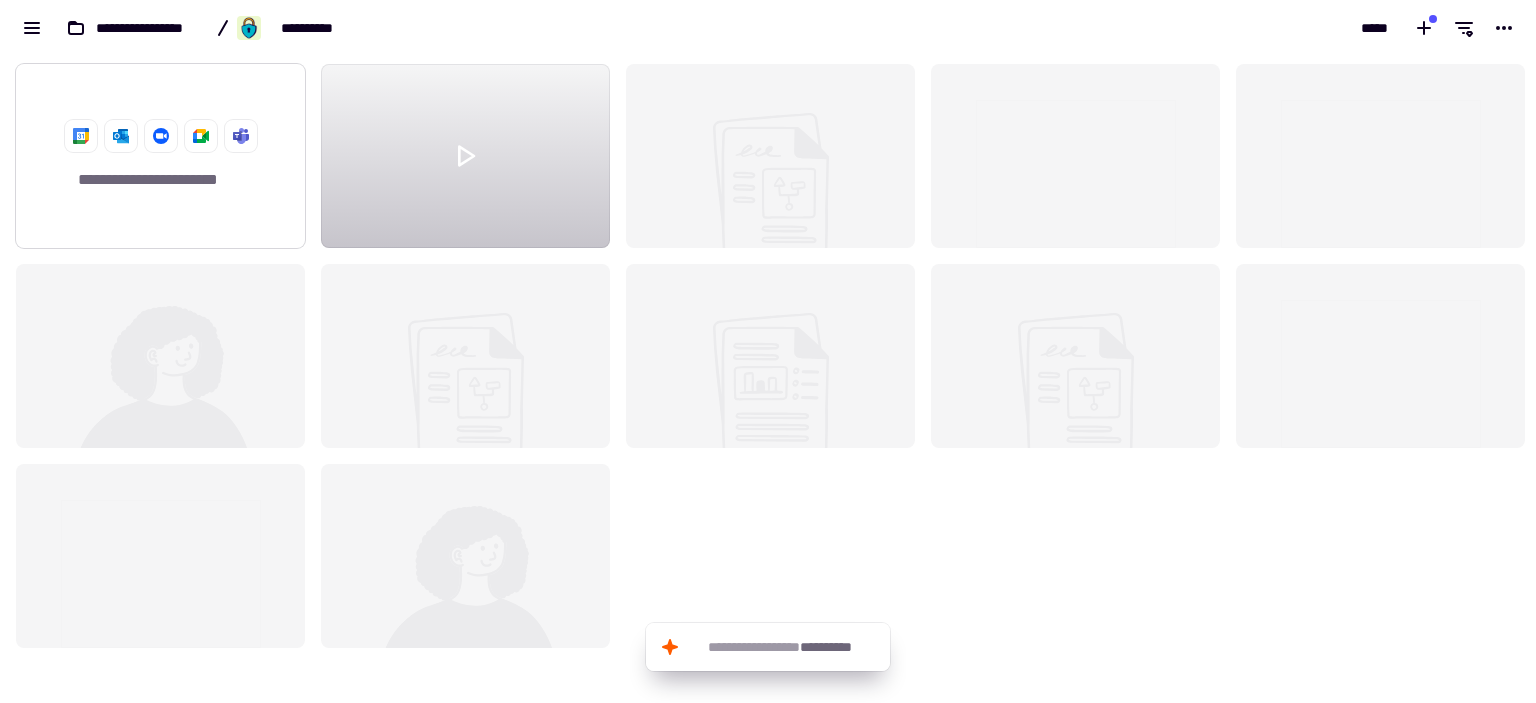click on "**********" 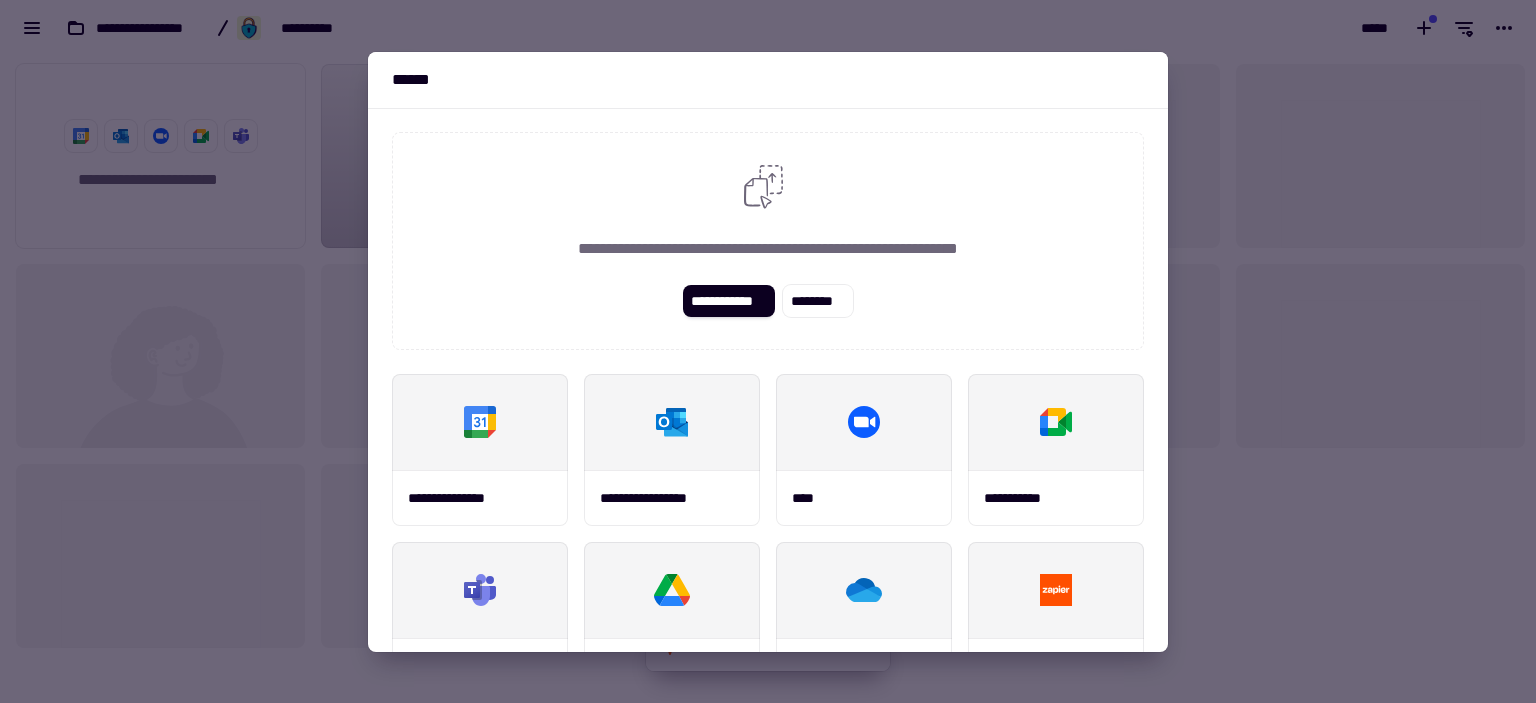 scroll, scrollTop: 233, scrollLeft: 0, axis: vertical 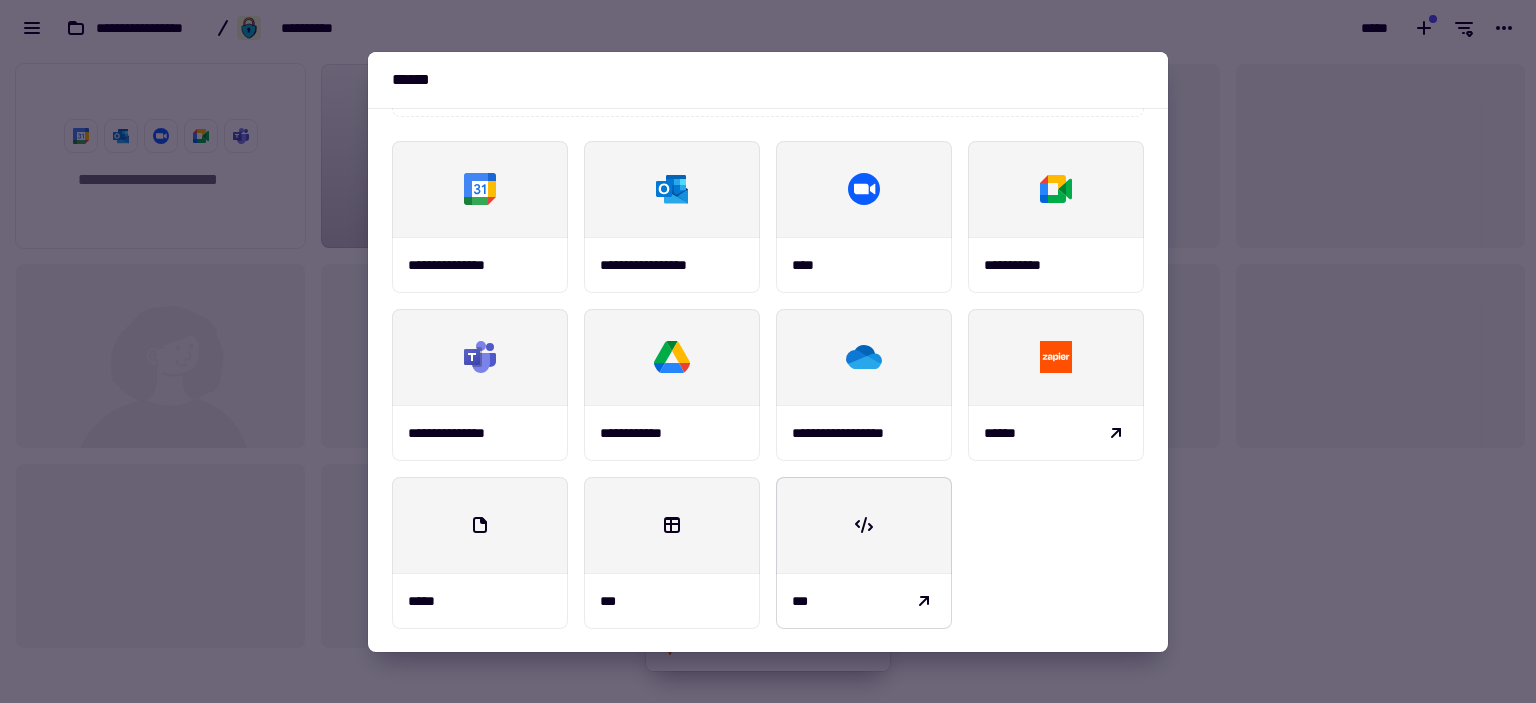 click at bounding box center [864, 525] 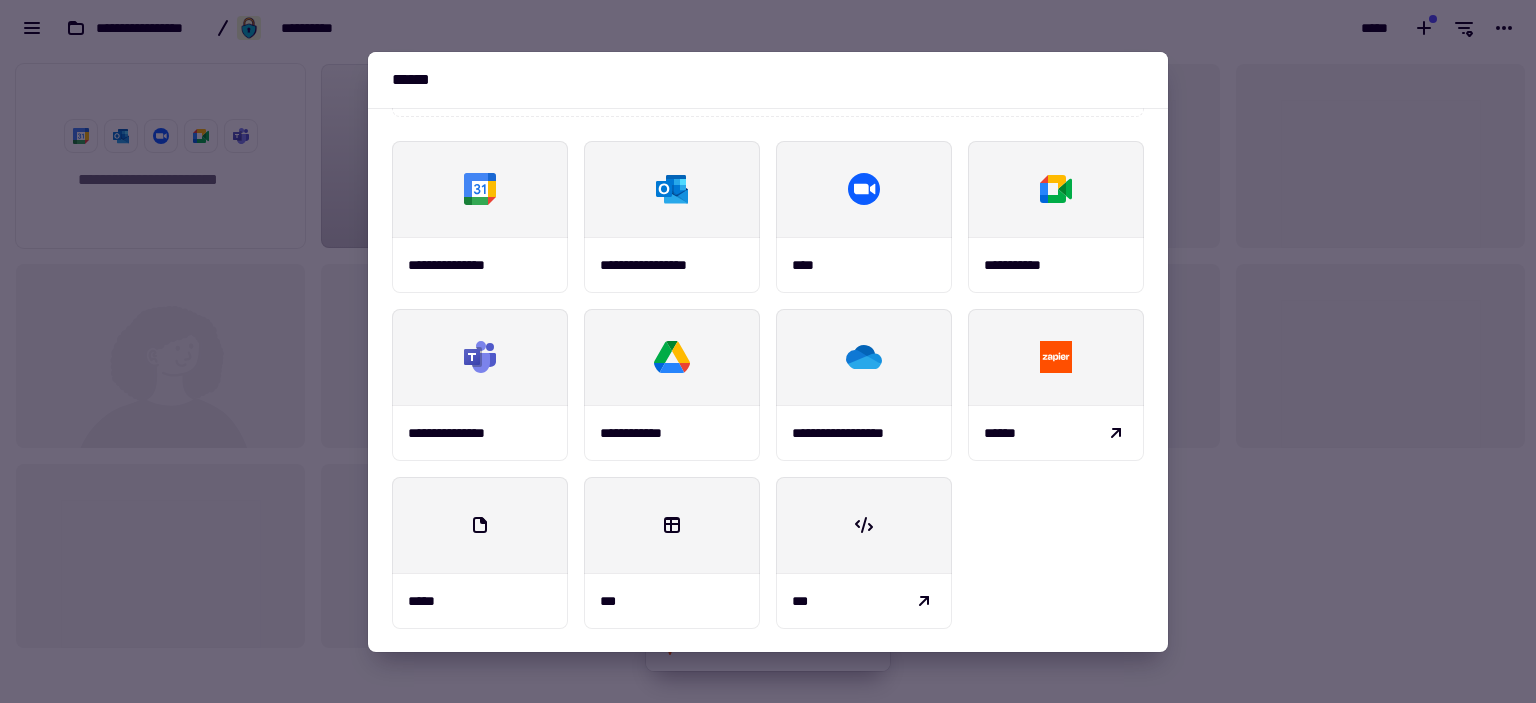 click on "**********" at bounding box center [768, 352] 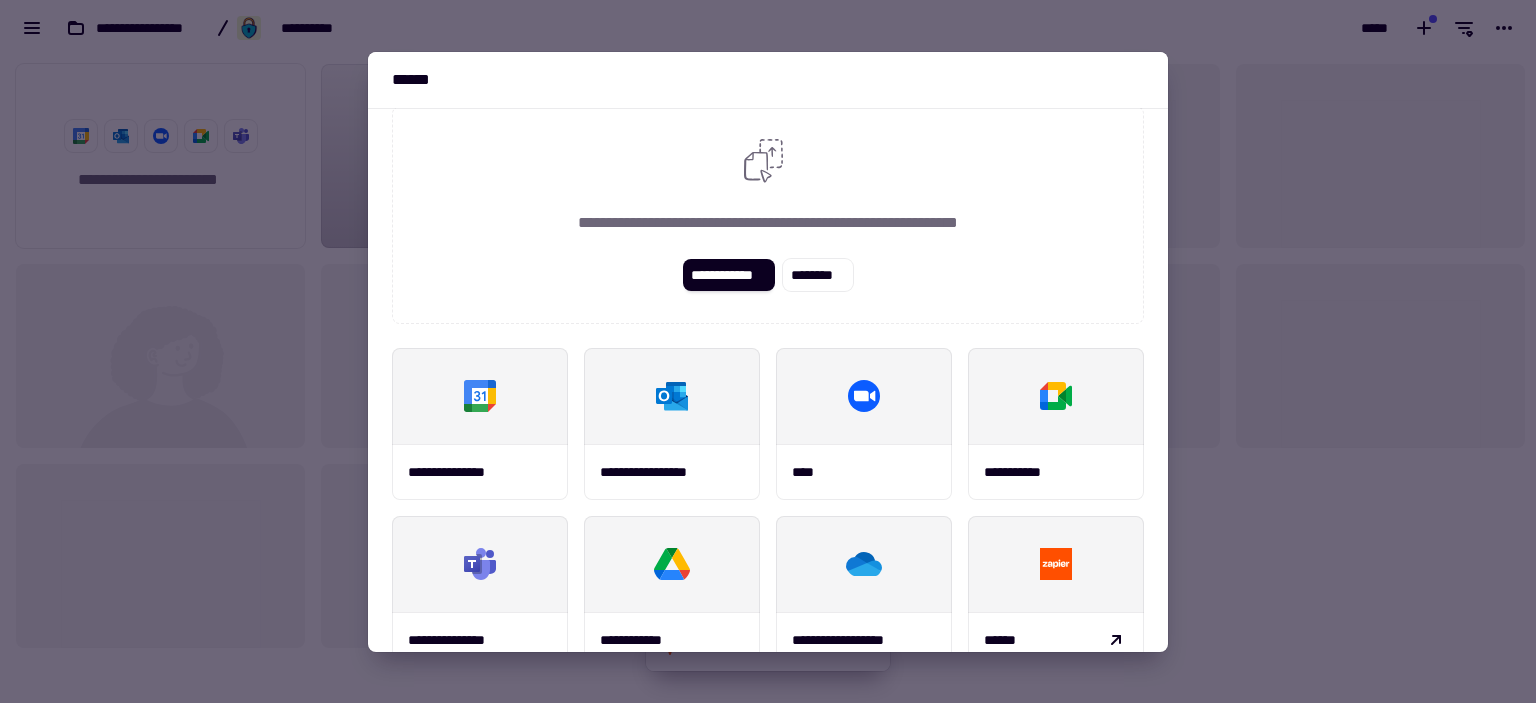 scroll, scrollTop: 0, scrollLeft: 0, axis: both 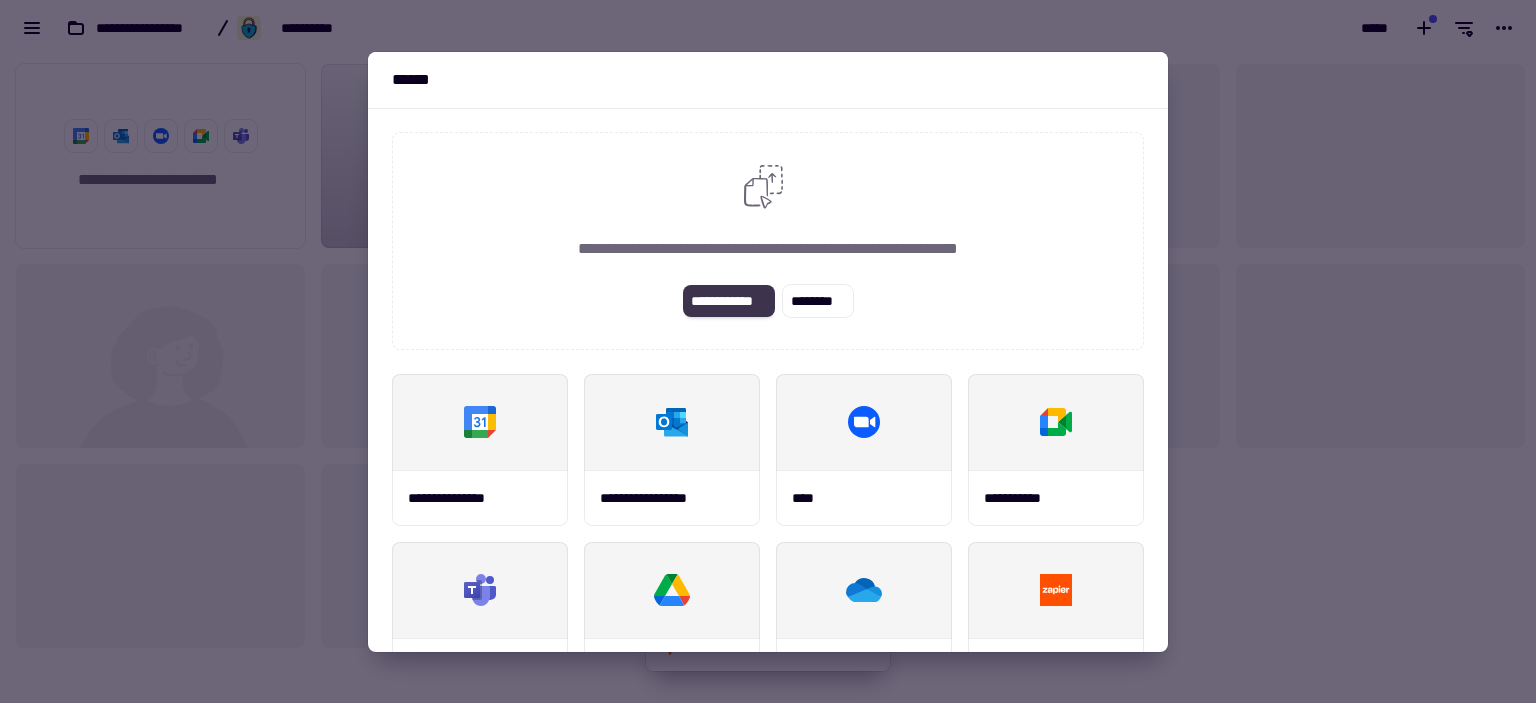 click on "**********" 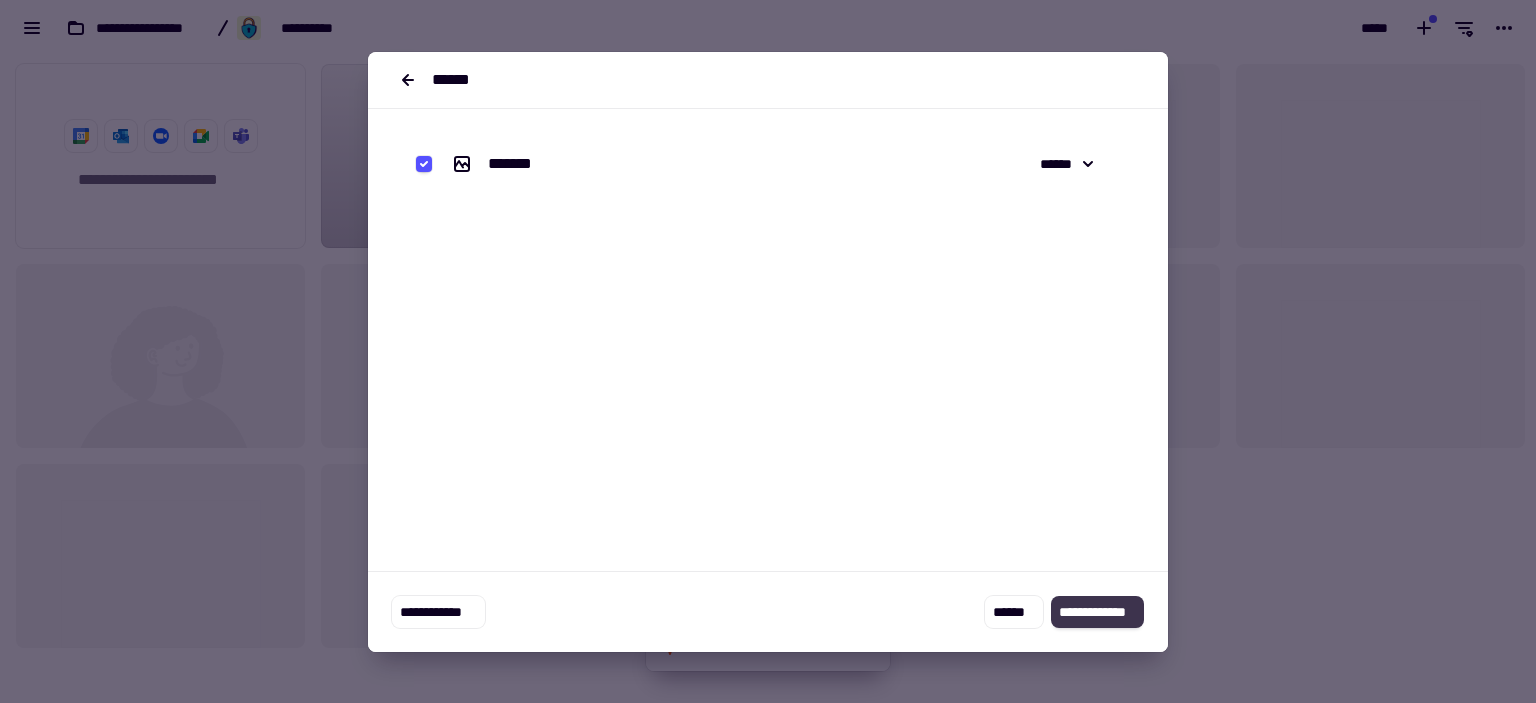 click on "**********" 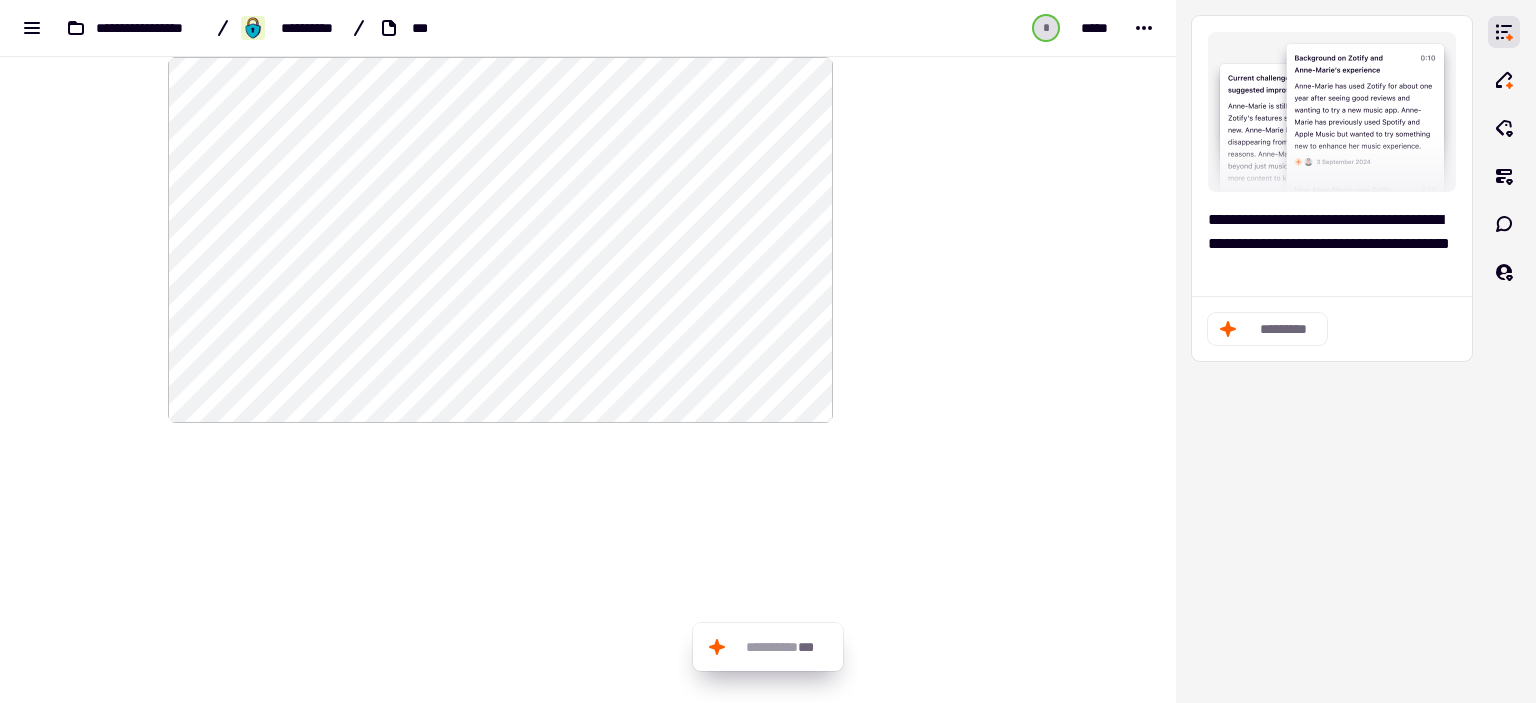 scroll, scrollTop: 136, scrollLeft: 0, axis: vertical 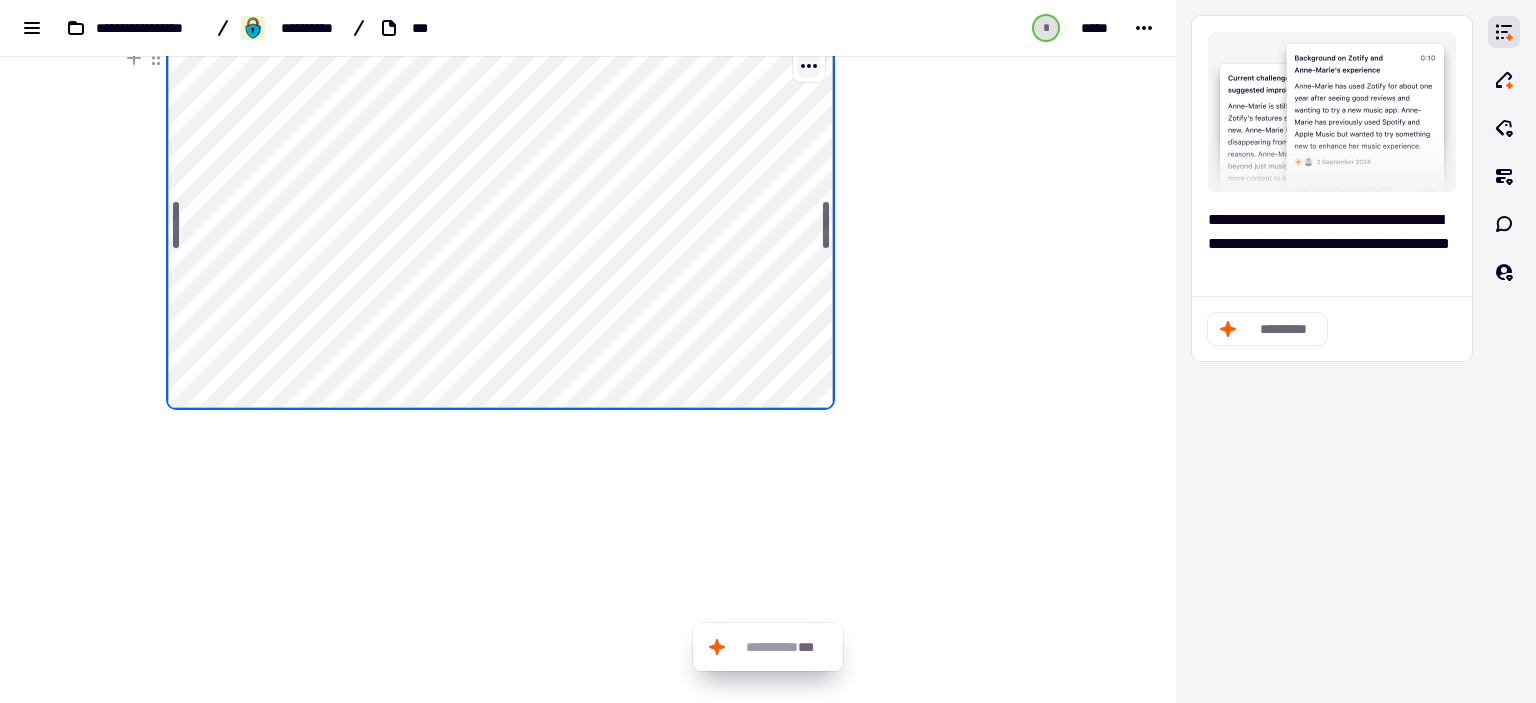 click 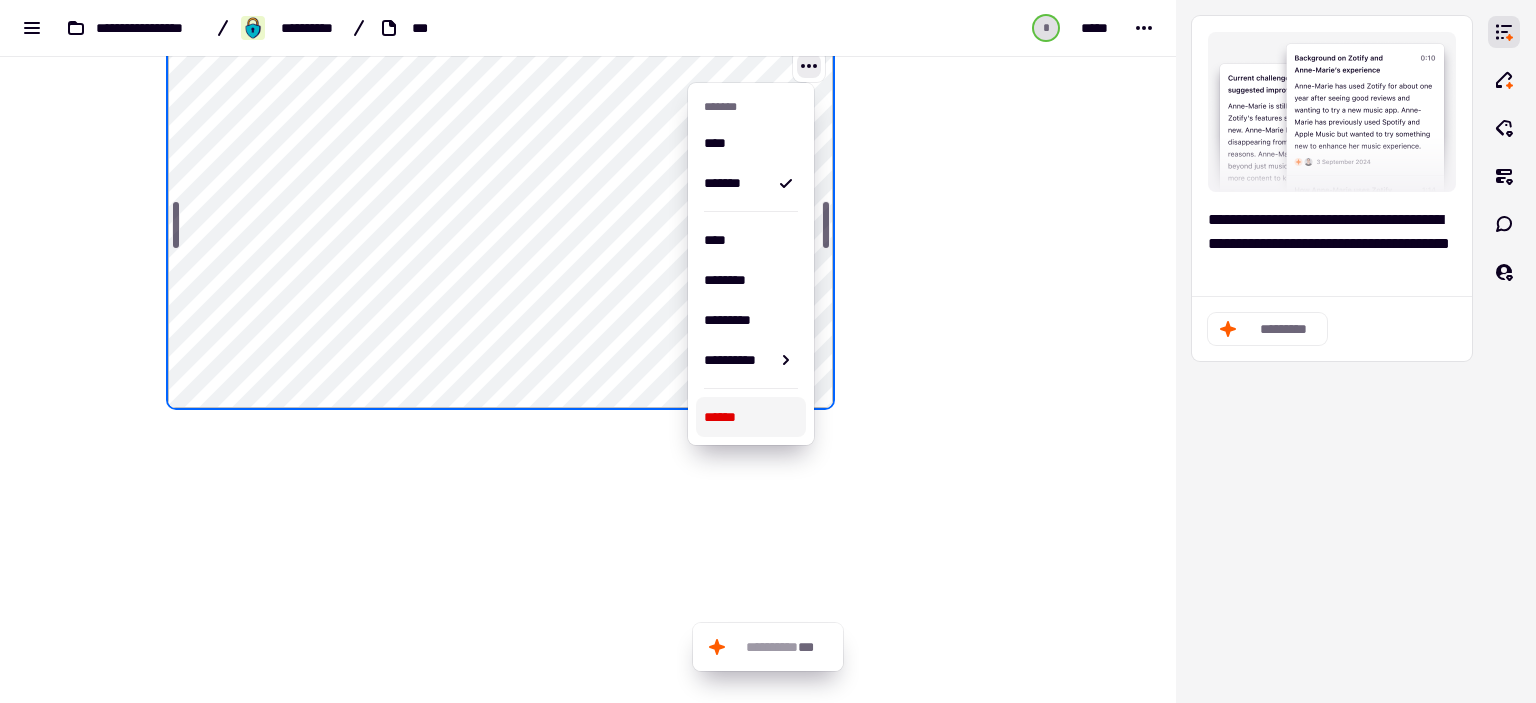 click on "******" at bounding box center [750, 417] 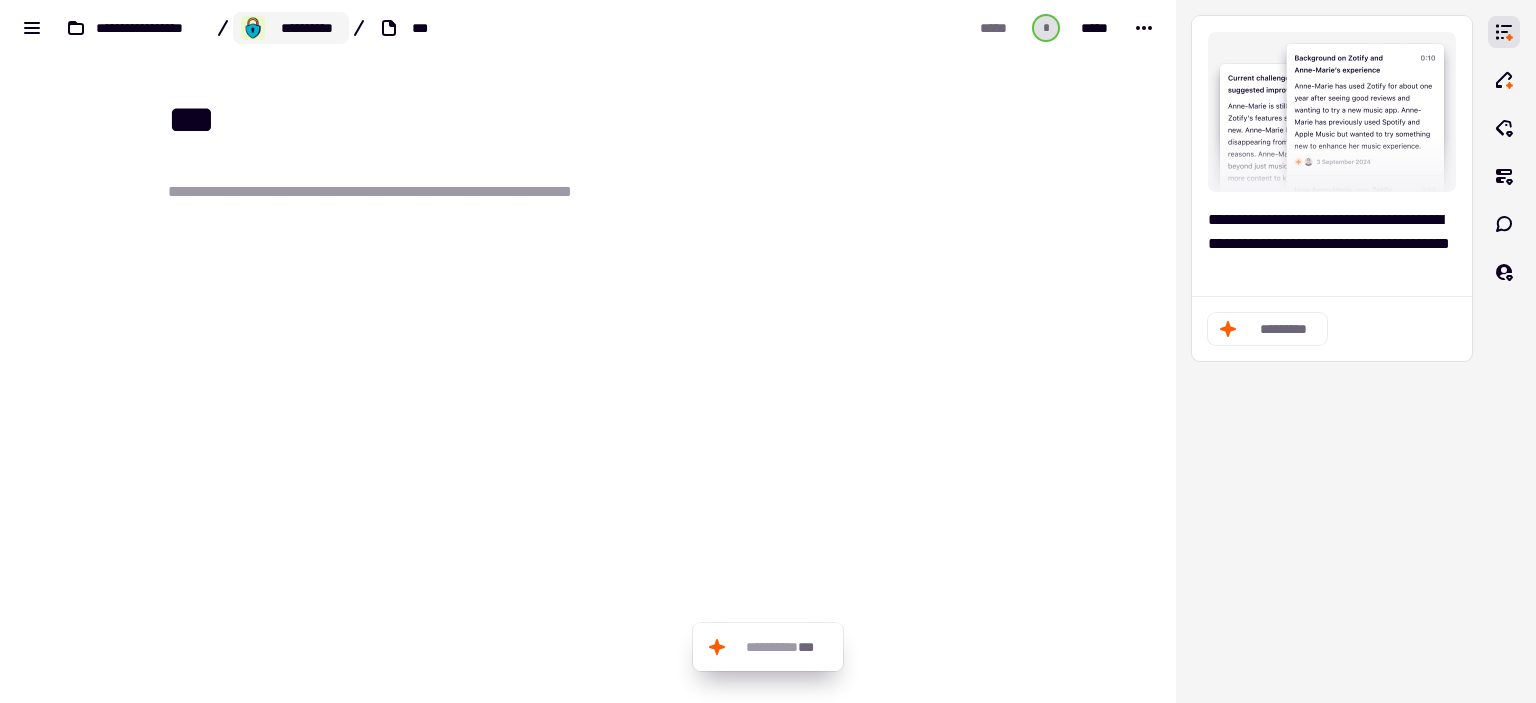 click on "**********" 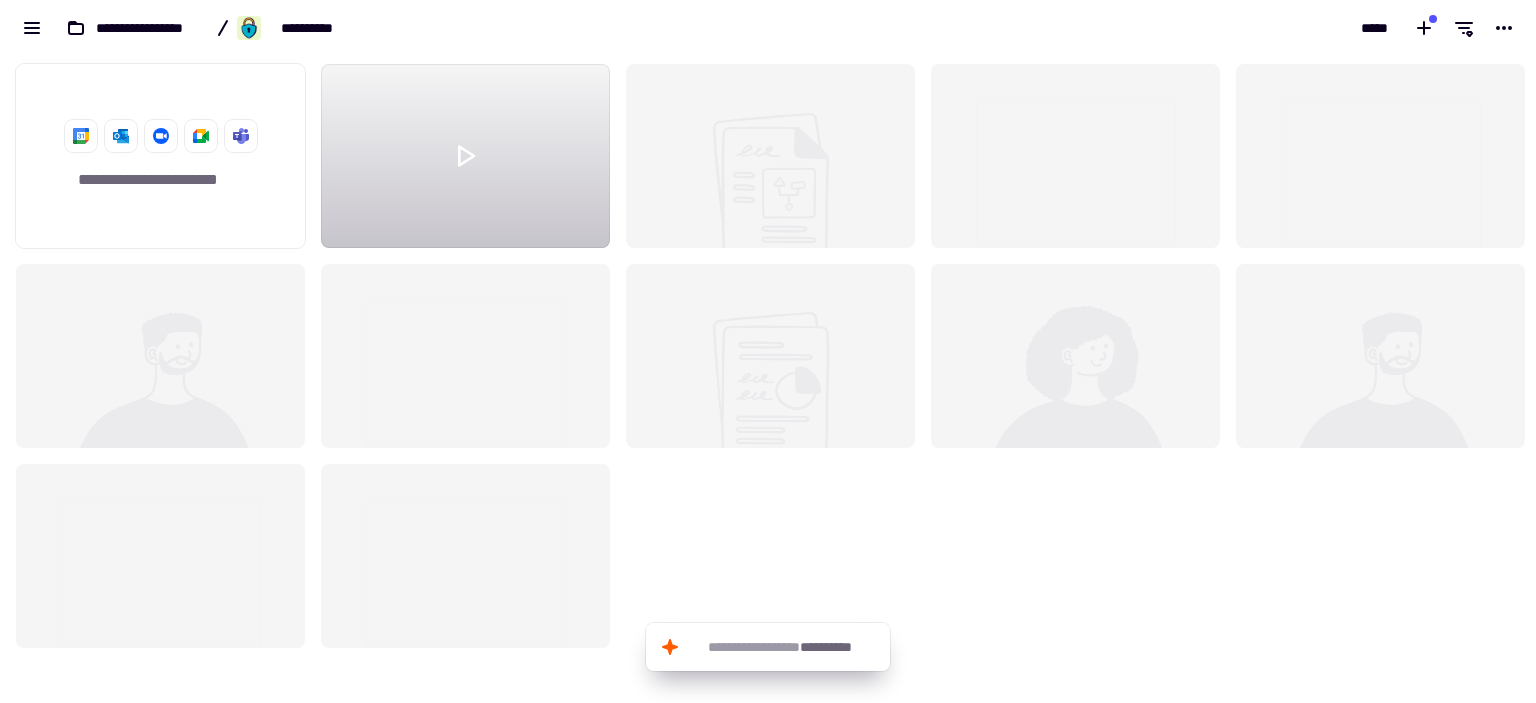 scroll, scrollTop: 16, scrollLeft: 16, axis: both 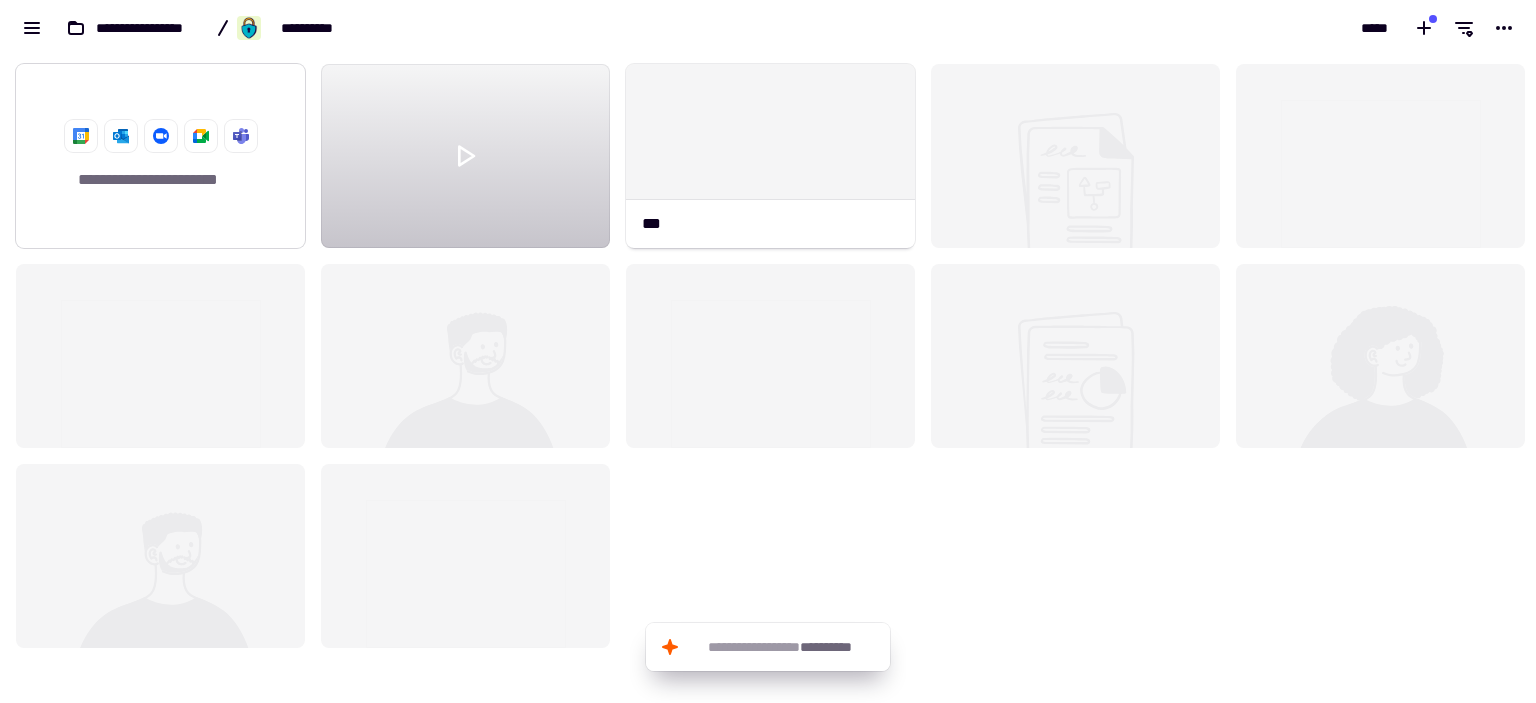 click on "**********" 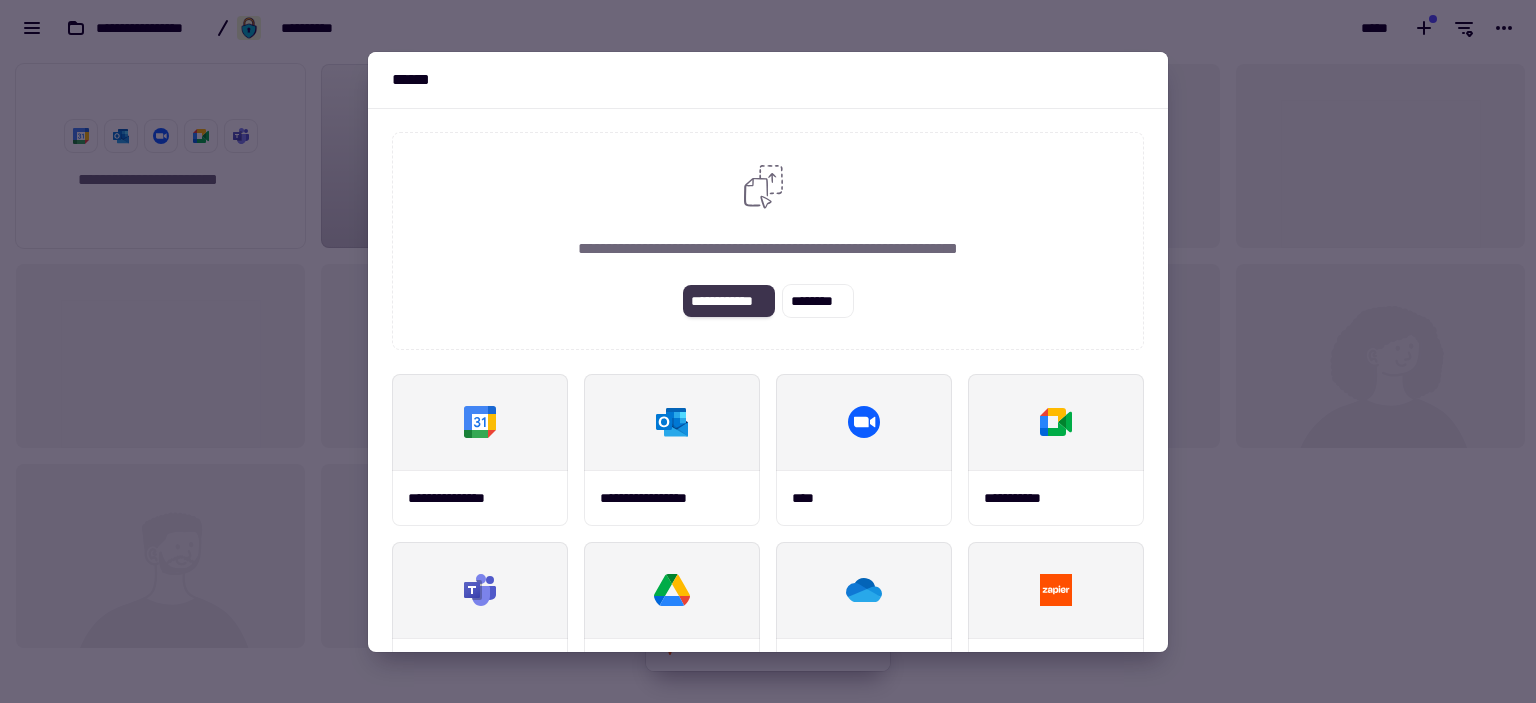 click on "**********" 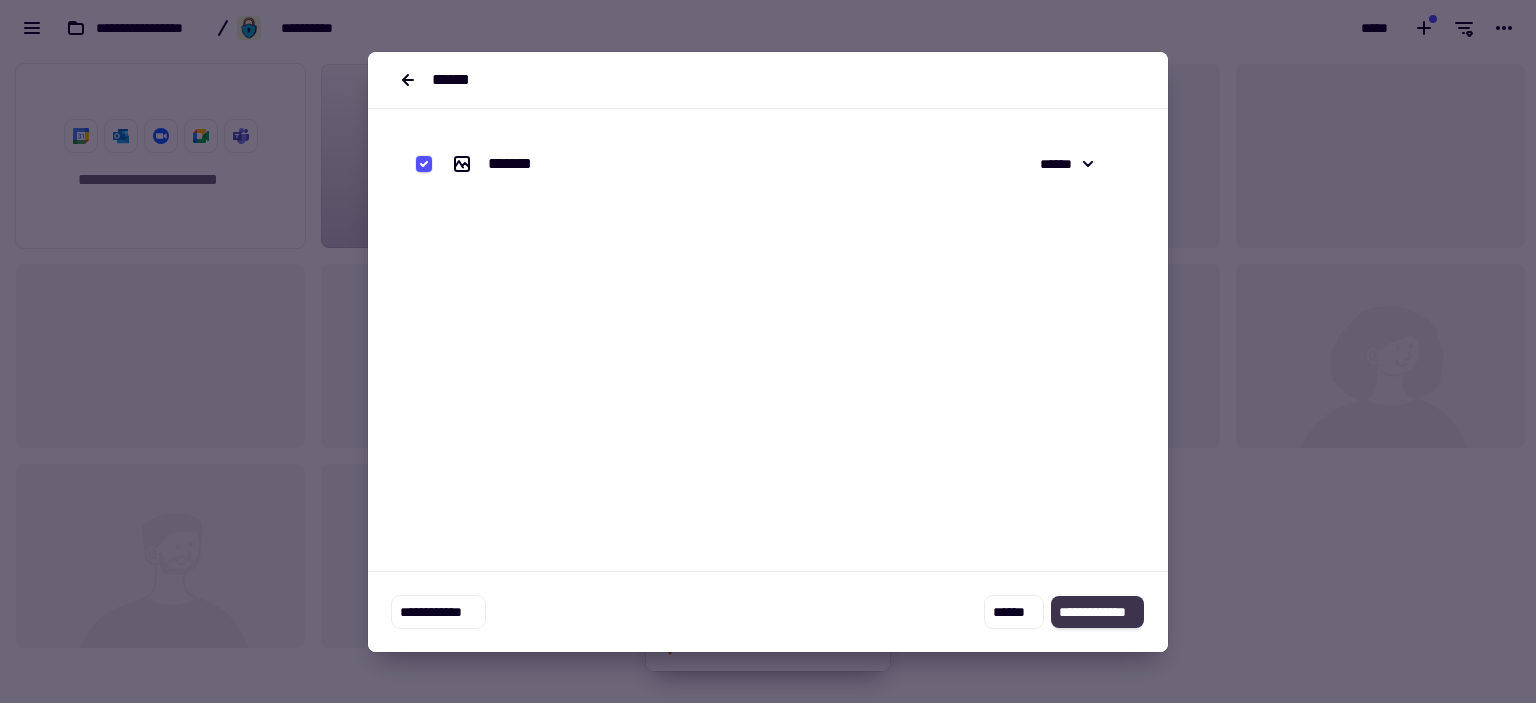 click on "**********" 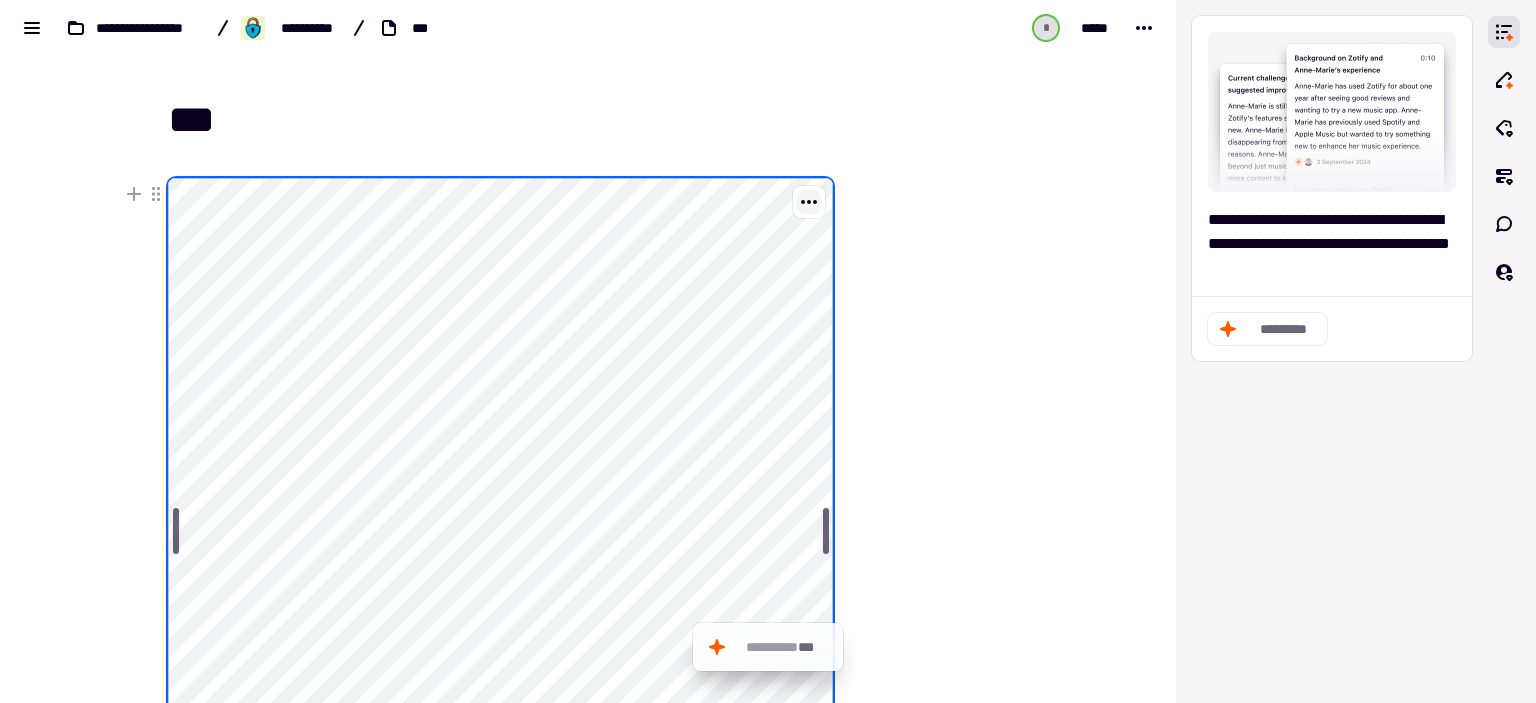 click 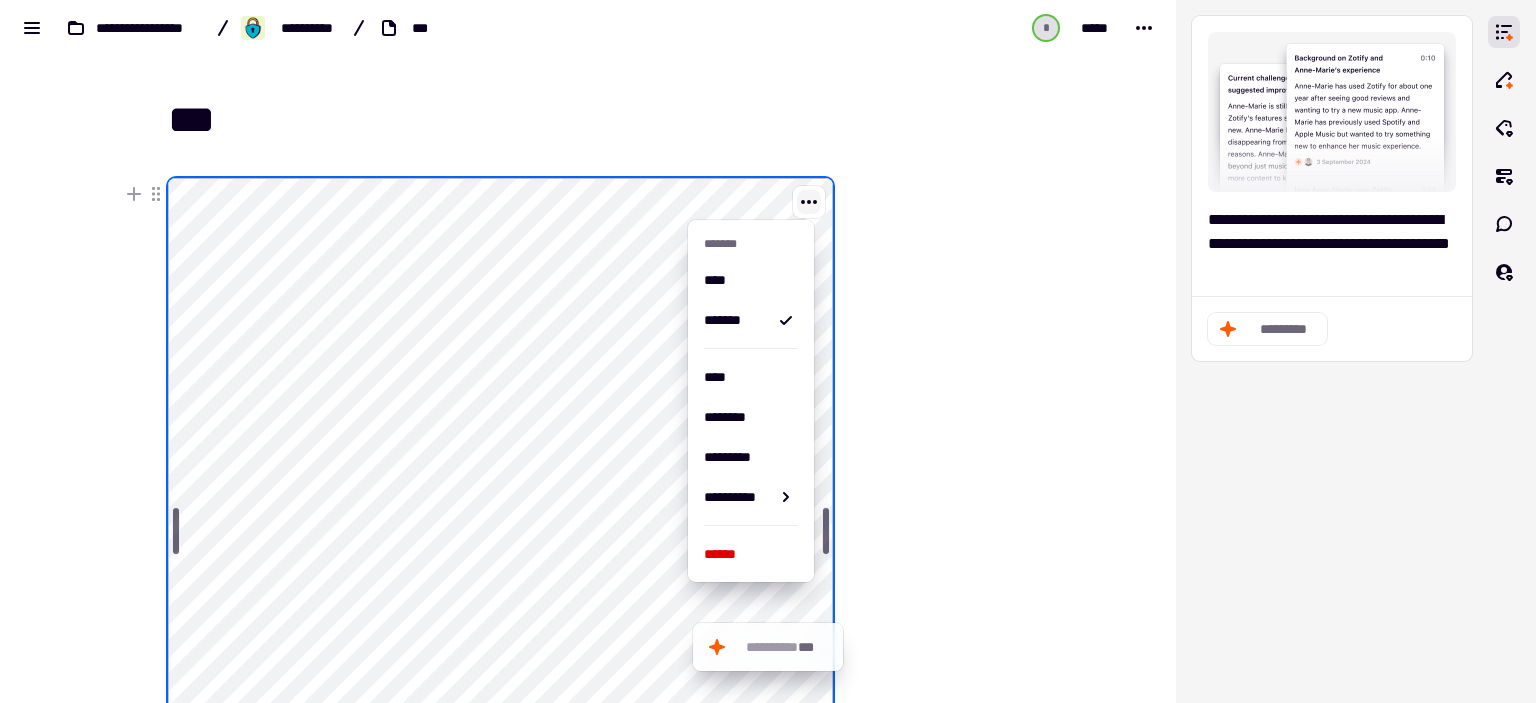 click 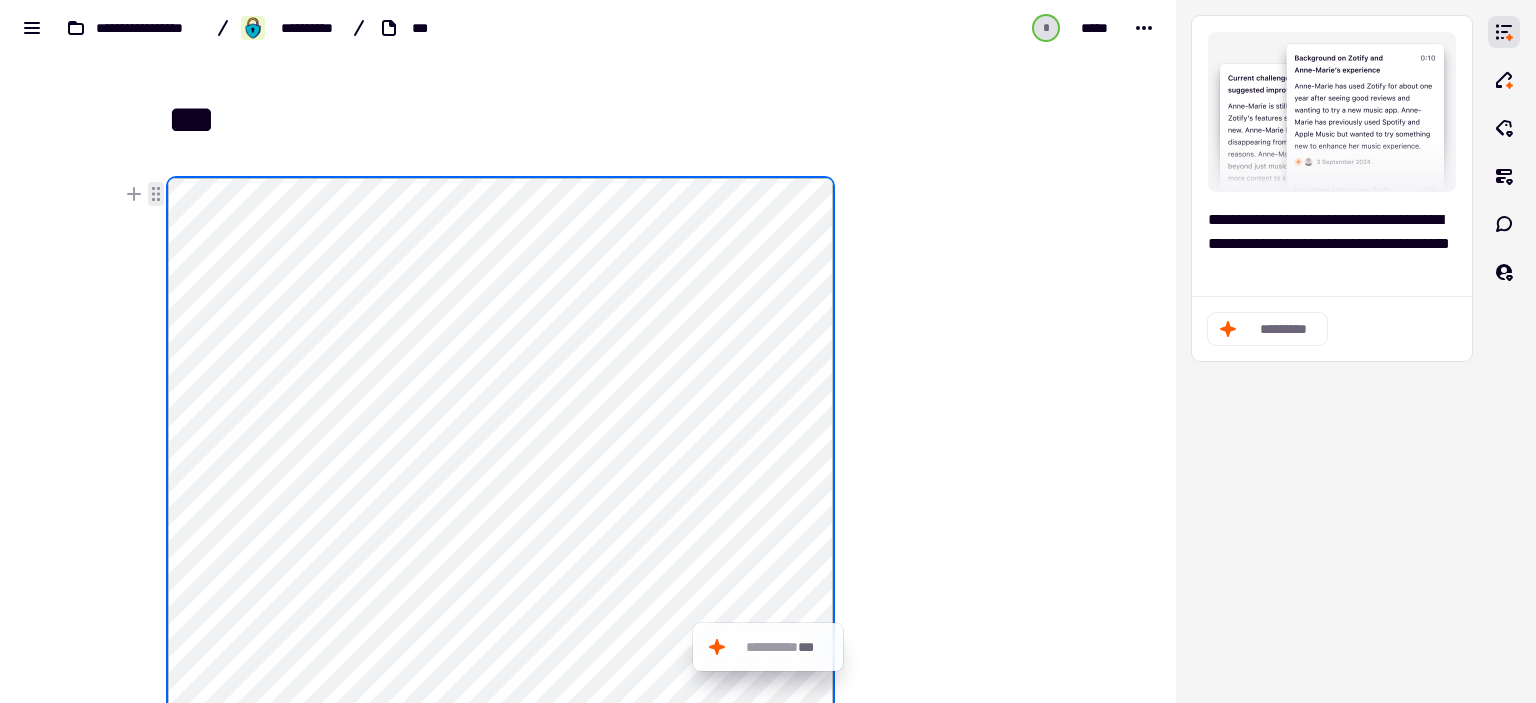 click 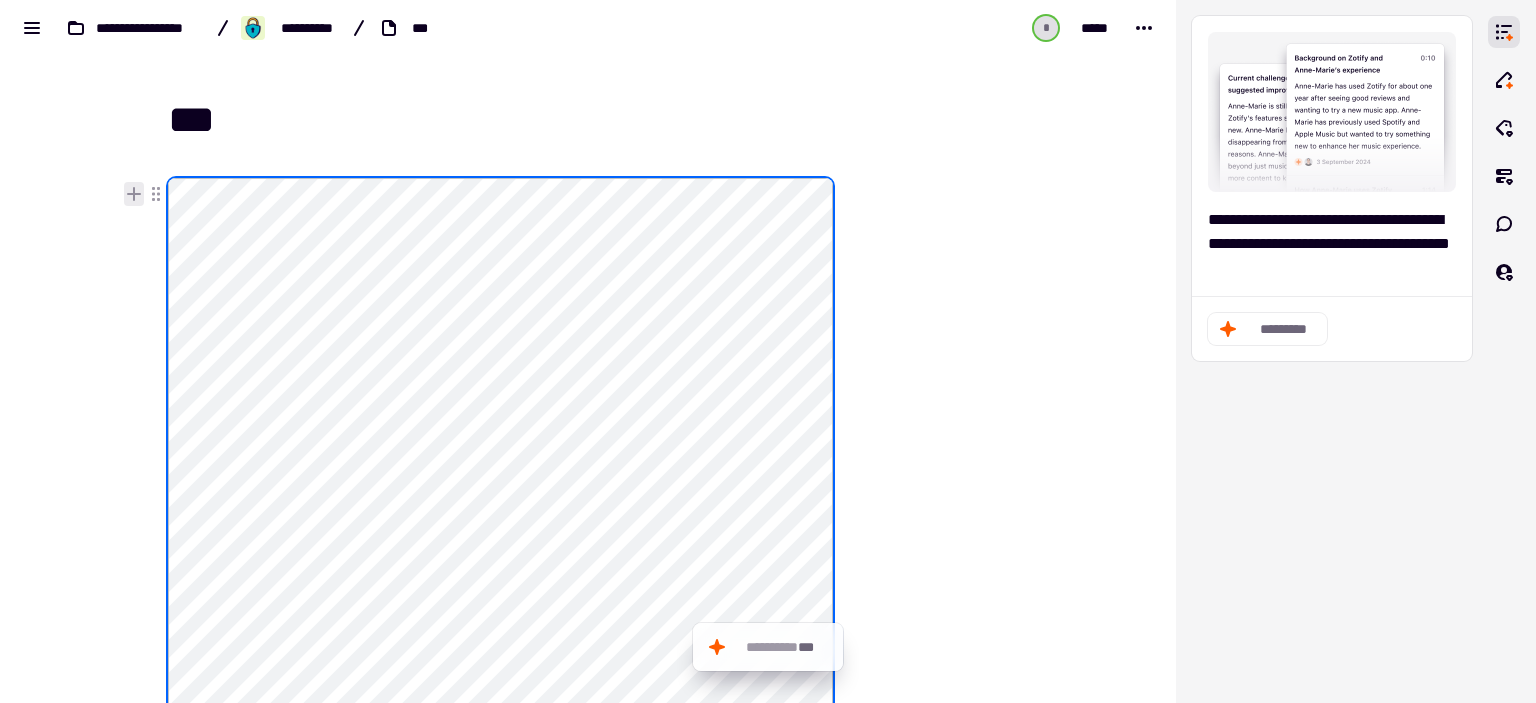 click 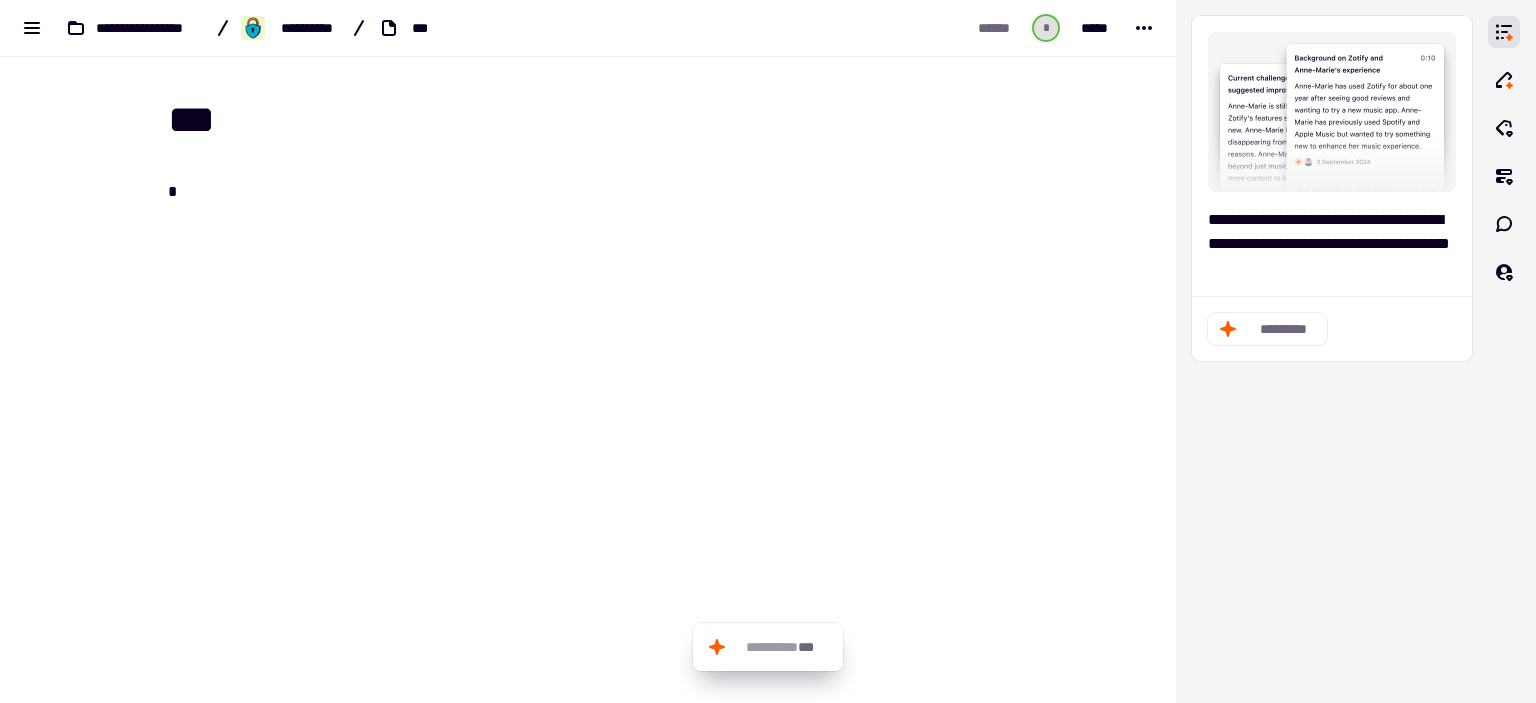 scroll, scrollTop: 0, scrollLeft: 0, axis: both 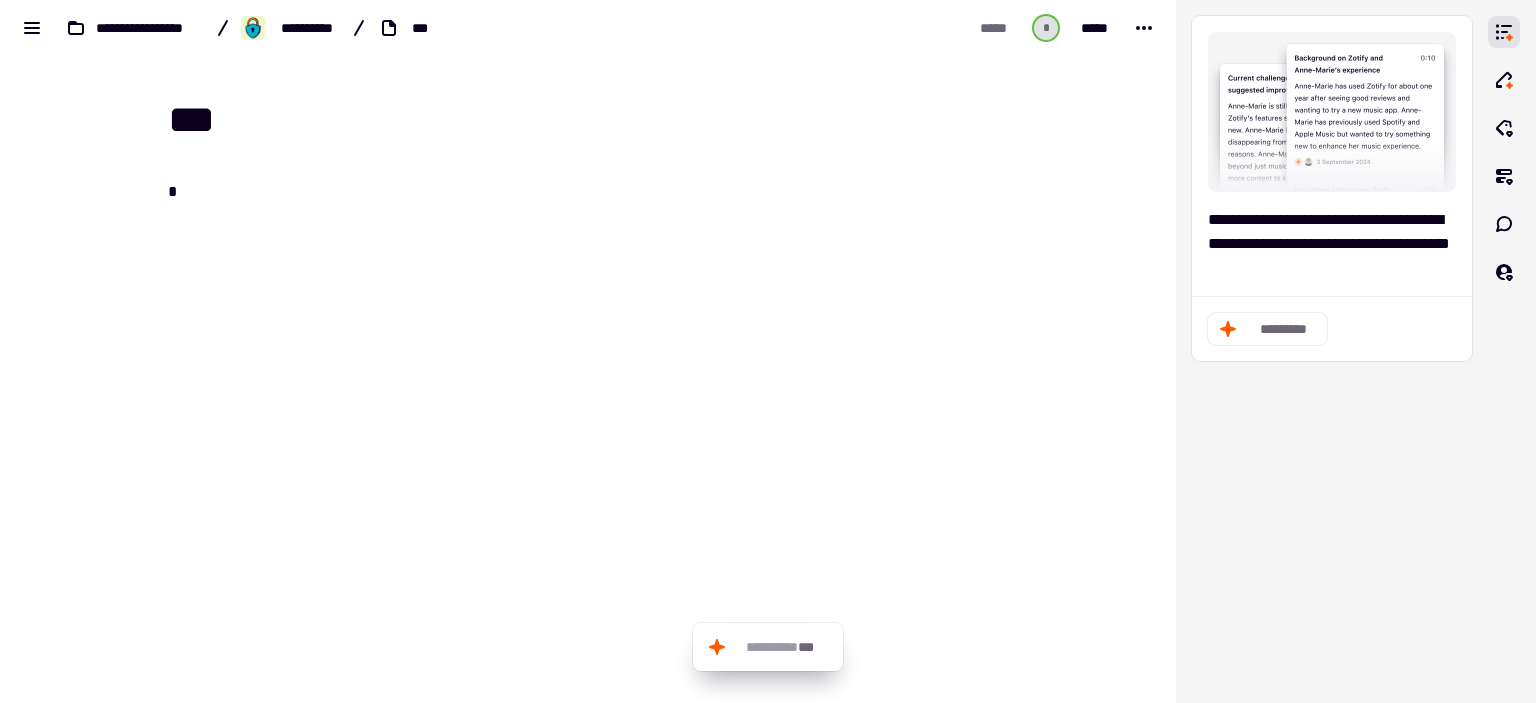 type 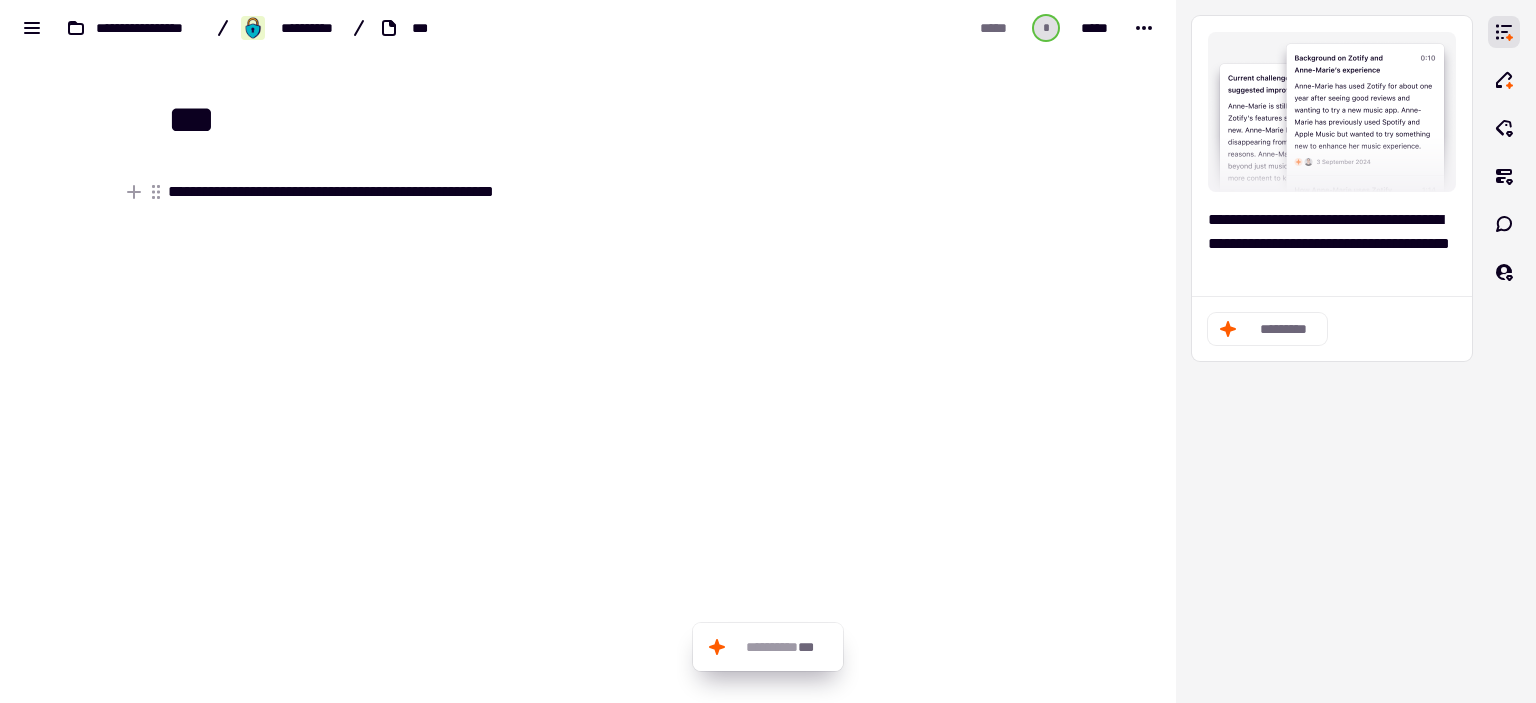 click on "**********" at bounding box center [500, 192] 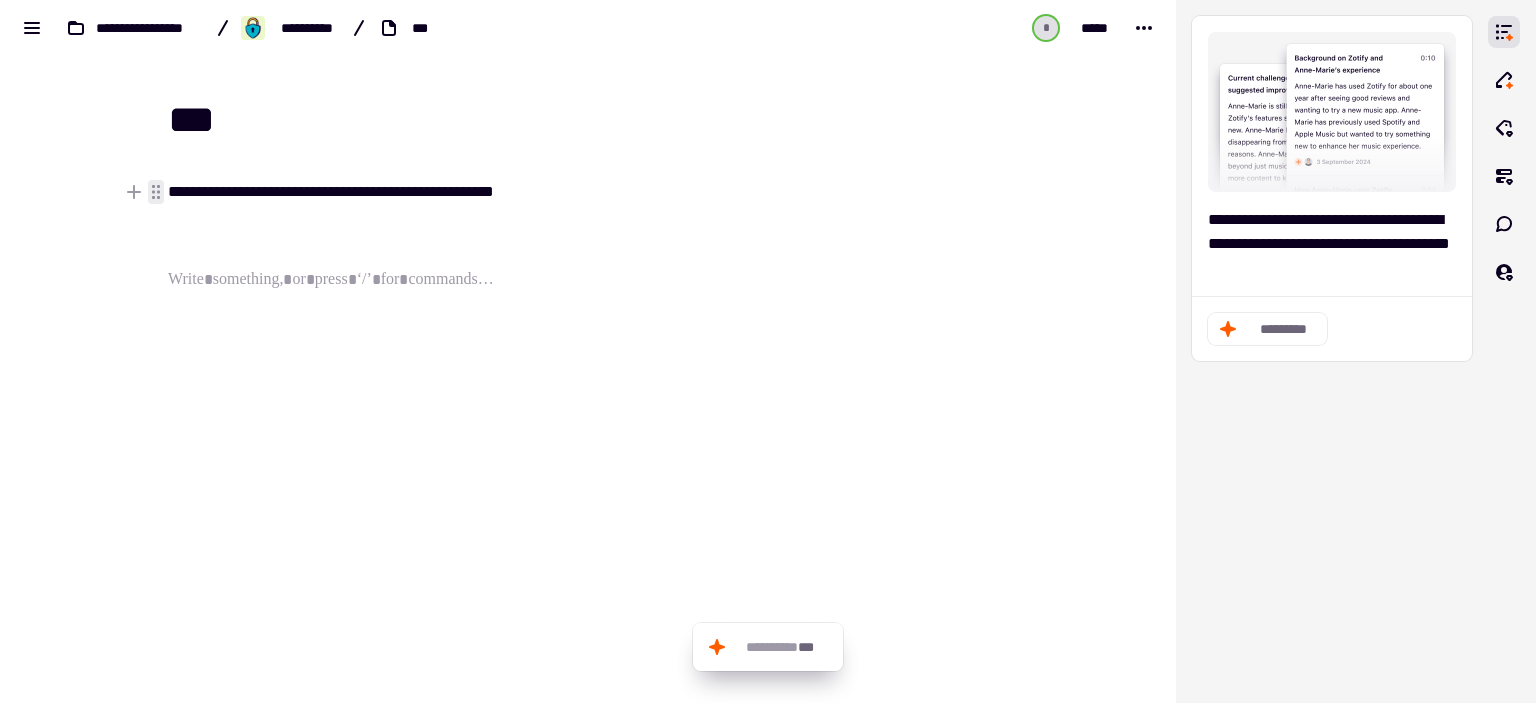 click 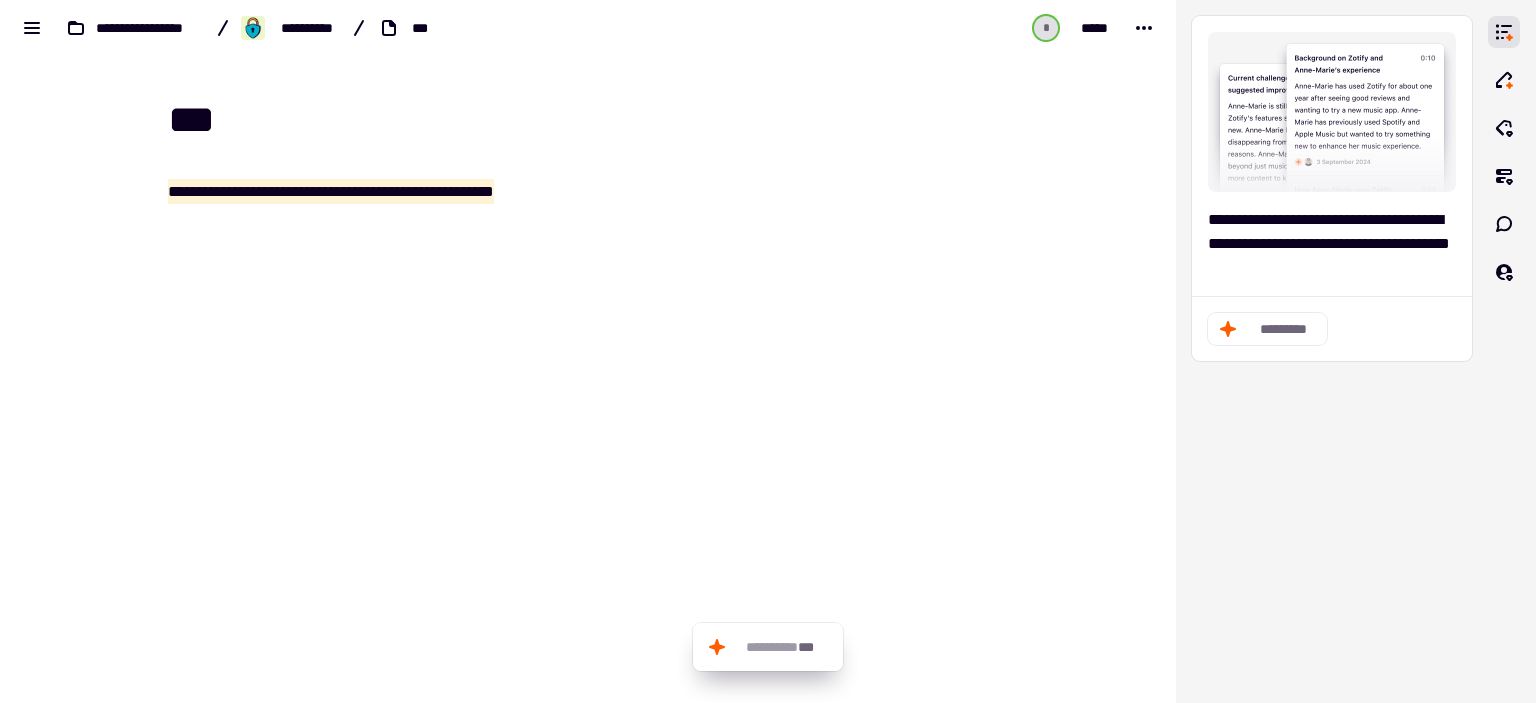 click at bounding box center [500, 415] 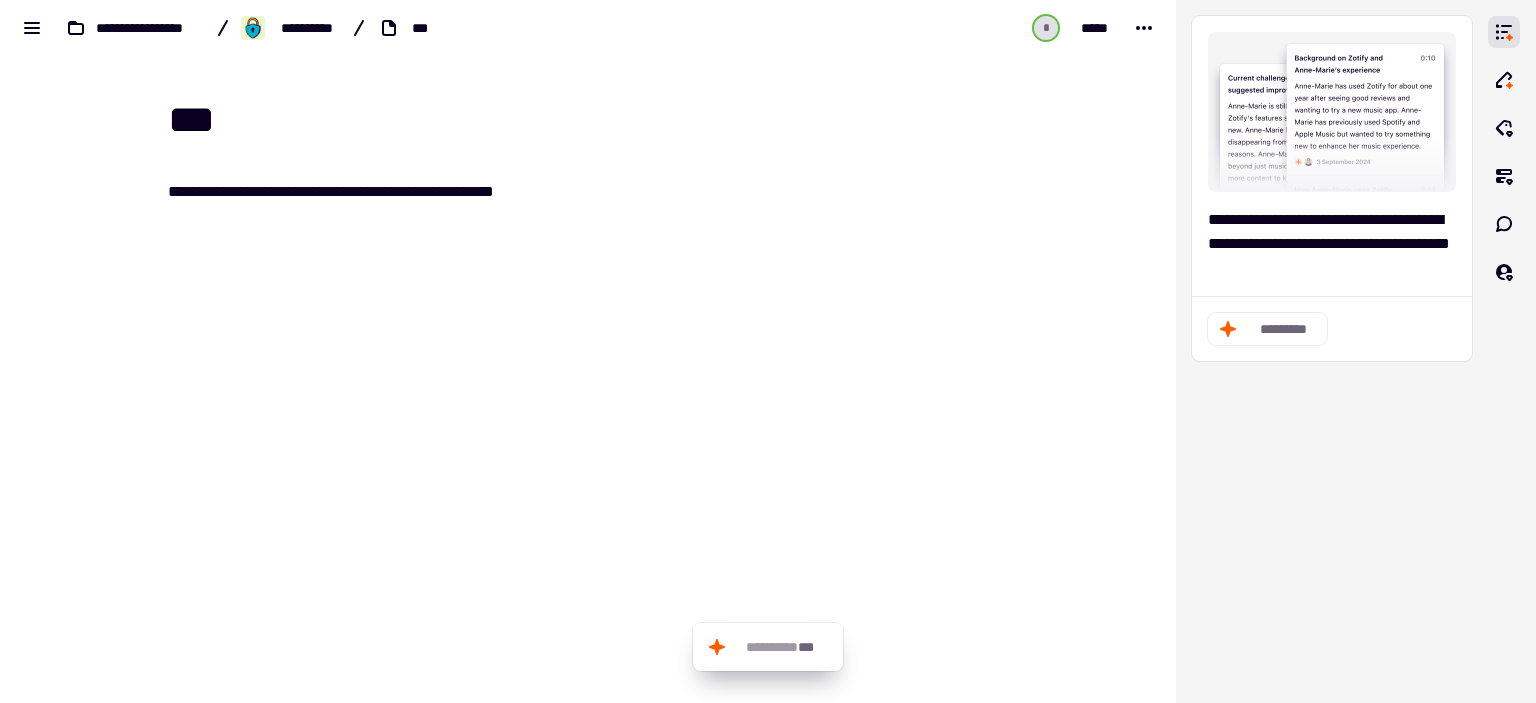 click on "***" at bounding box center [600, 121] 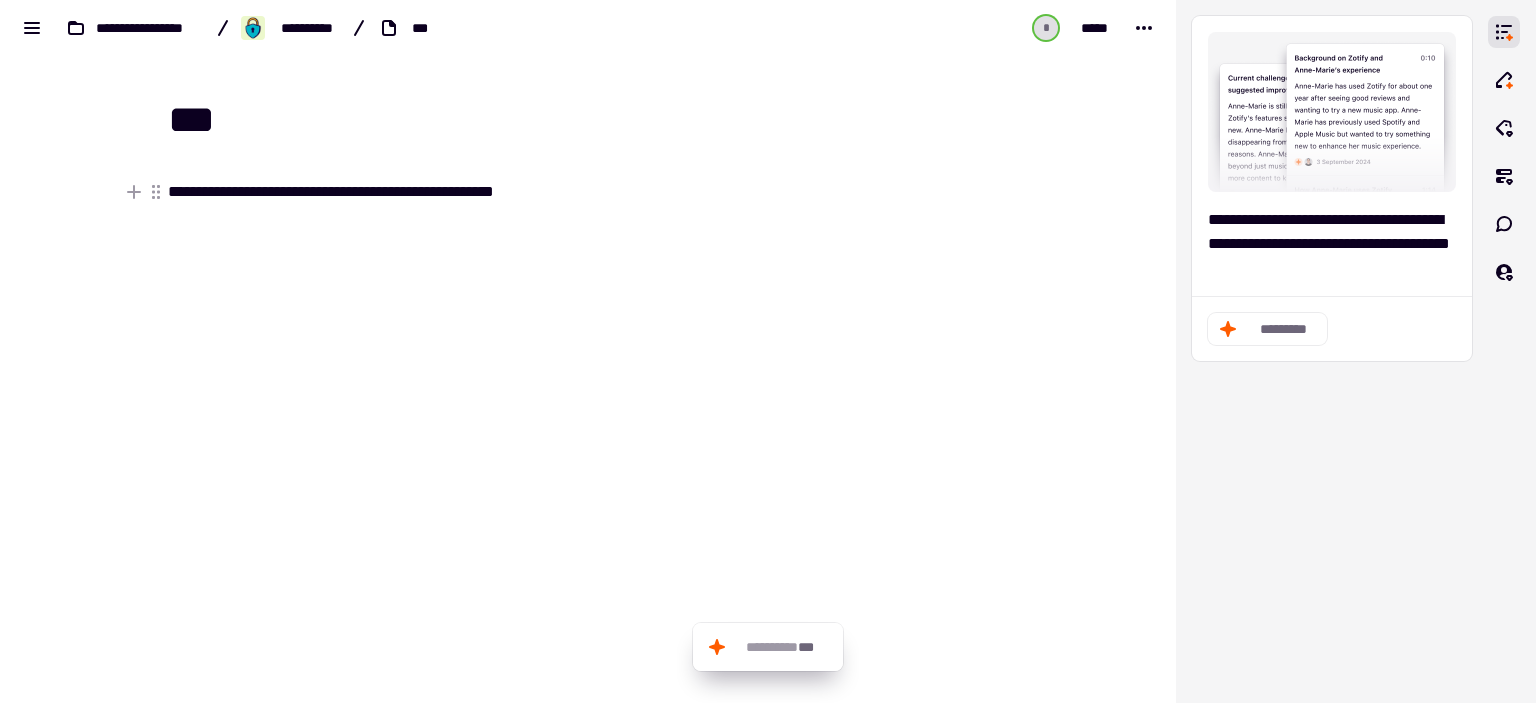 click on "**********" at bounding box center [500, 192] 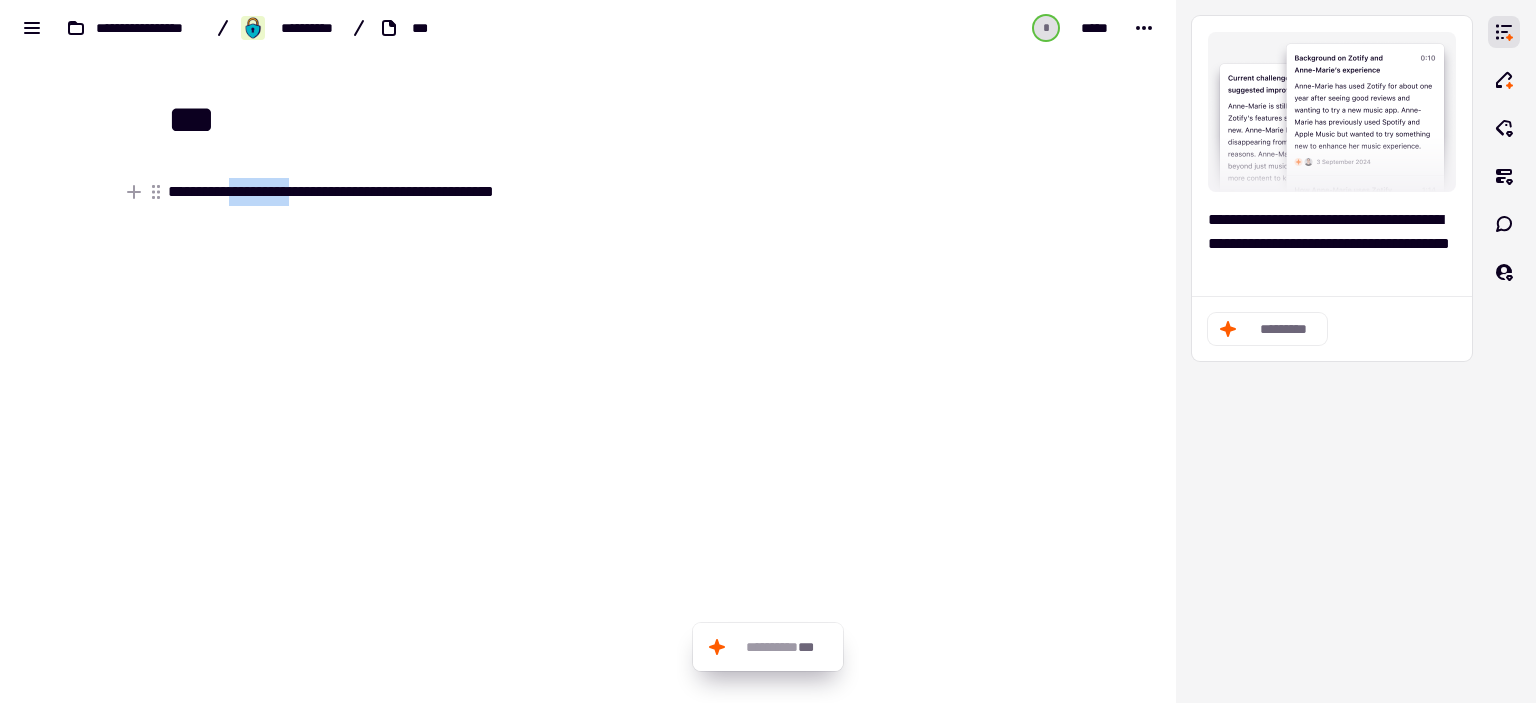 click on "**********" at bounding box center (500, 192) 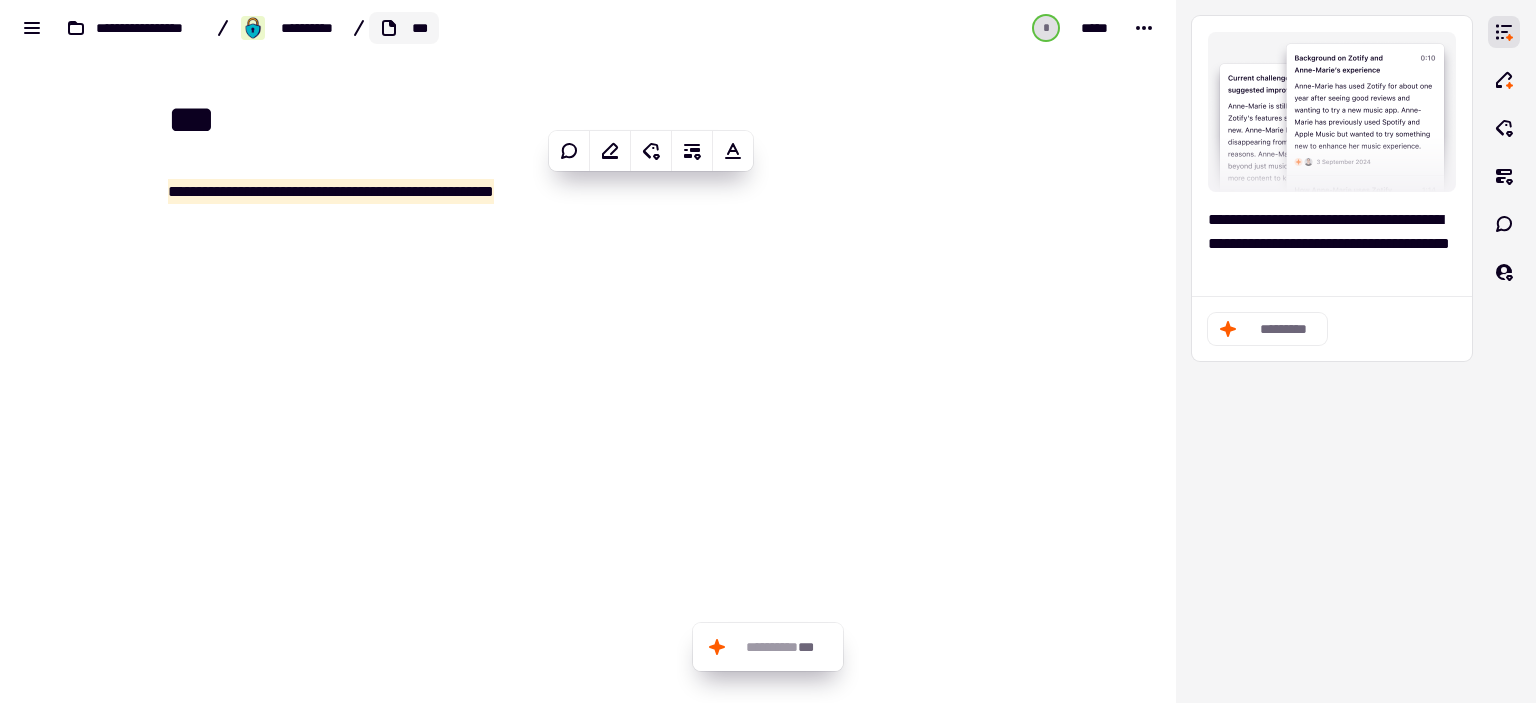 click on "***" 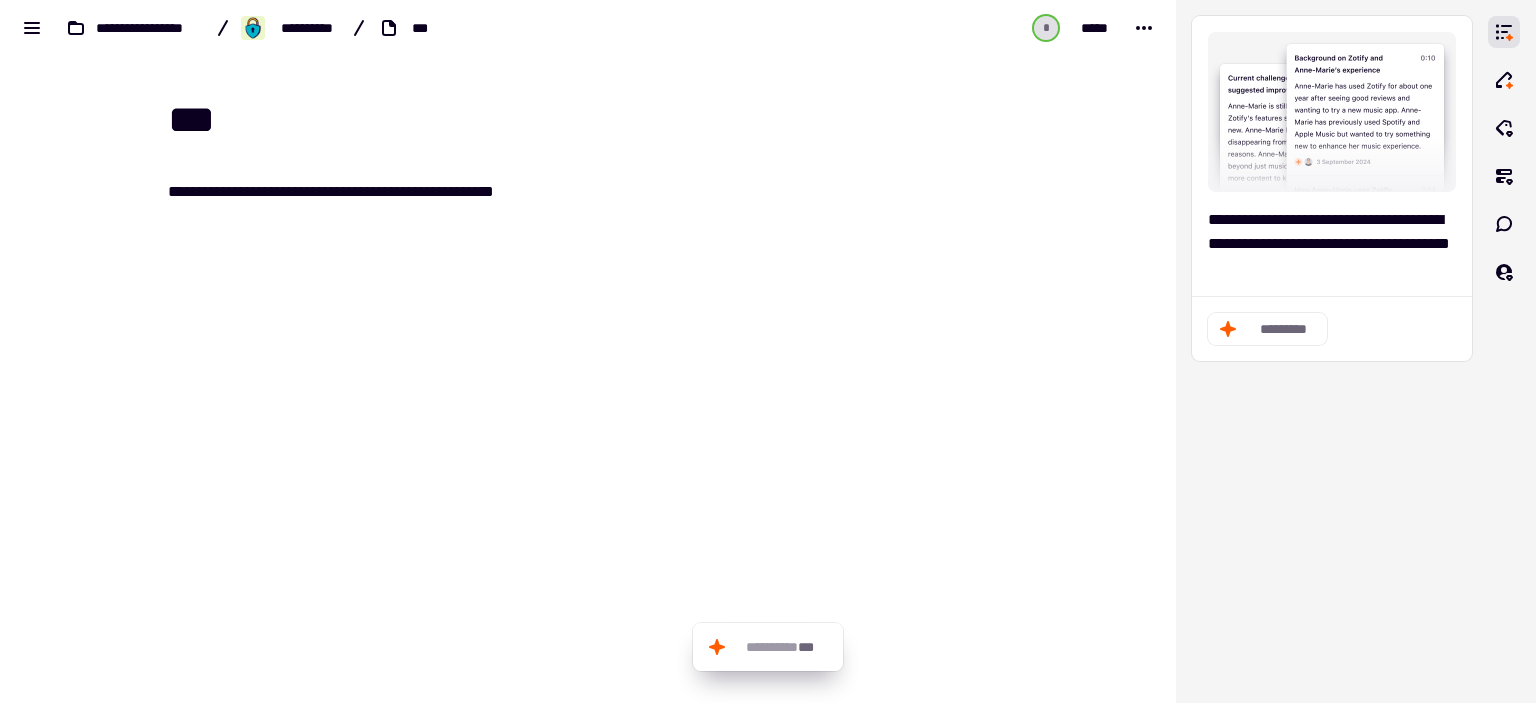 click on "**********" at bounding box center (588, 28) 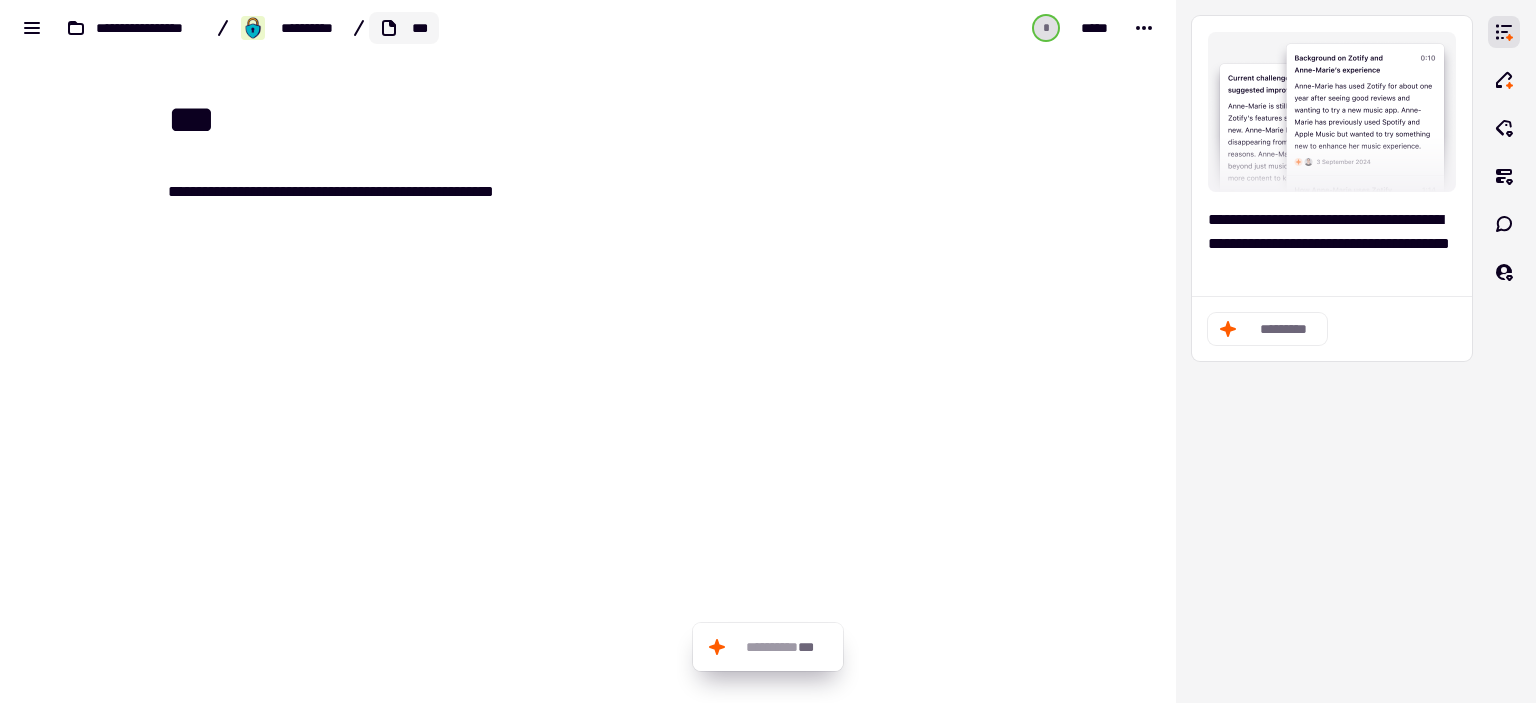 click 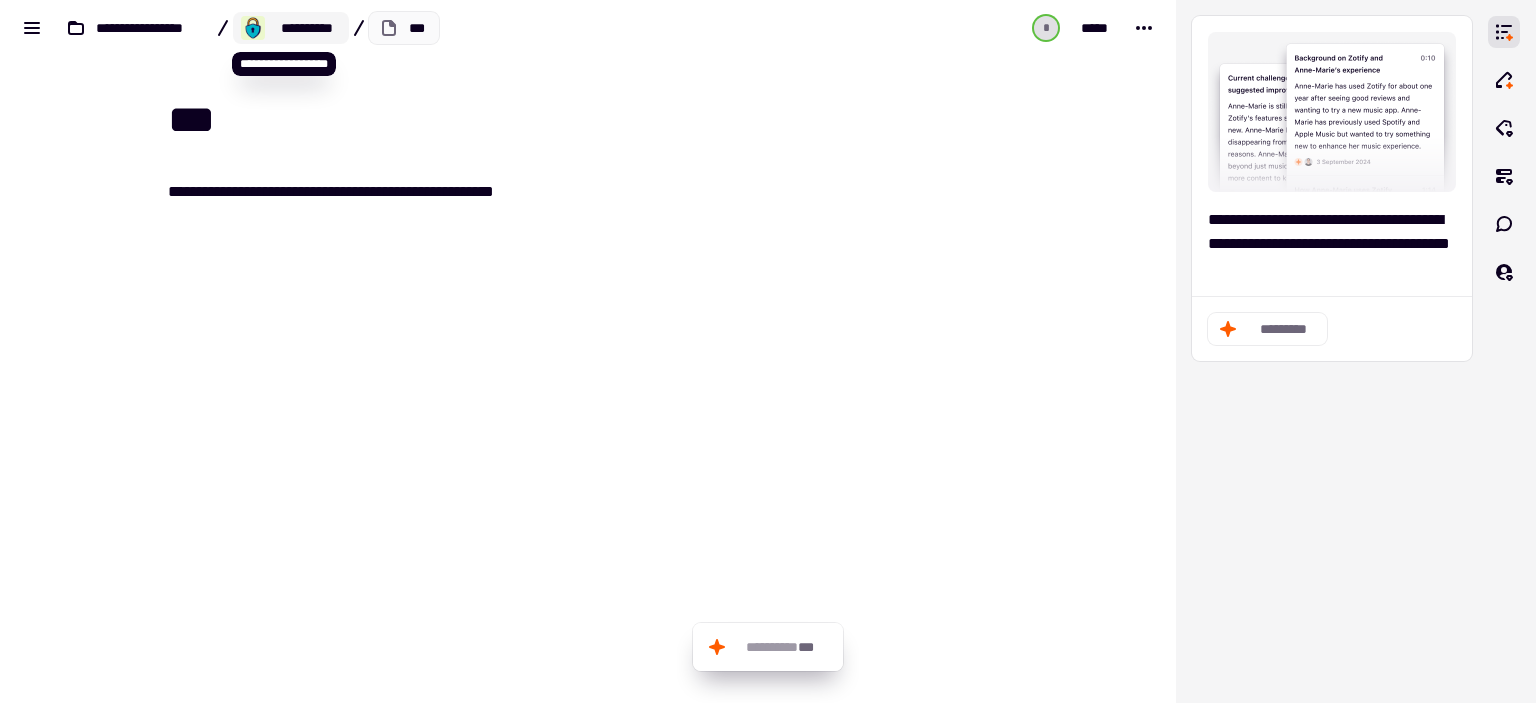 click on "**********" 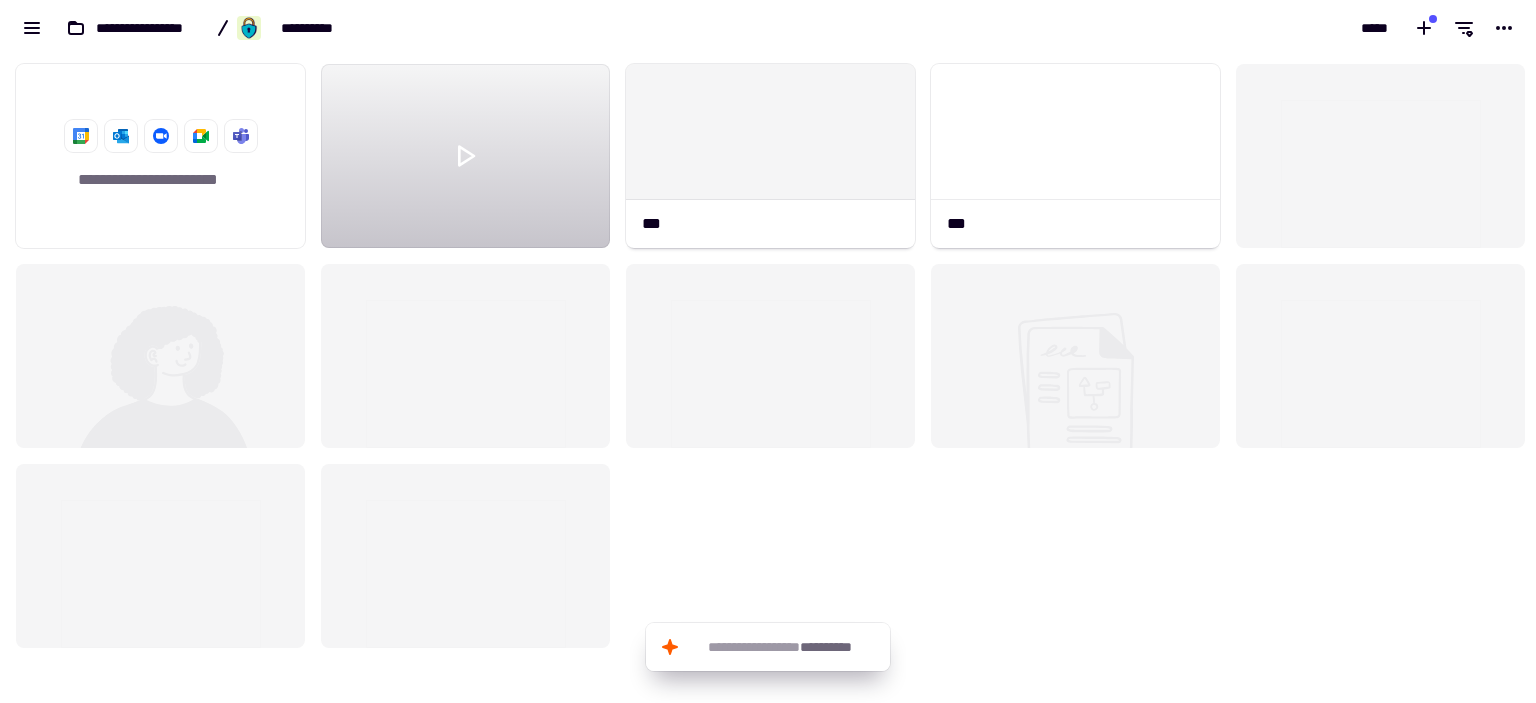 scroll, scrollTop: 16, scrollLeft: 16, axis: both 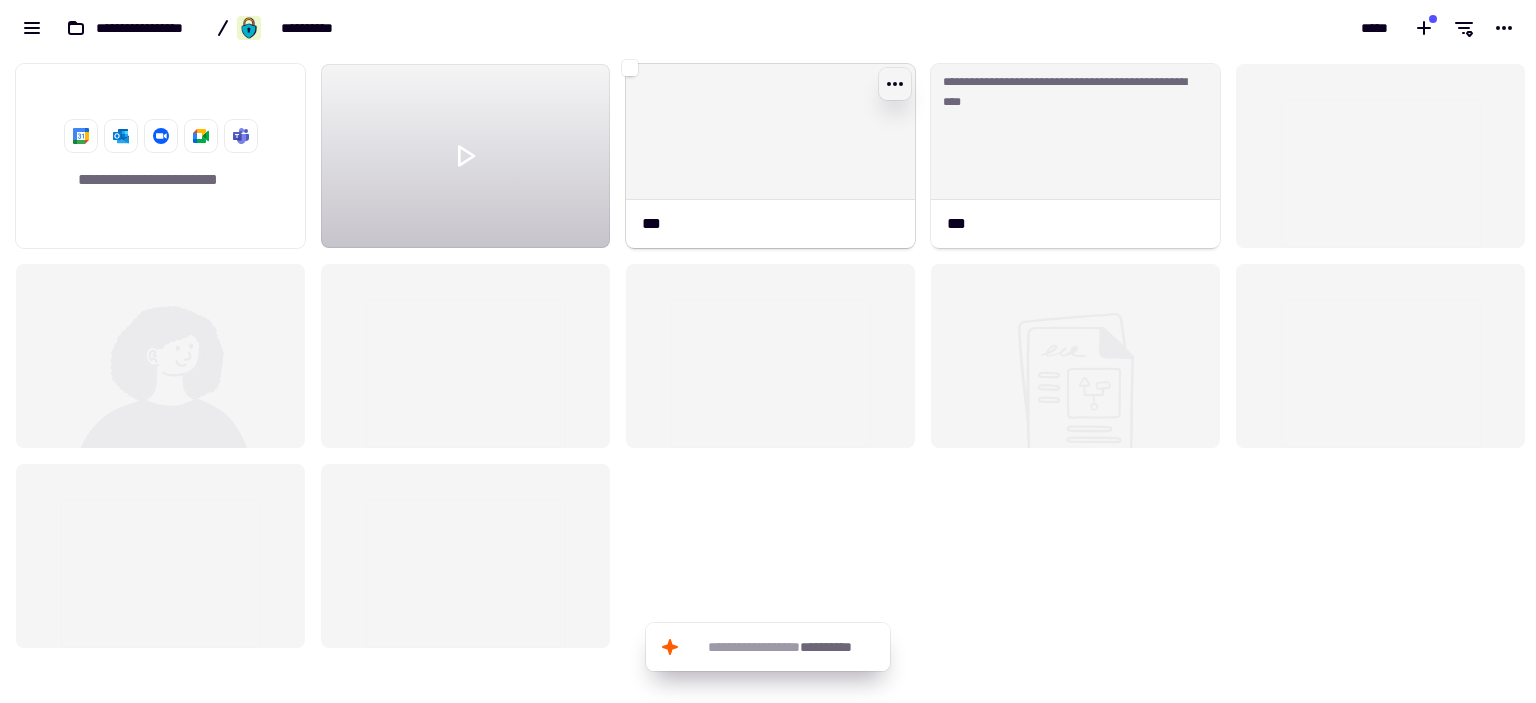 click 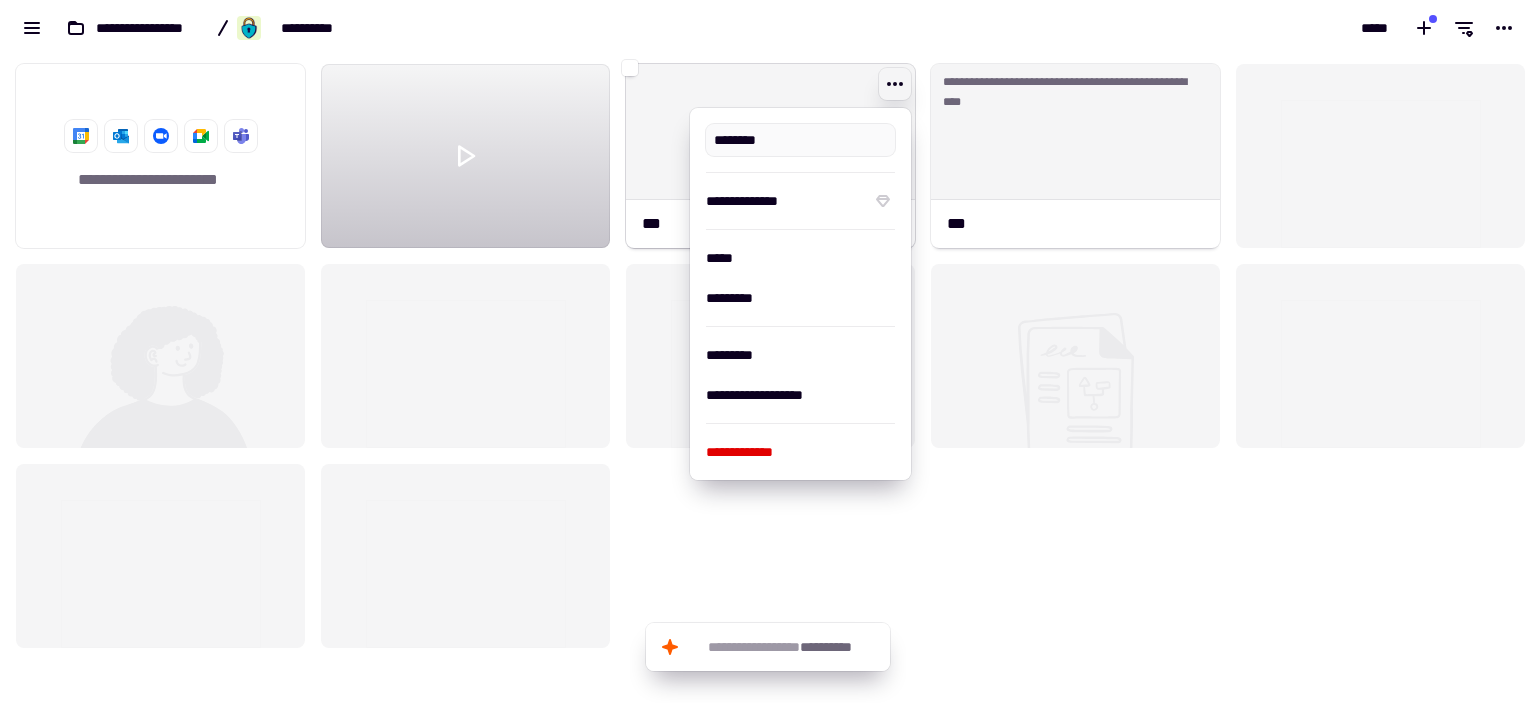 type on "***" 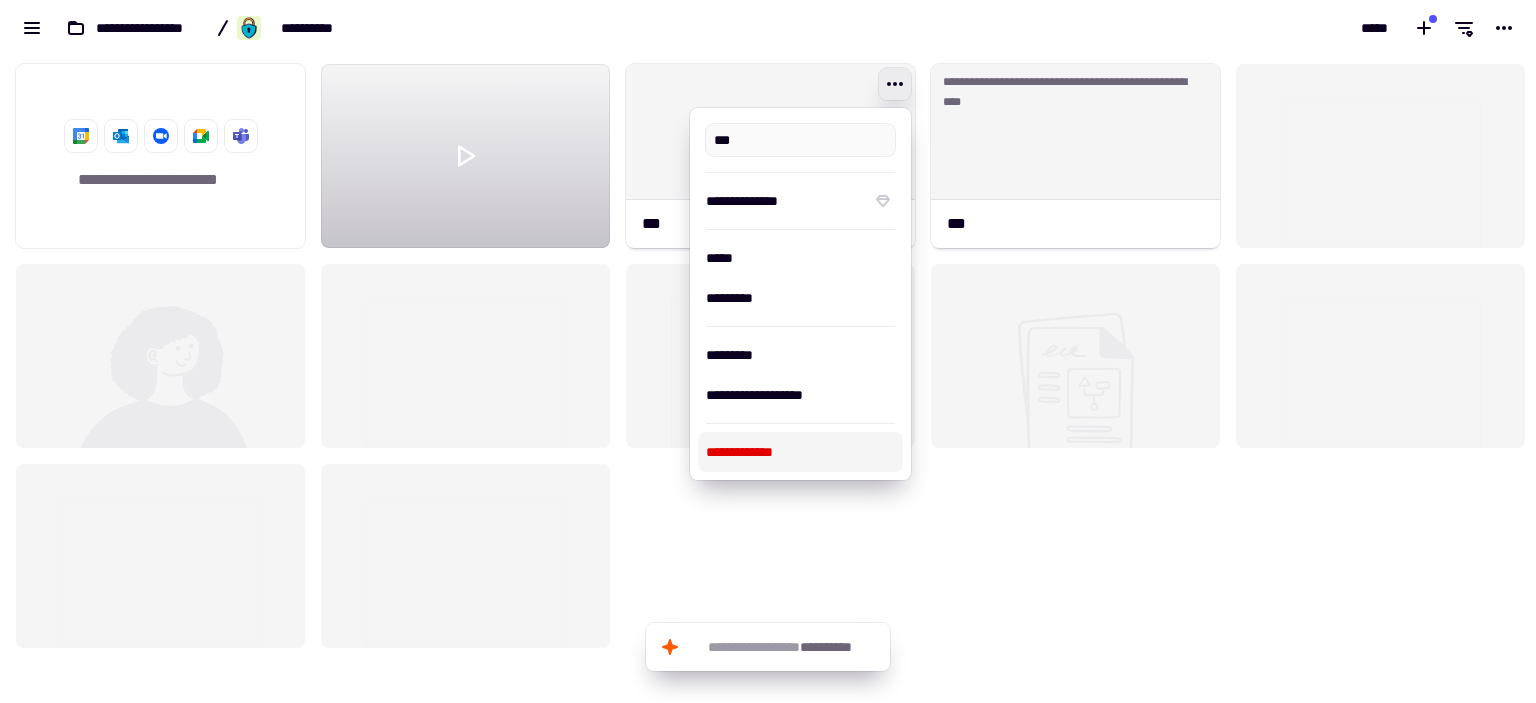 click on "**********" at bounding box center [800, 452] 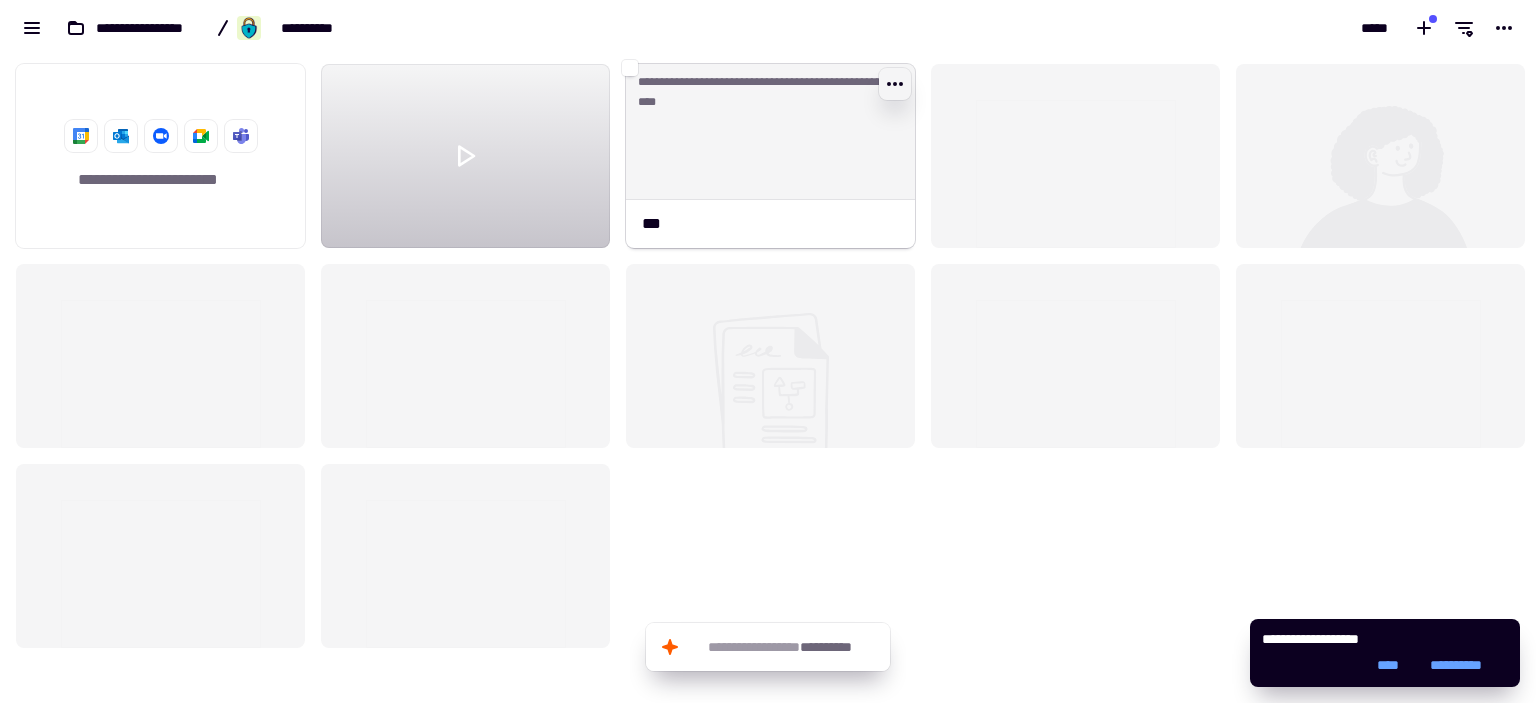 click 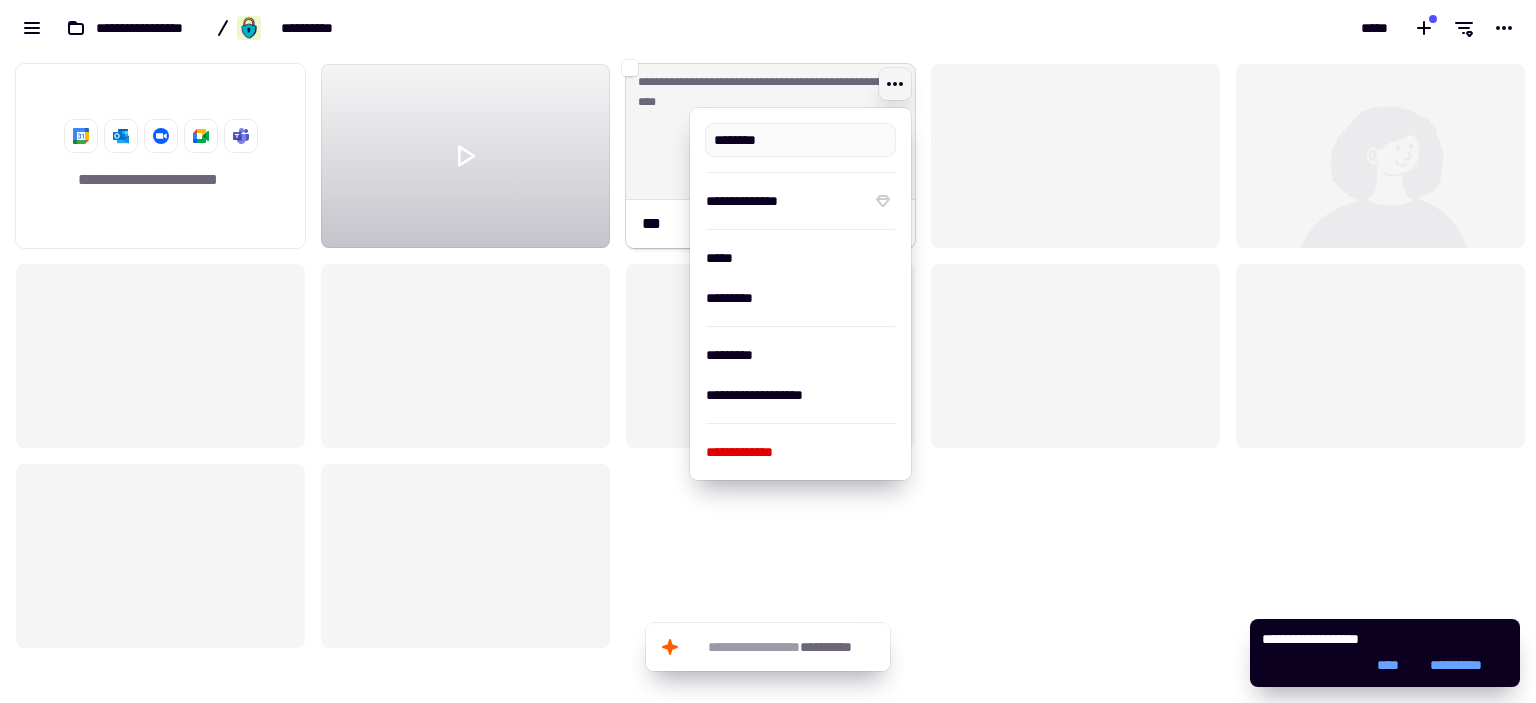 type on "***" 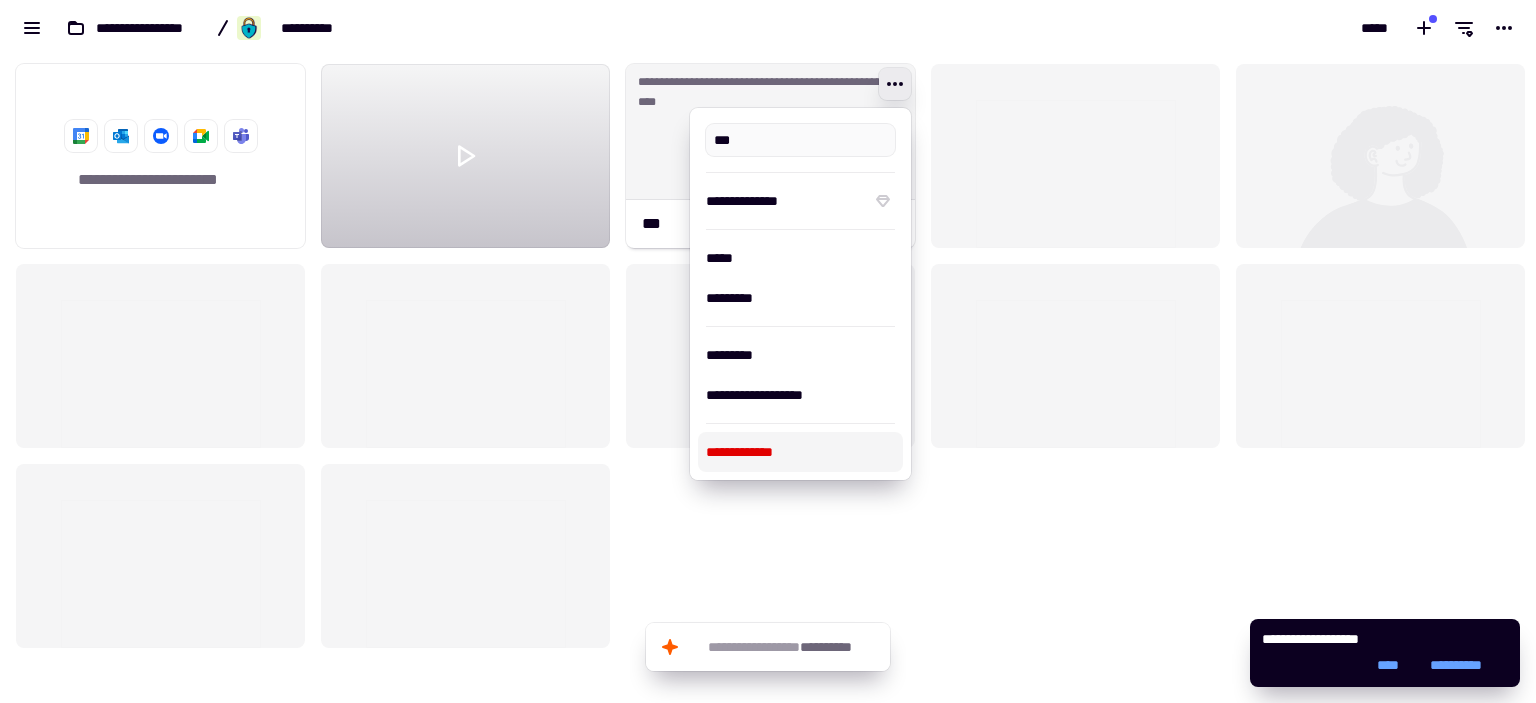 click on "**********" at bounding box center [800, 452] 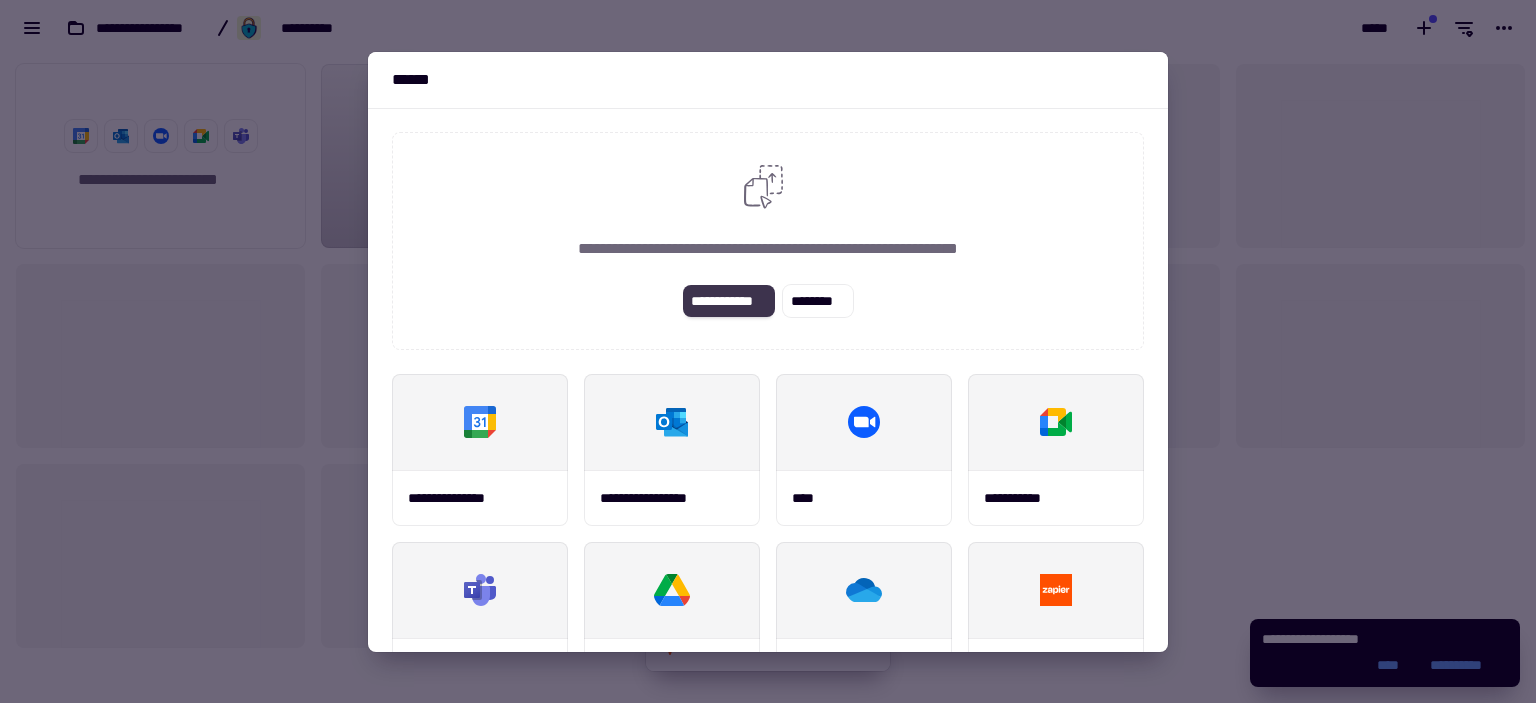 click on "**********" 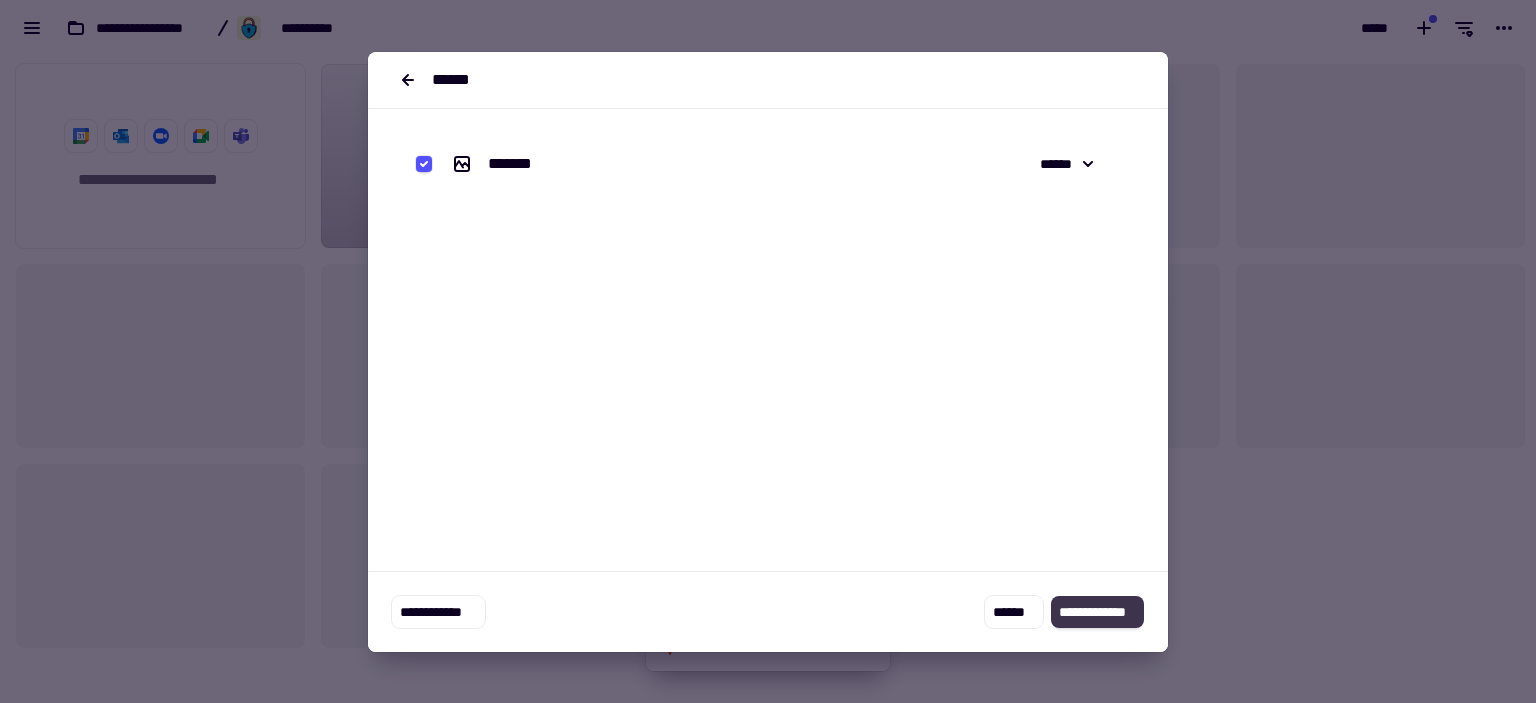click on "**********" 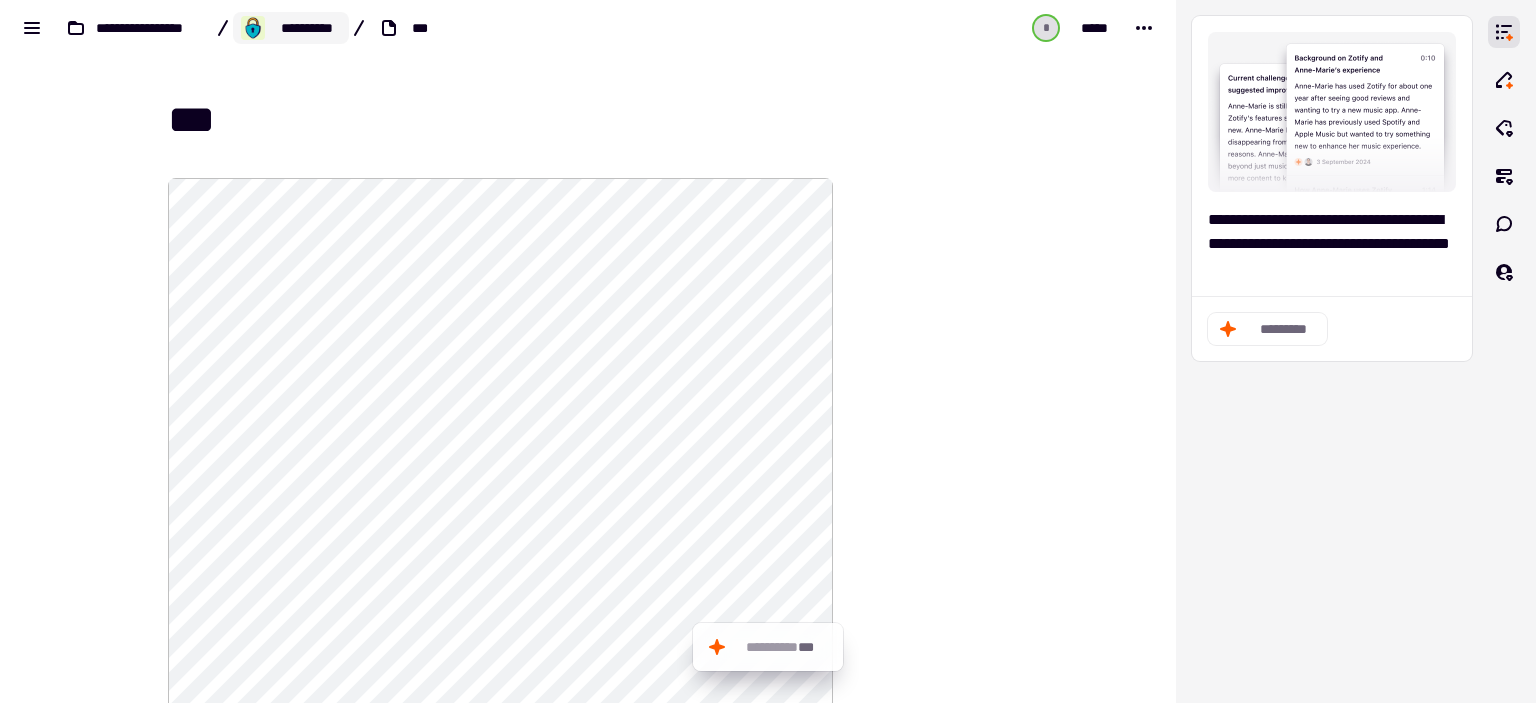 click on "**********" 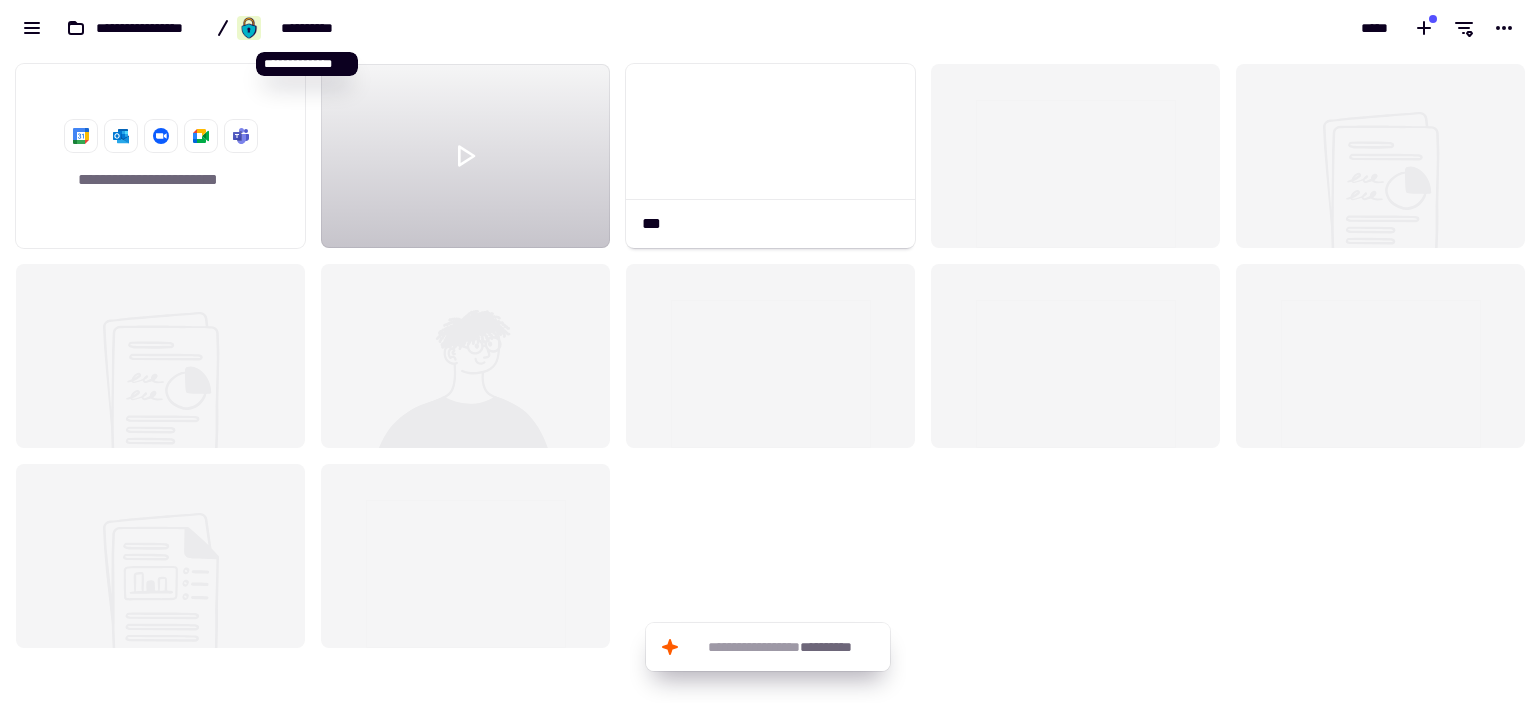 scroll, scrollTop: 16, scrollLeft: 16, axis: both 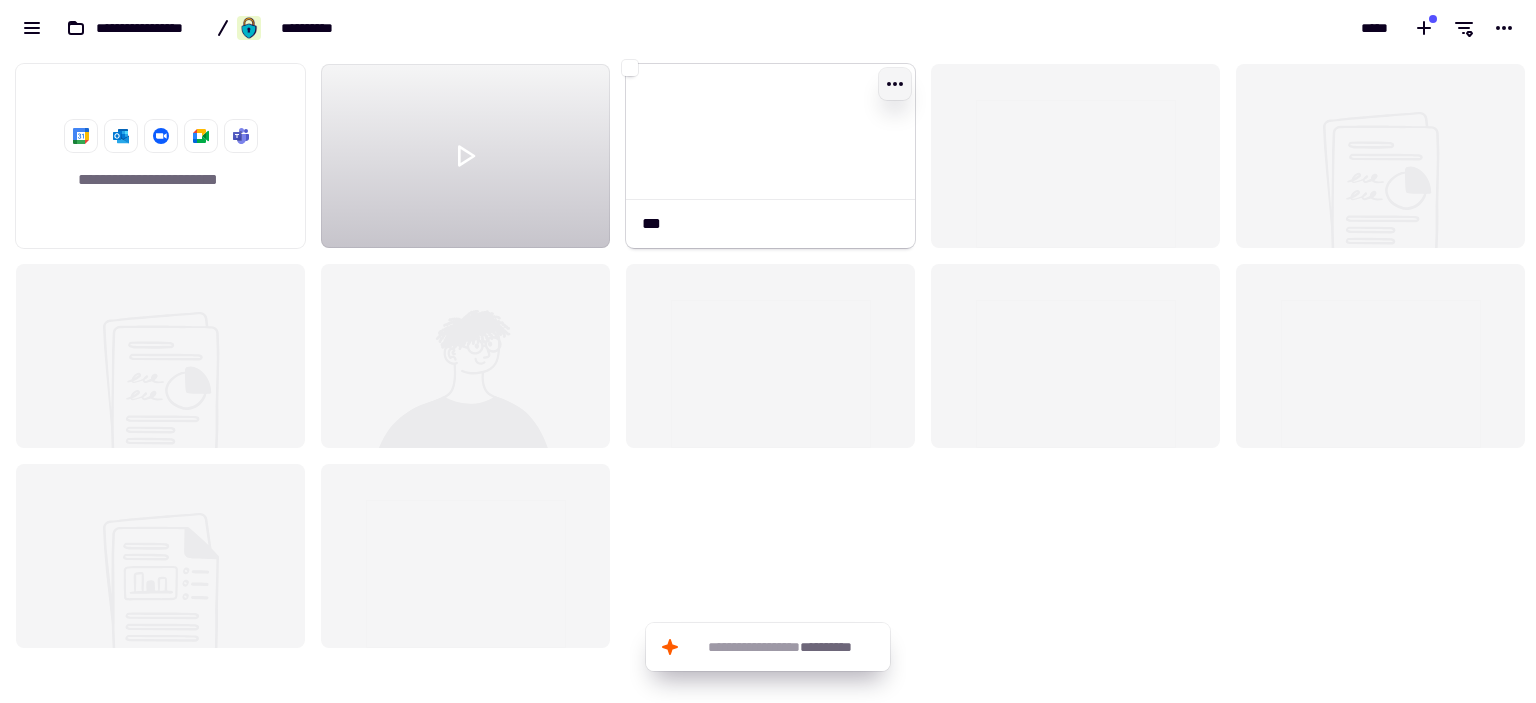 click 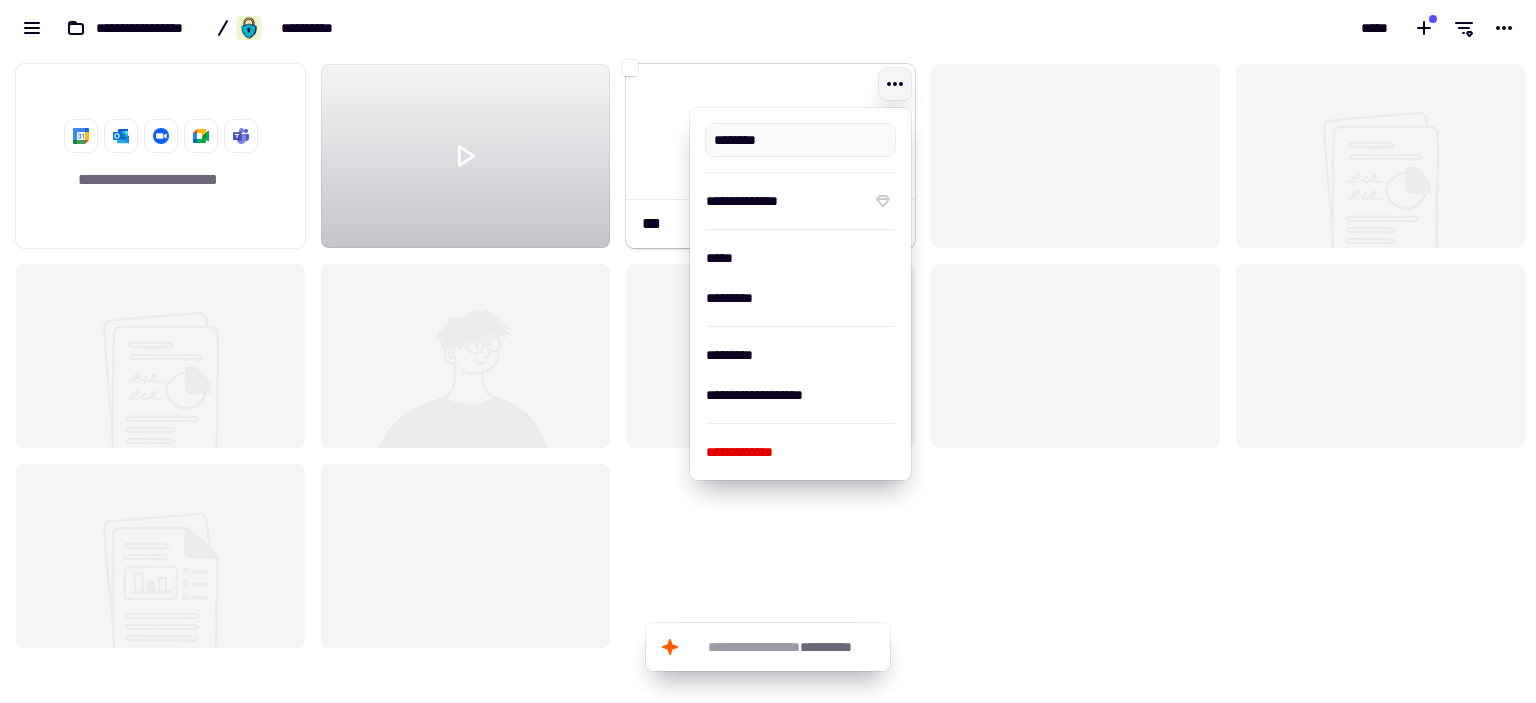 type on "***" 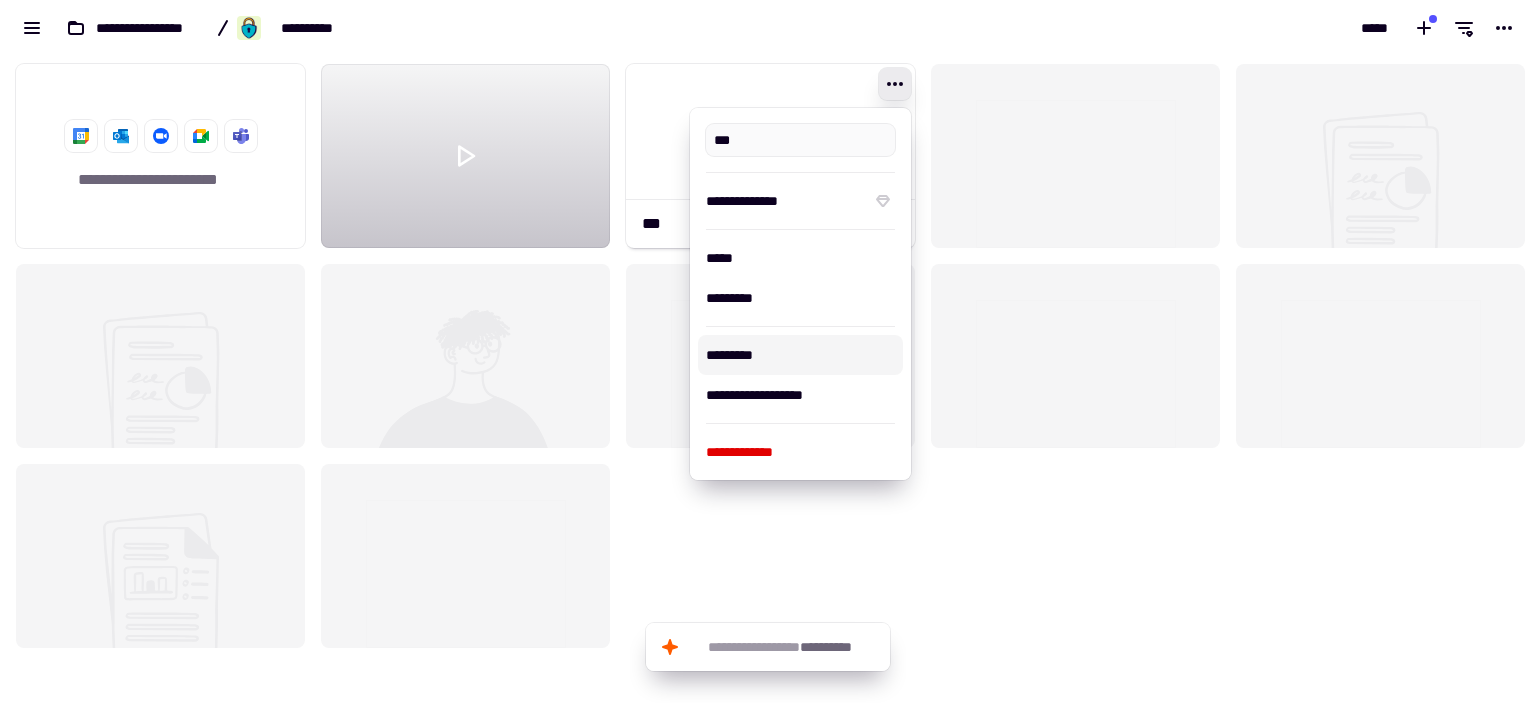 click on "*********" at bounding box center (800, 355) 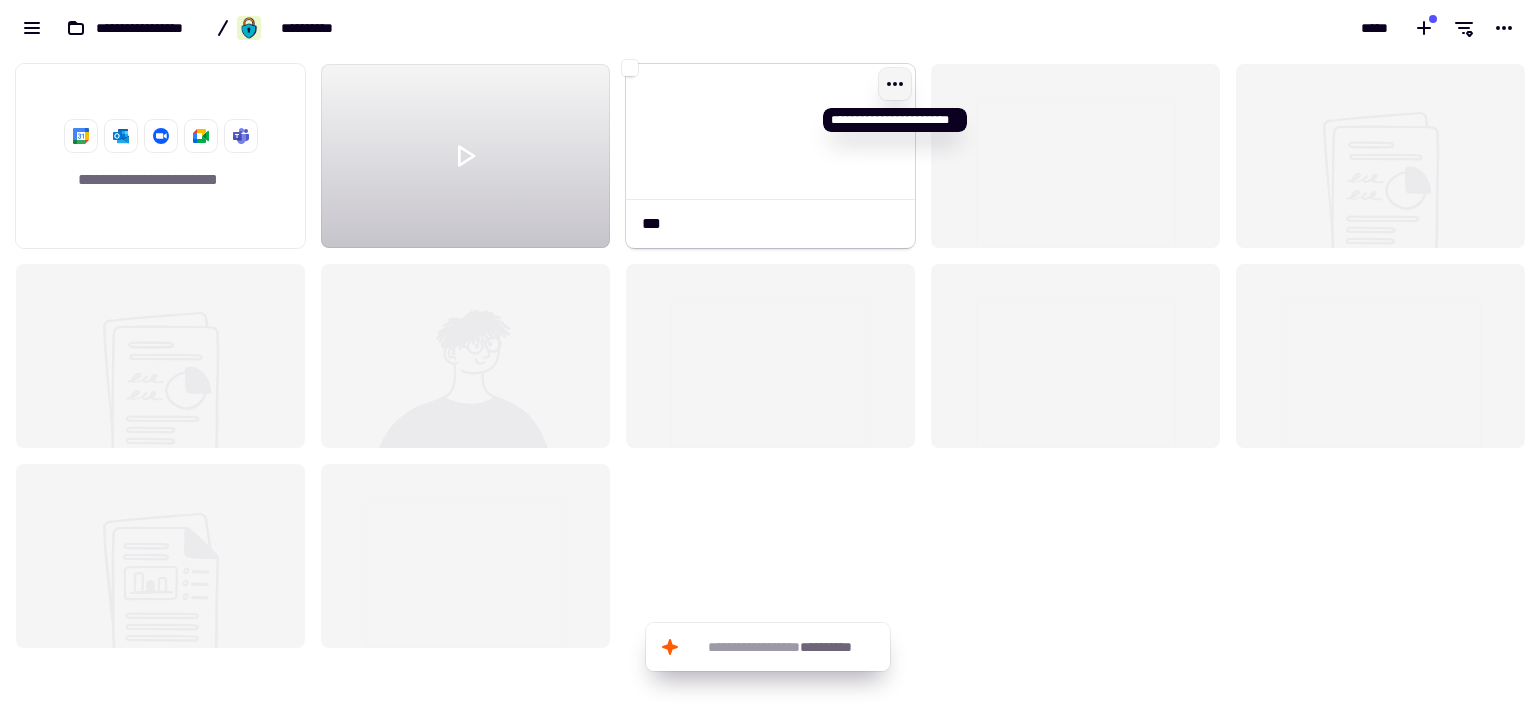 click 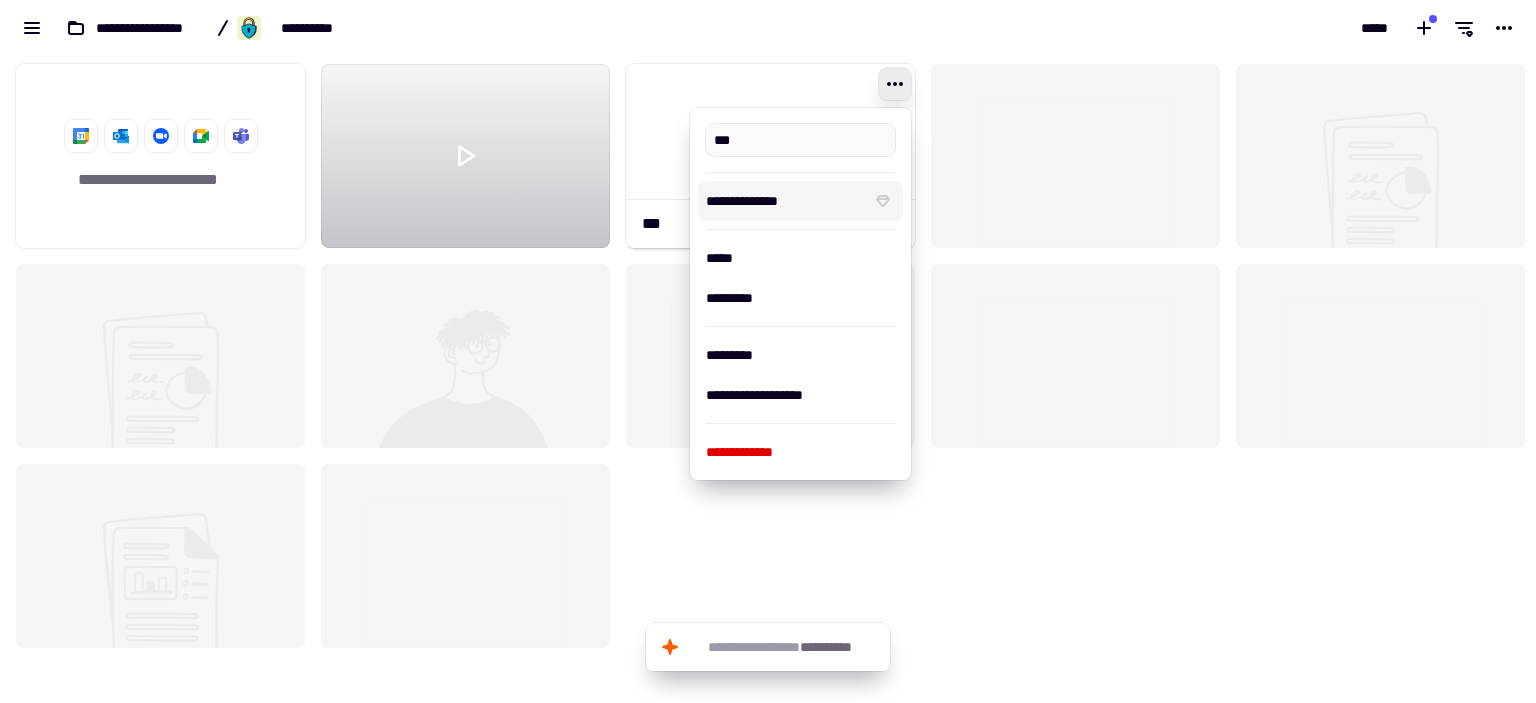 click on "**********" at bounding box center (784, 201) 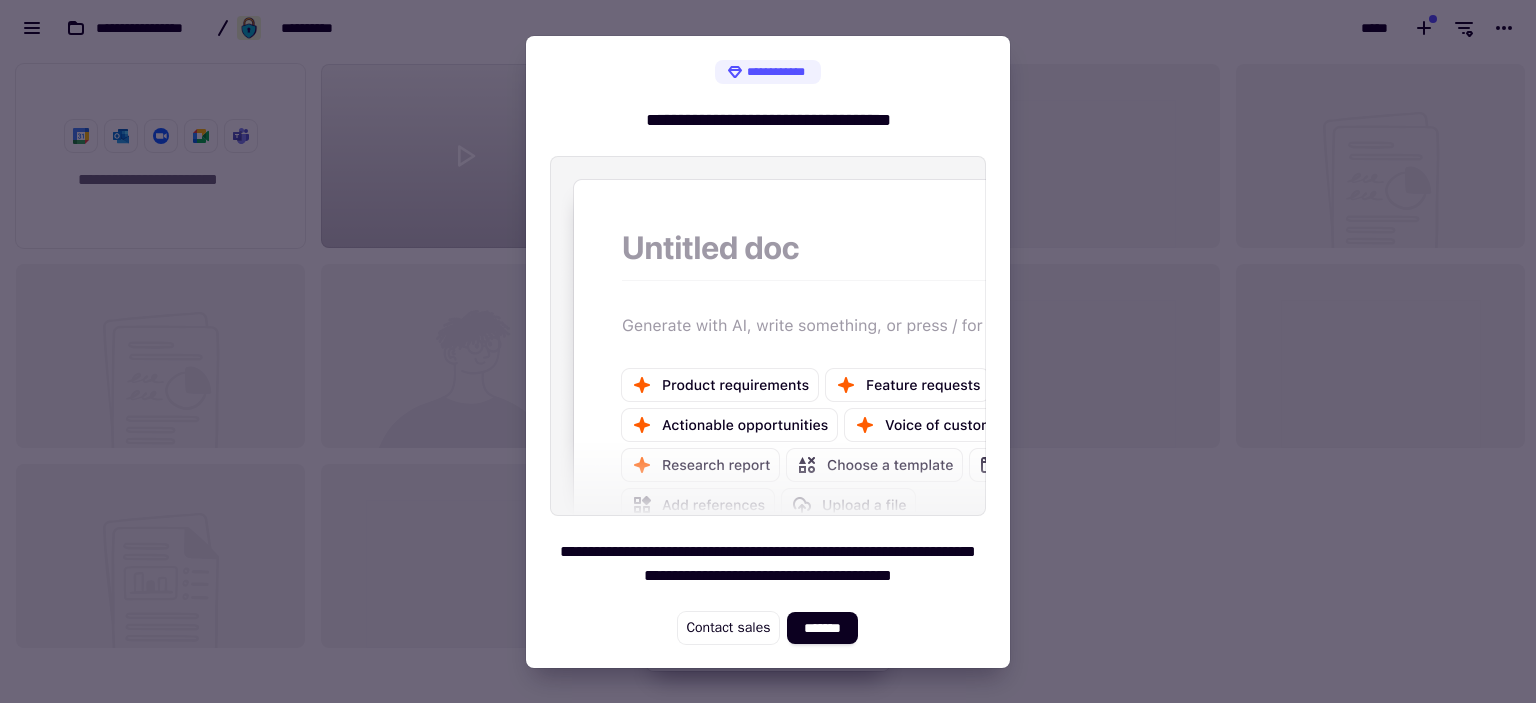 click at bounding box center (768, 351) 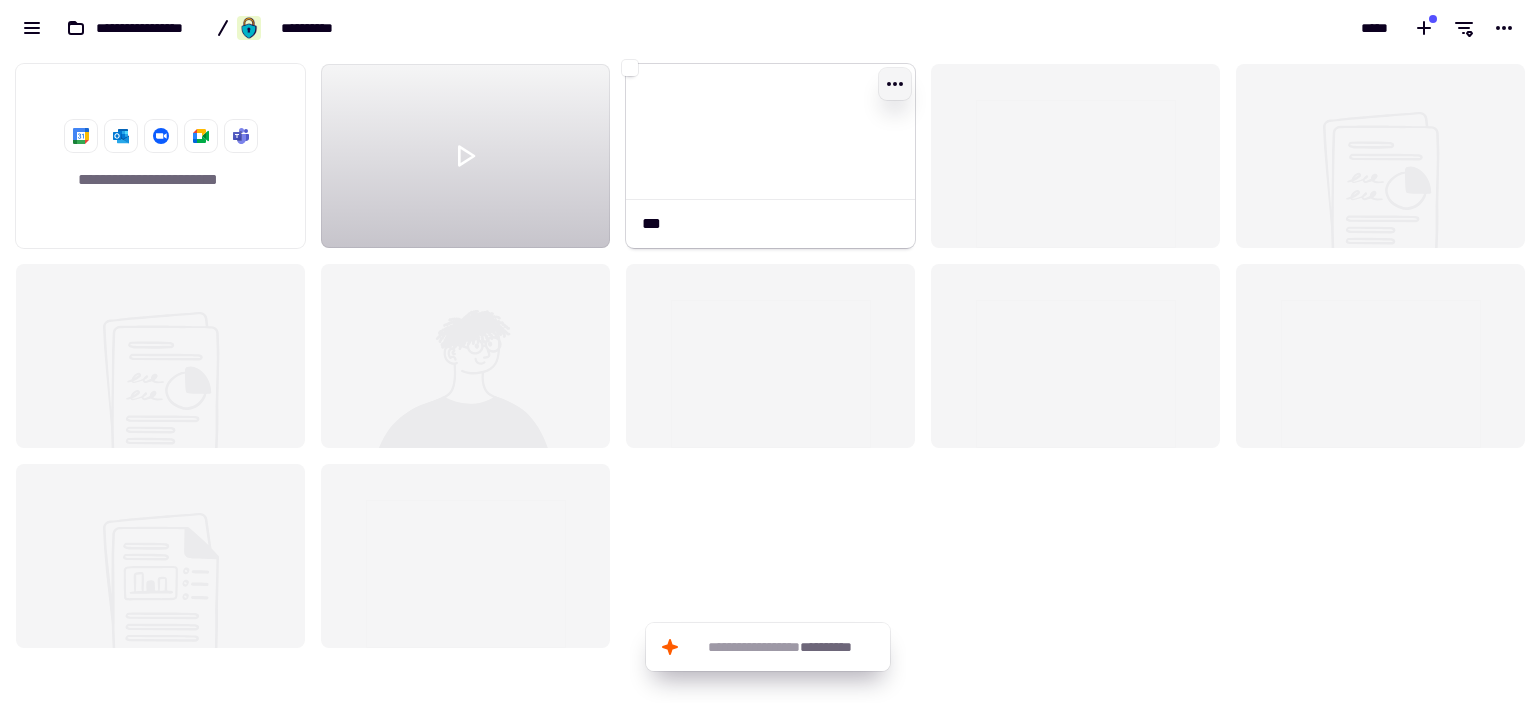 click 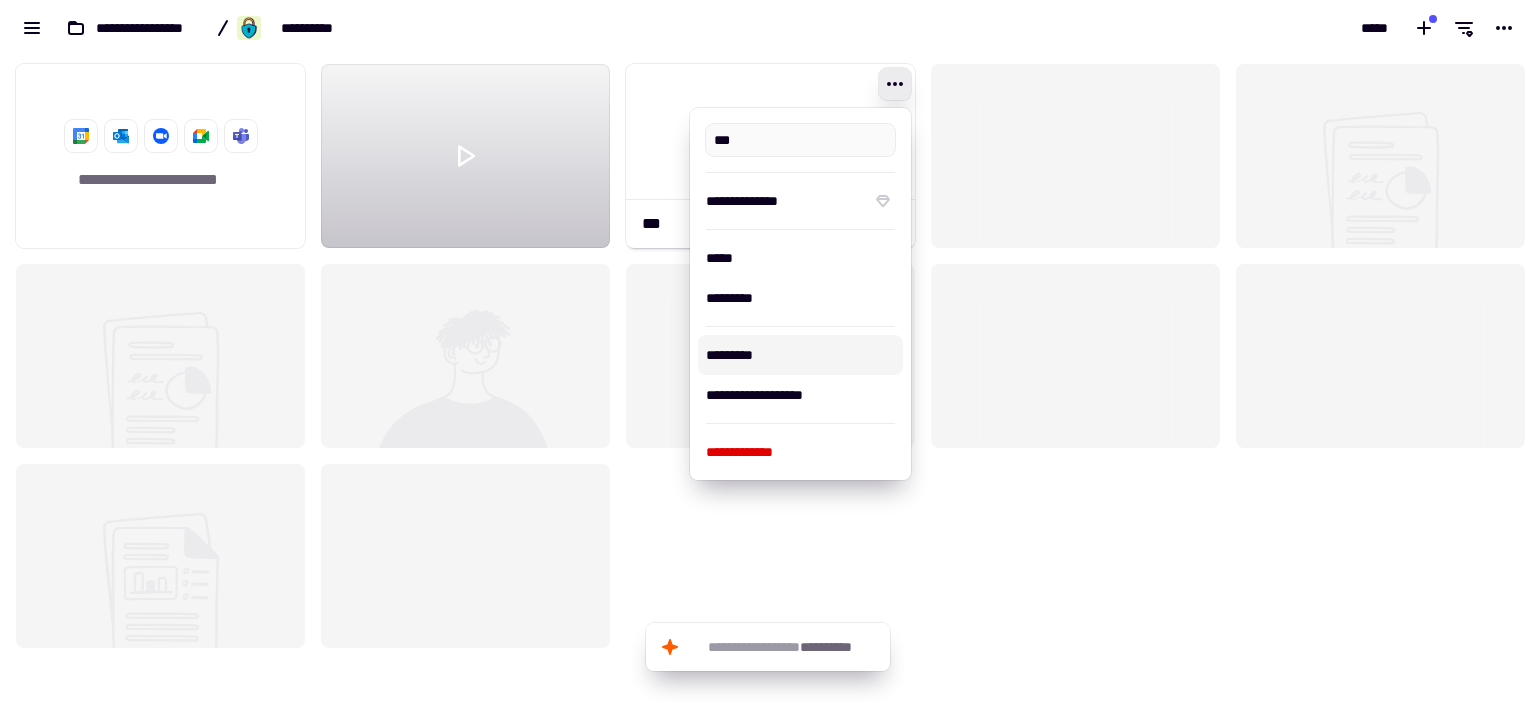 click on "*********" at bounding box center (800, 355) 